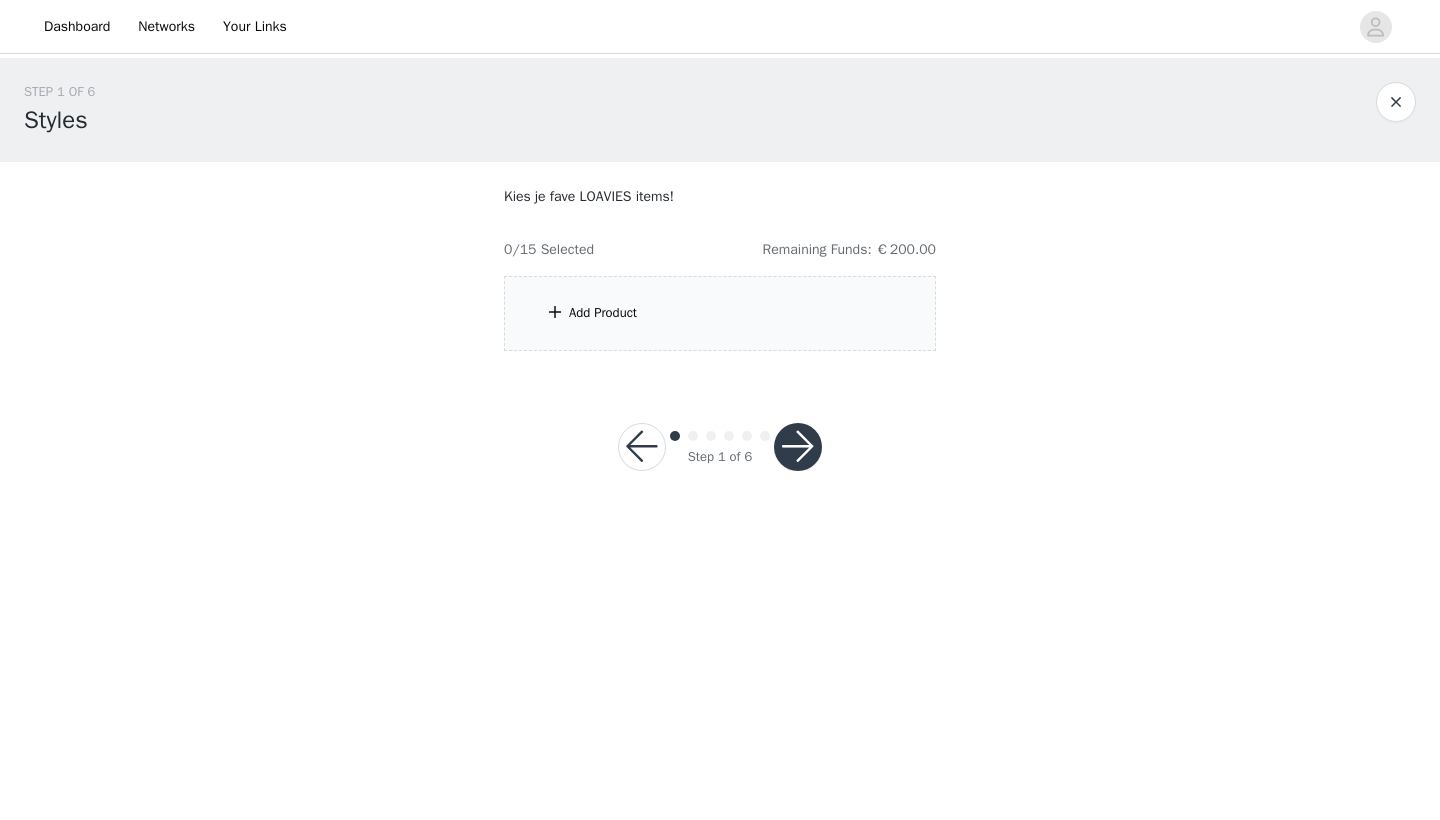 scroll, scrollTop: 0, scrollLeft: 0, axis: both 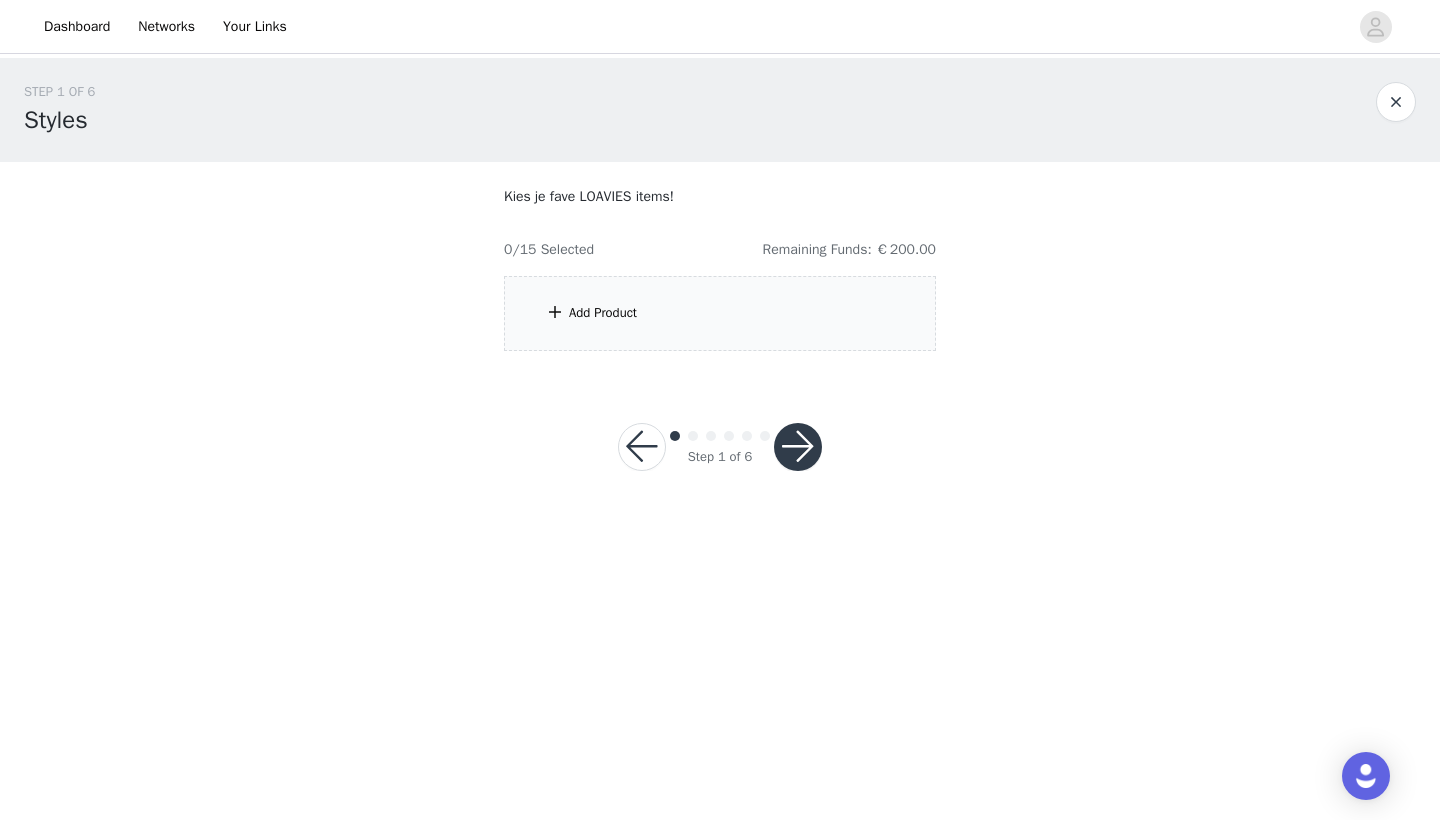 click on "Add Product" at bounding box center (720, 313) 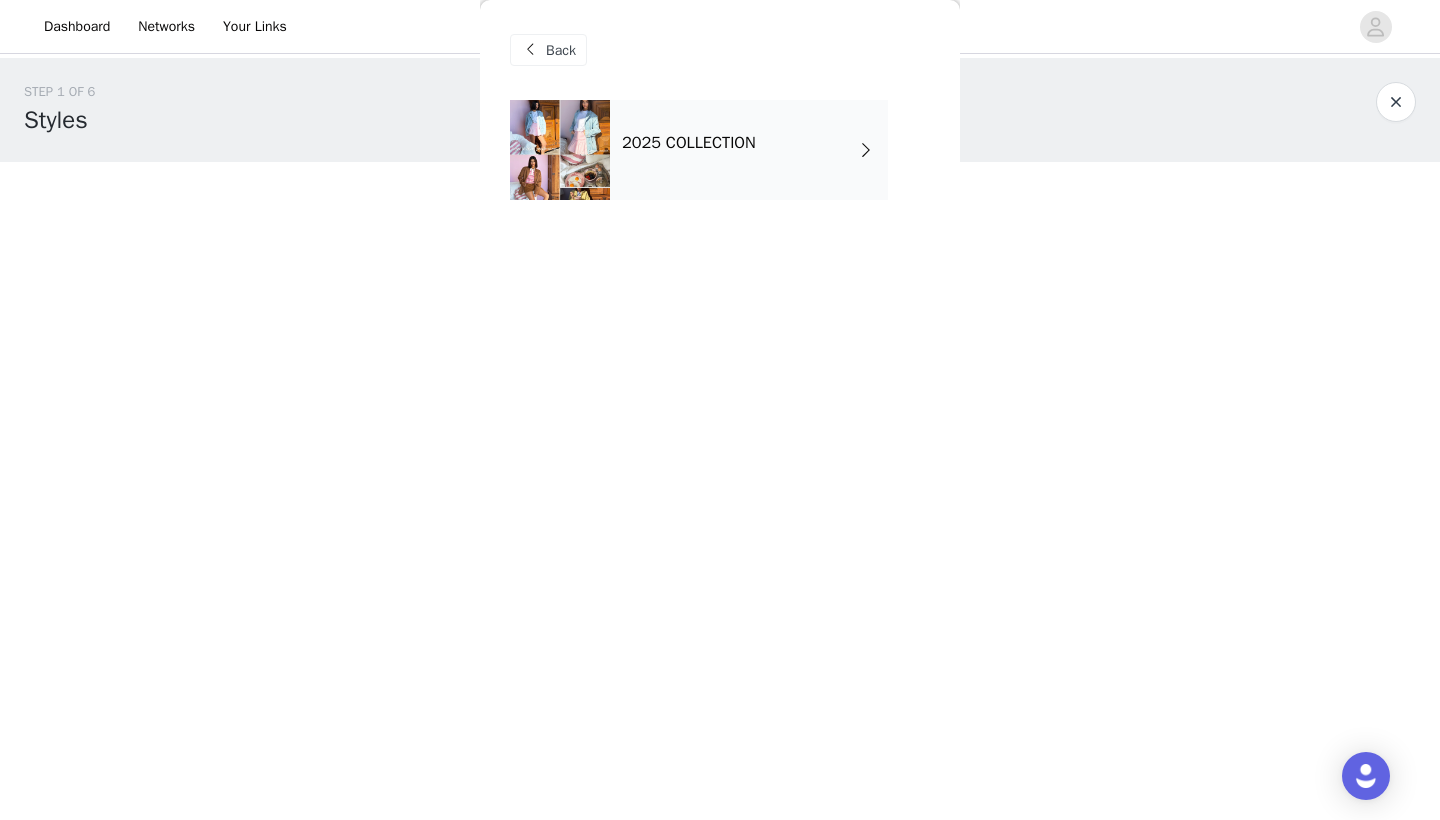 click on "2025 COLLECTION" at bounding box center (689, 143) 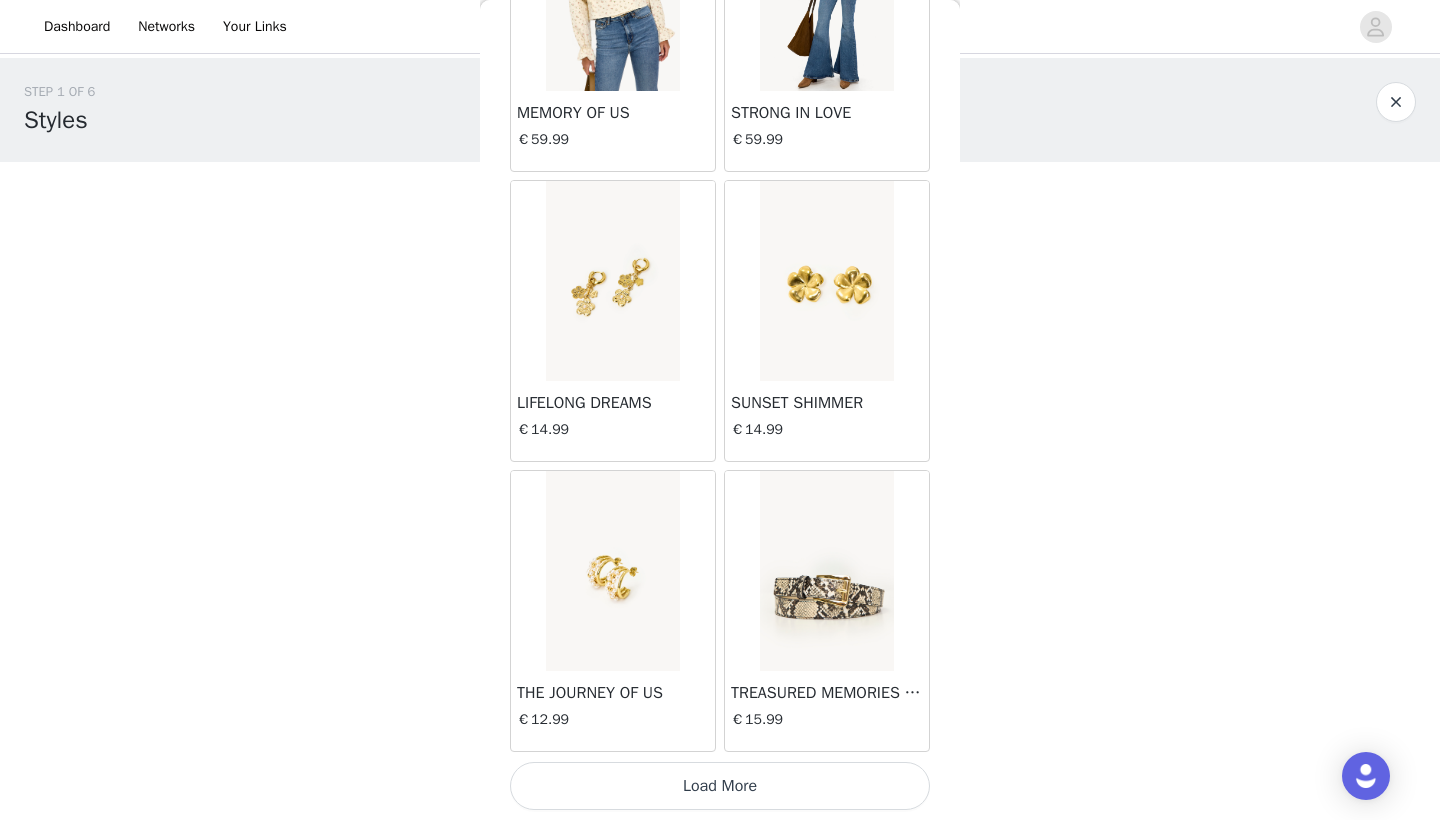 scroll, scrollTop: 2240, scrollLeft: 0, axis: vertical 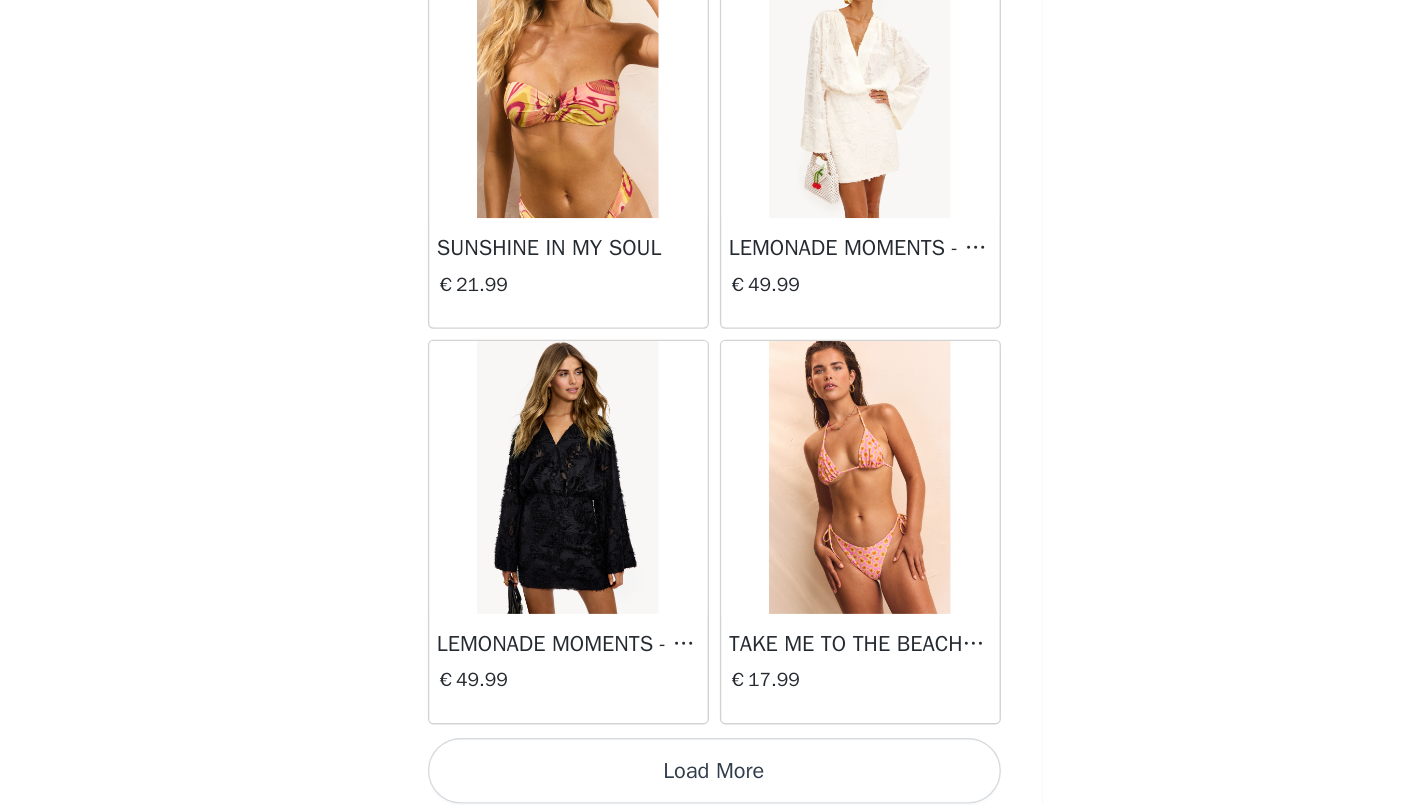 click on "Load More" at bounding box center (713, 771) 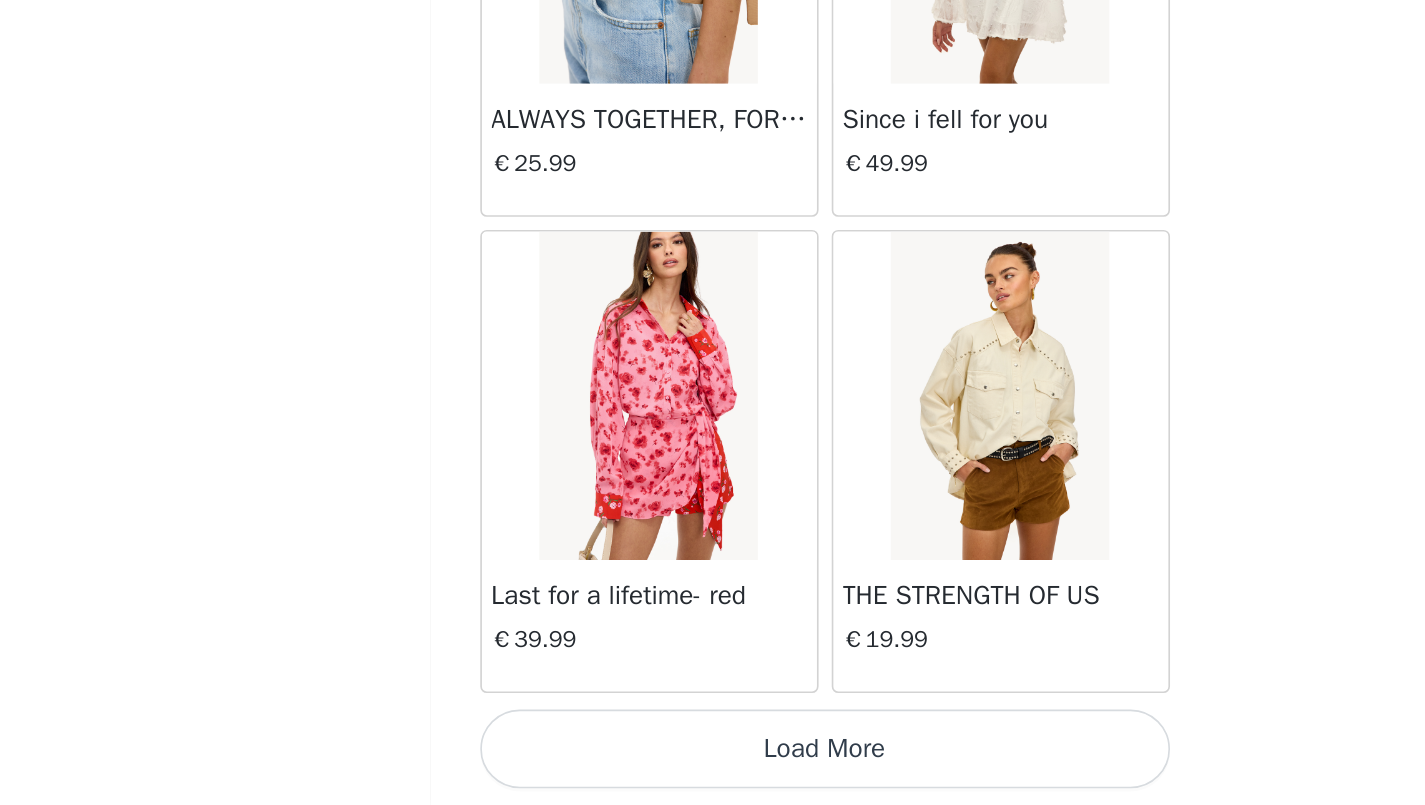 click on "Load More" at bounding box center [713, 771] 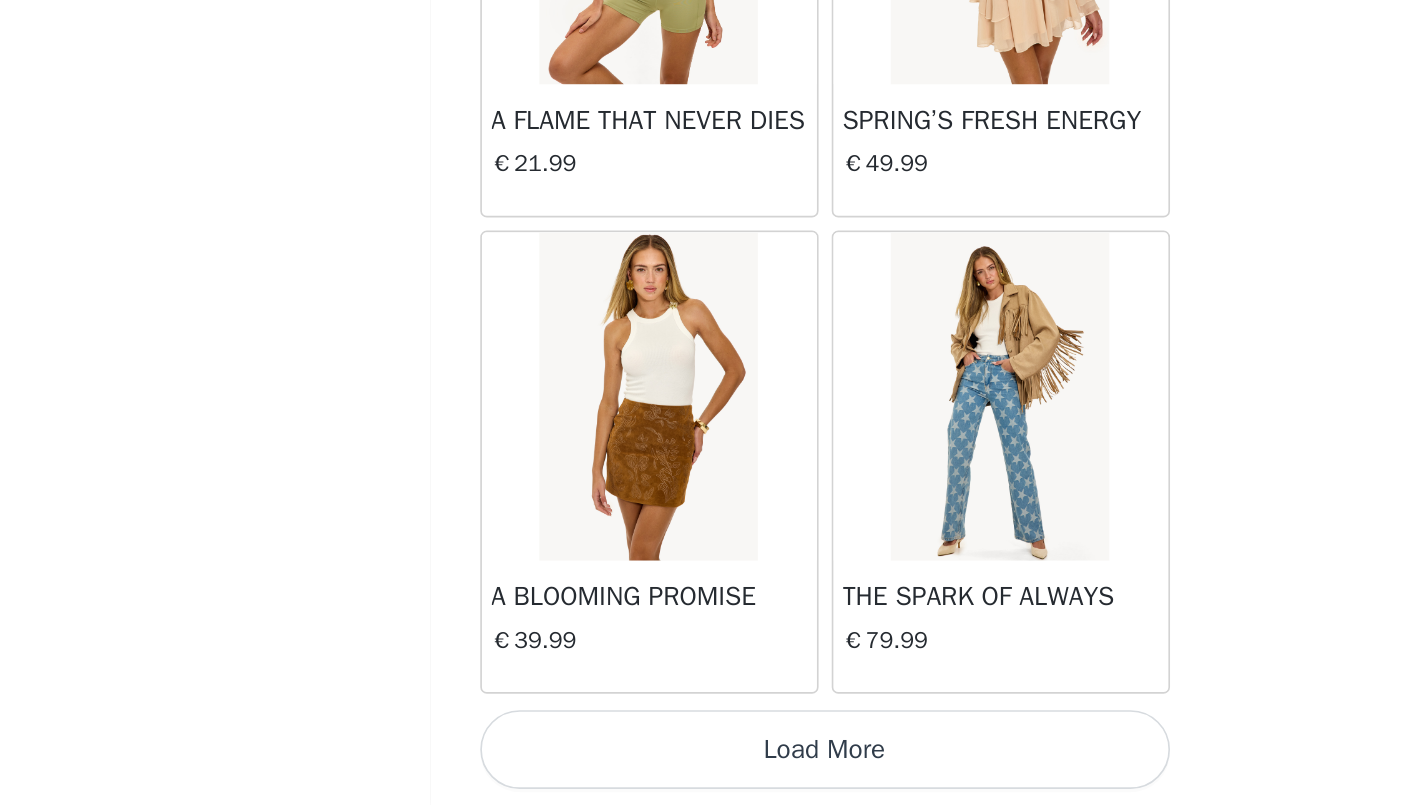 scroll, scrollTop: 10955, scrollLeft: 0, axis: vertical 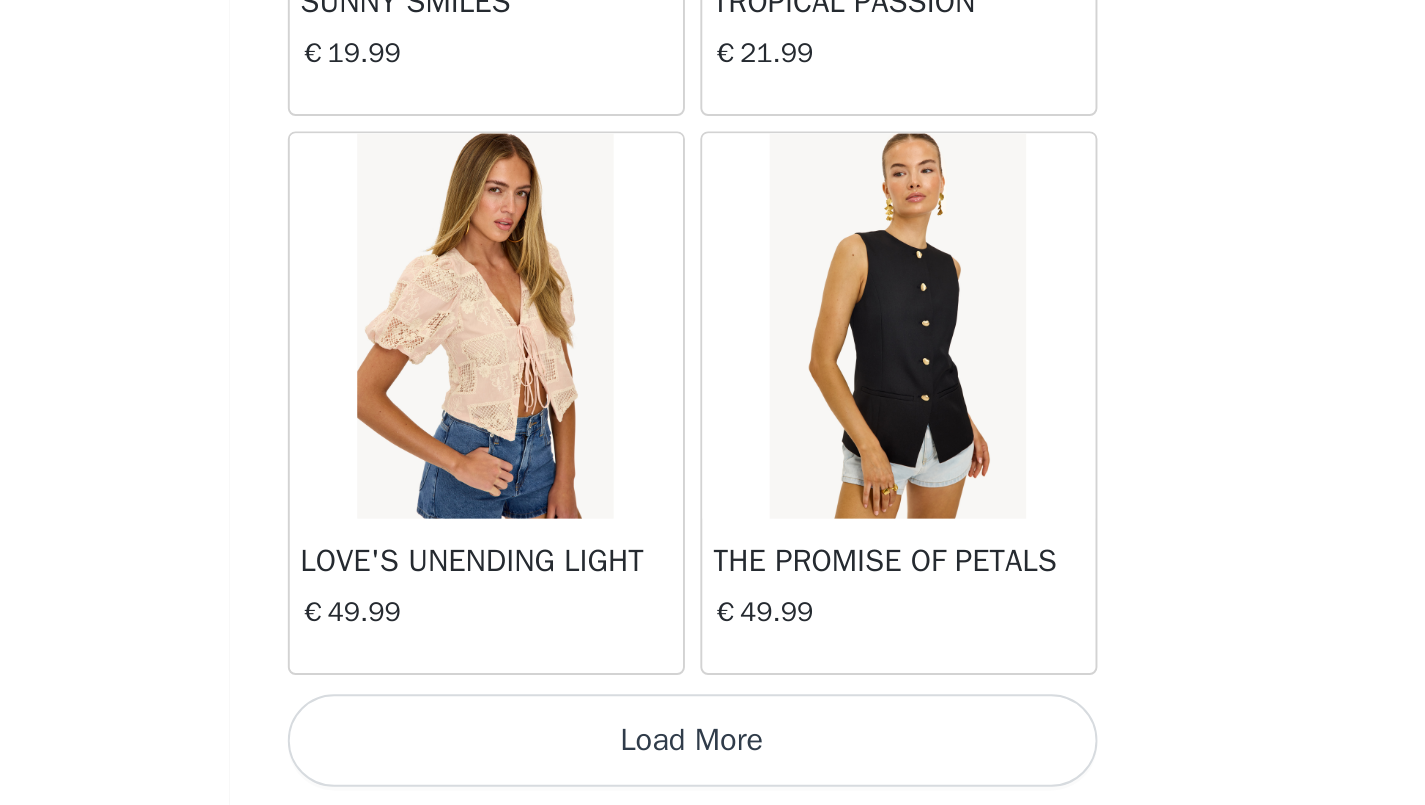 click on "Load More" at bounding box center [713, 771] 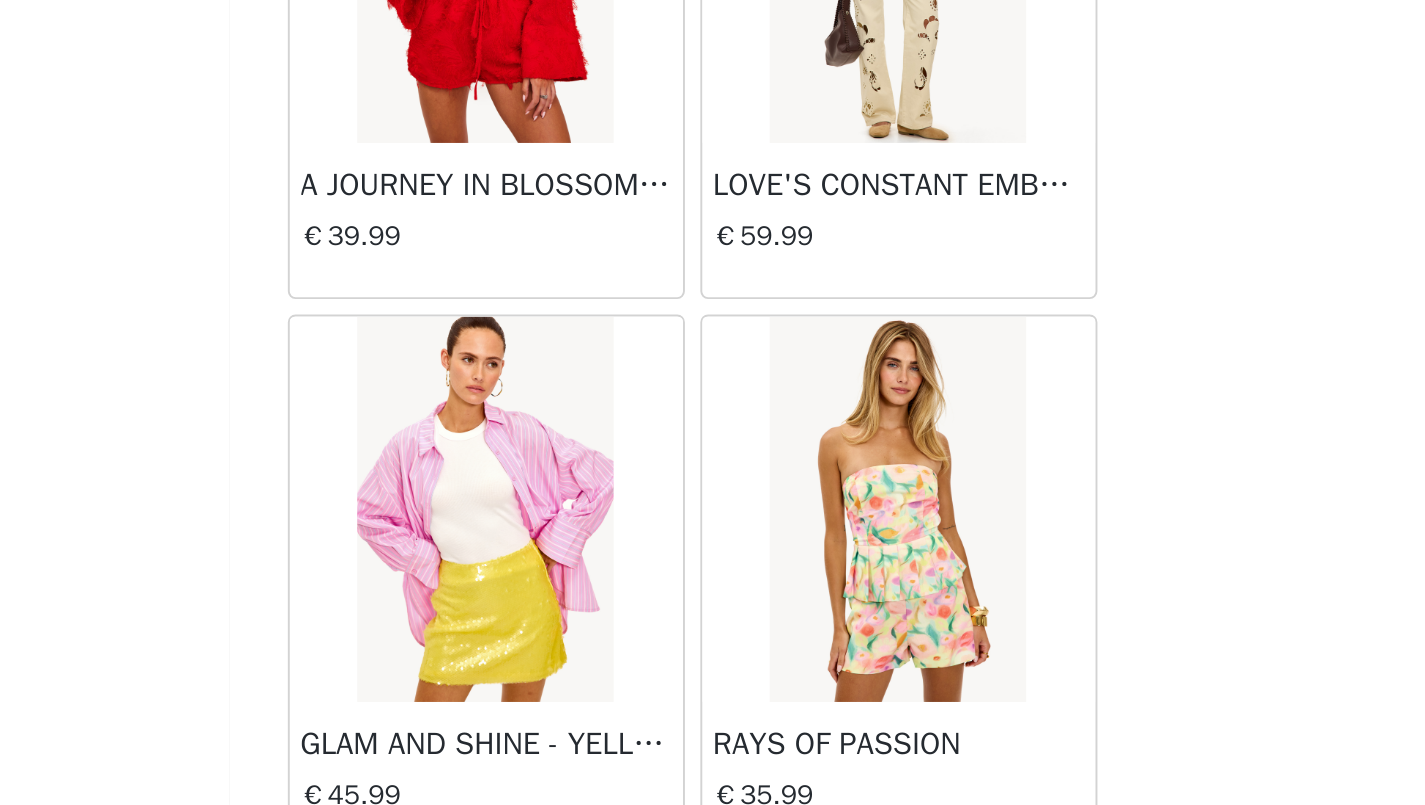 scroll, scrollTop: 16376, scrollLeft: 0, axis: vertical 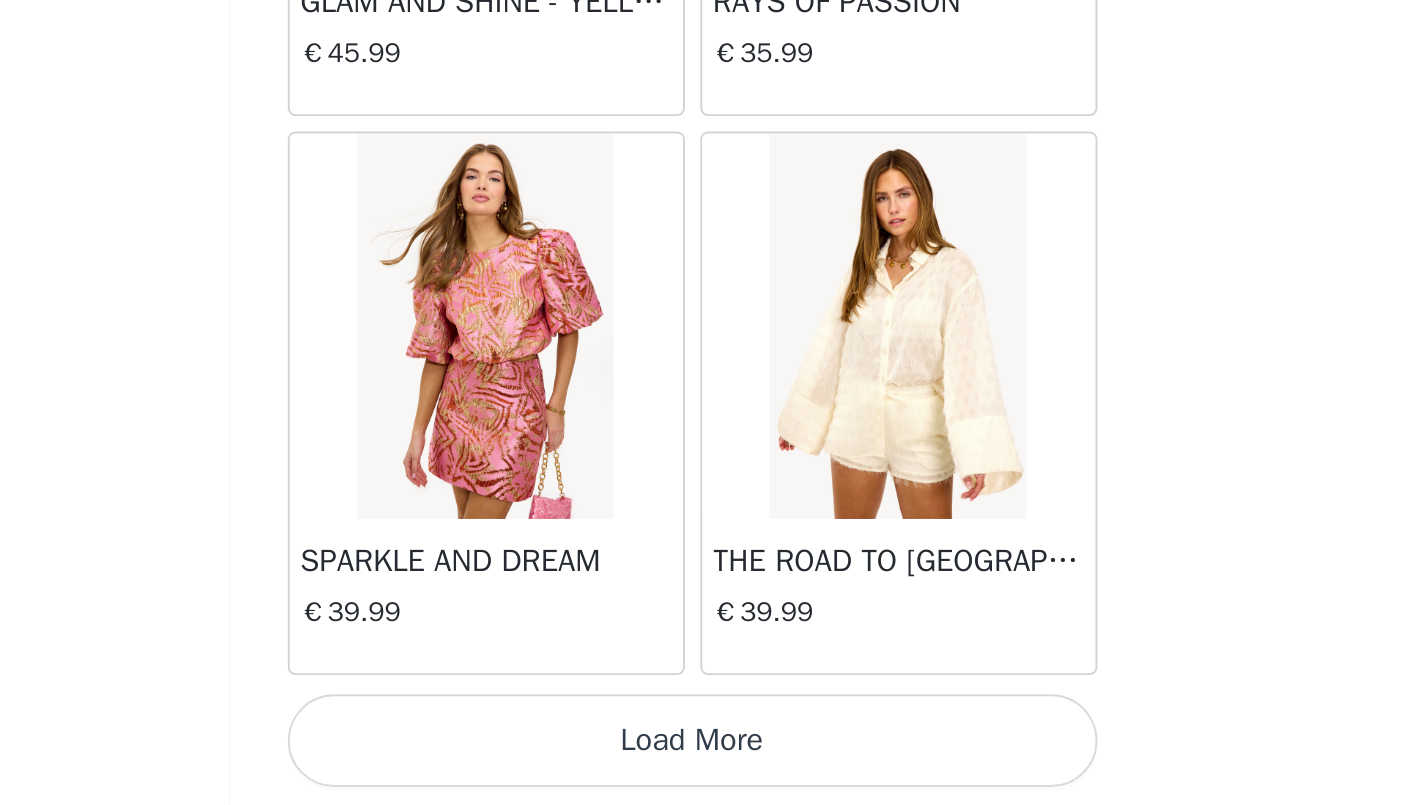 click on "Load More" at bounding box center (713, 771) 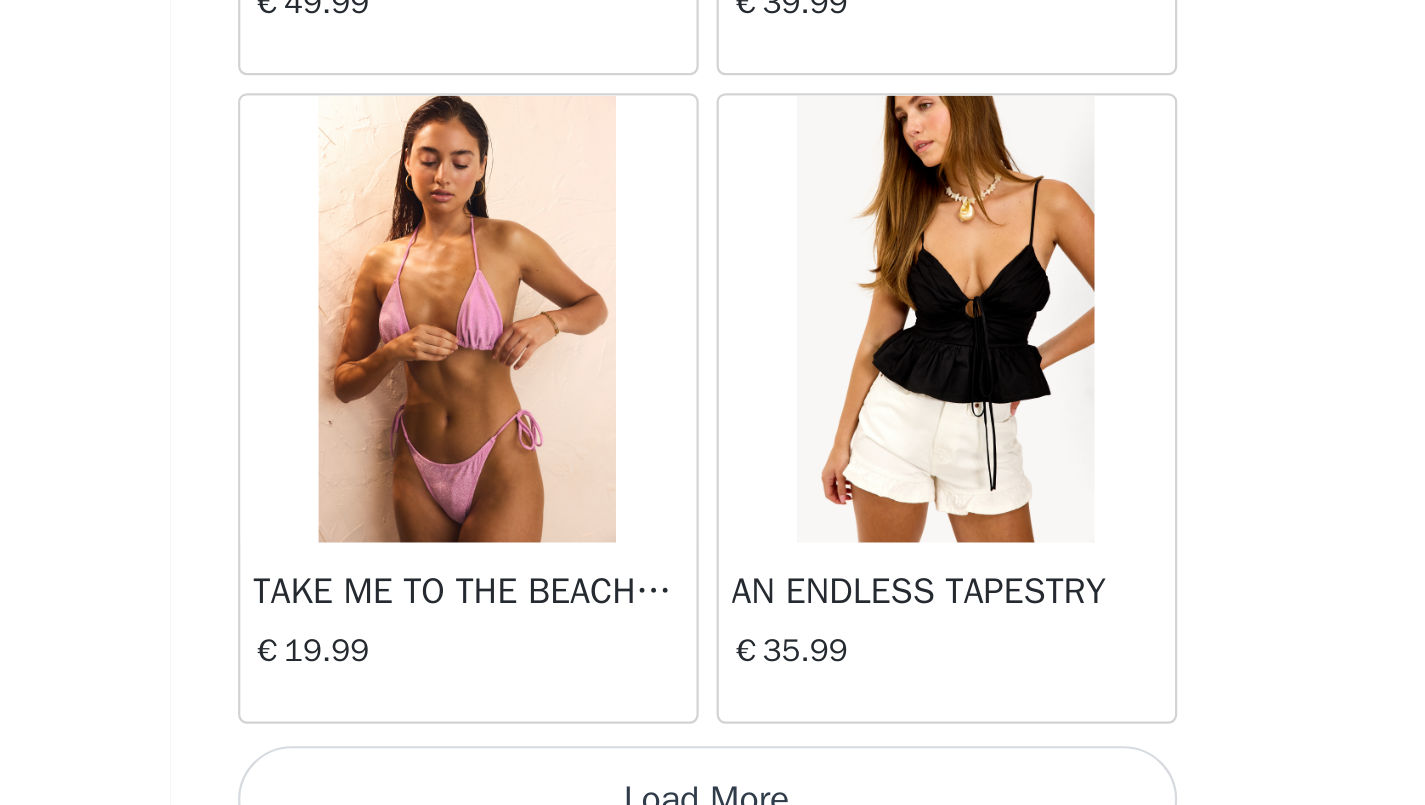 scroll, scrollTop: 19655, scrollLeft: 0, axis: vertical 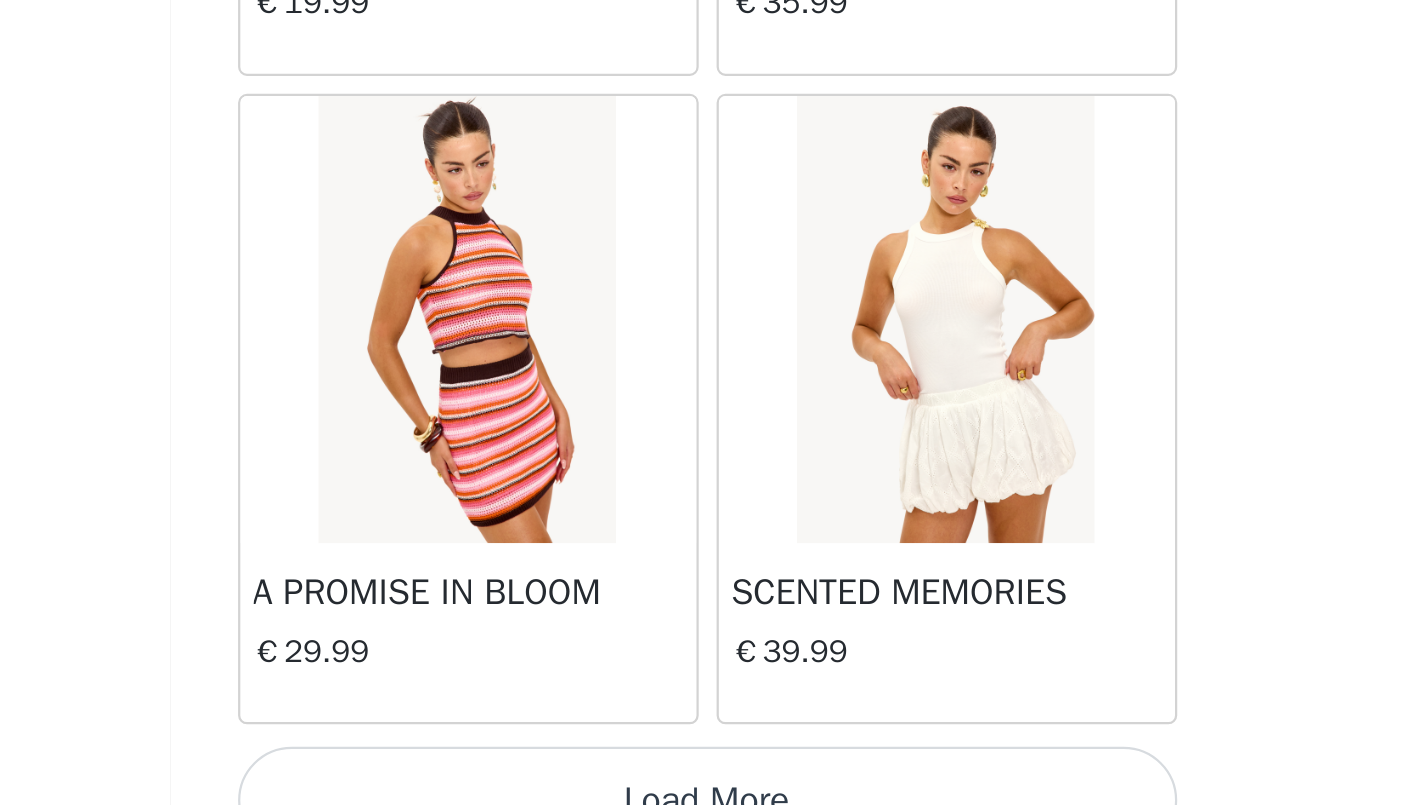 click on "Load More" at bounding box center (713, 771) 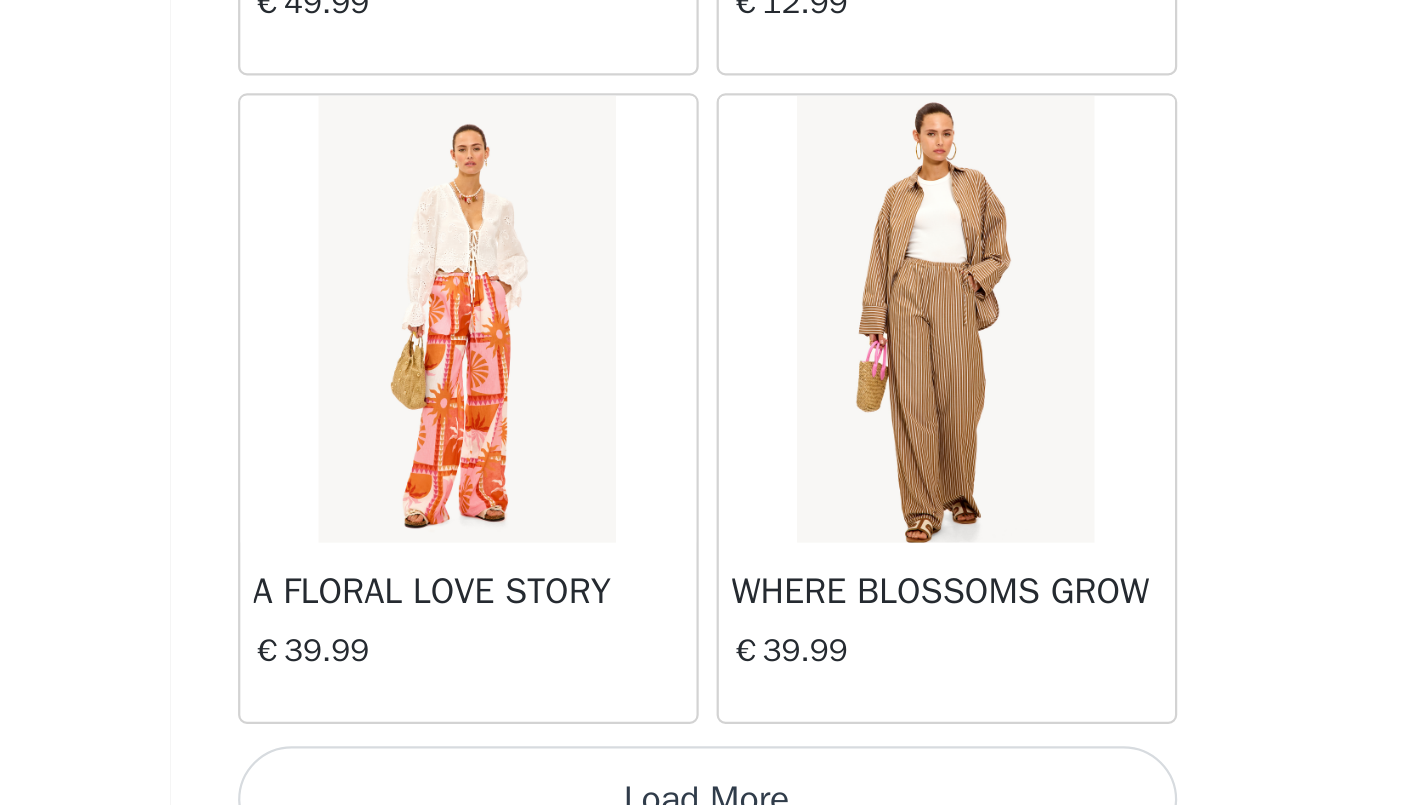 scroll, scrollTop: 25455, scrollLeft: 0, axis: vertical 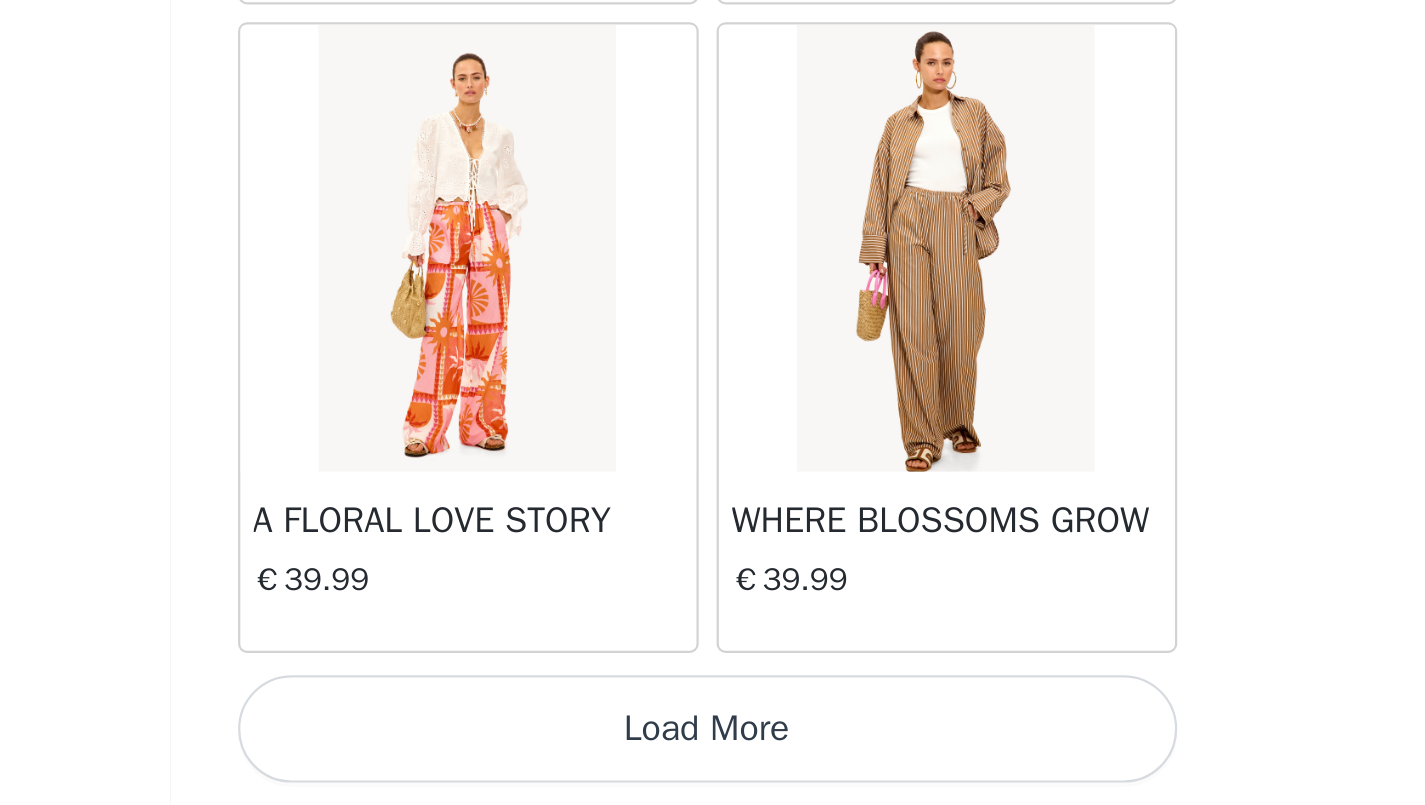click on "Load More" at bounding box center (713, 771) 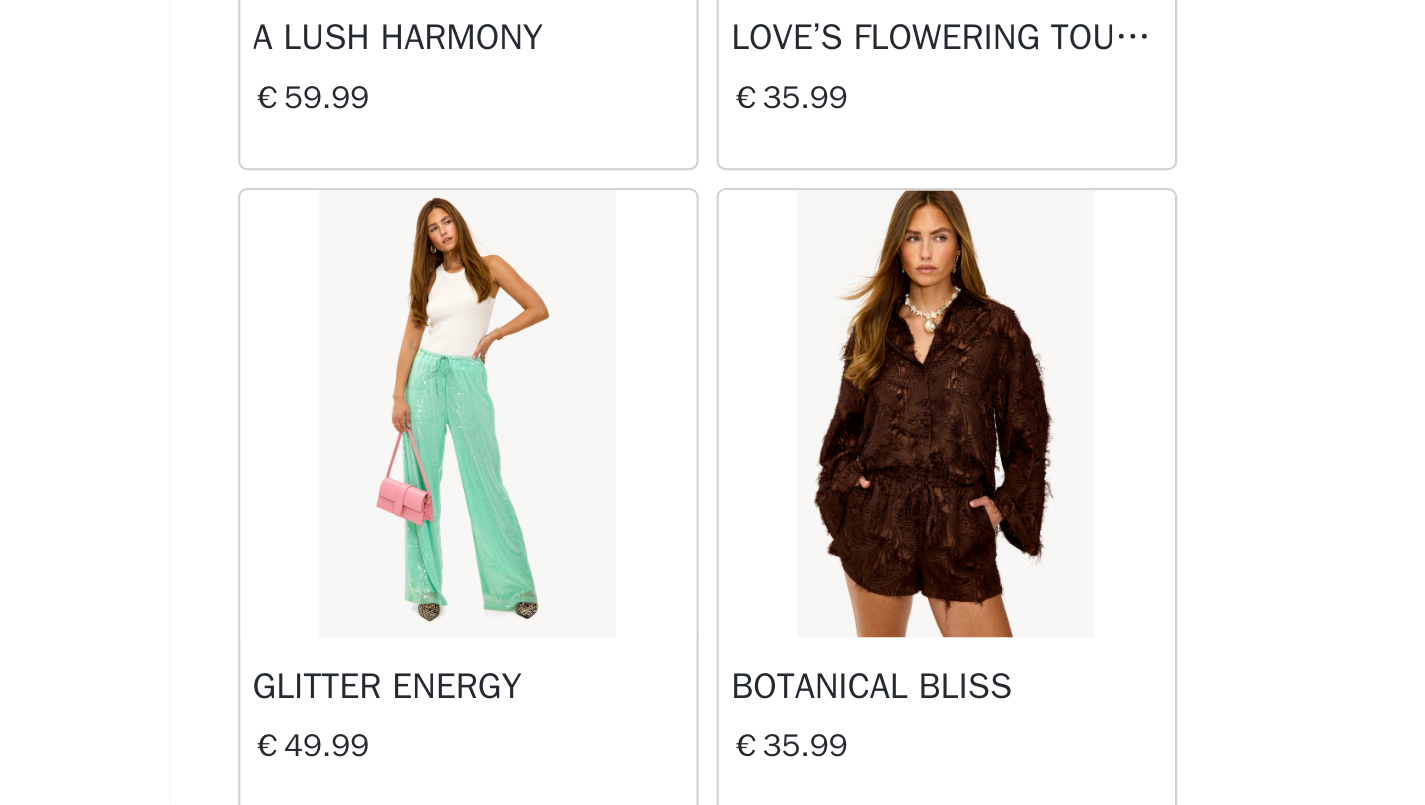 scroll, scrollTop: 27136, scrollLeft: 0, axis: vertical 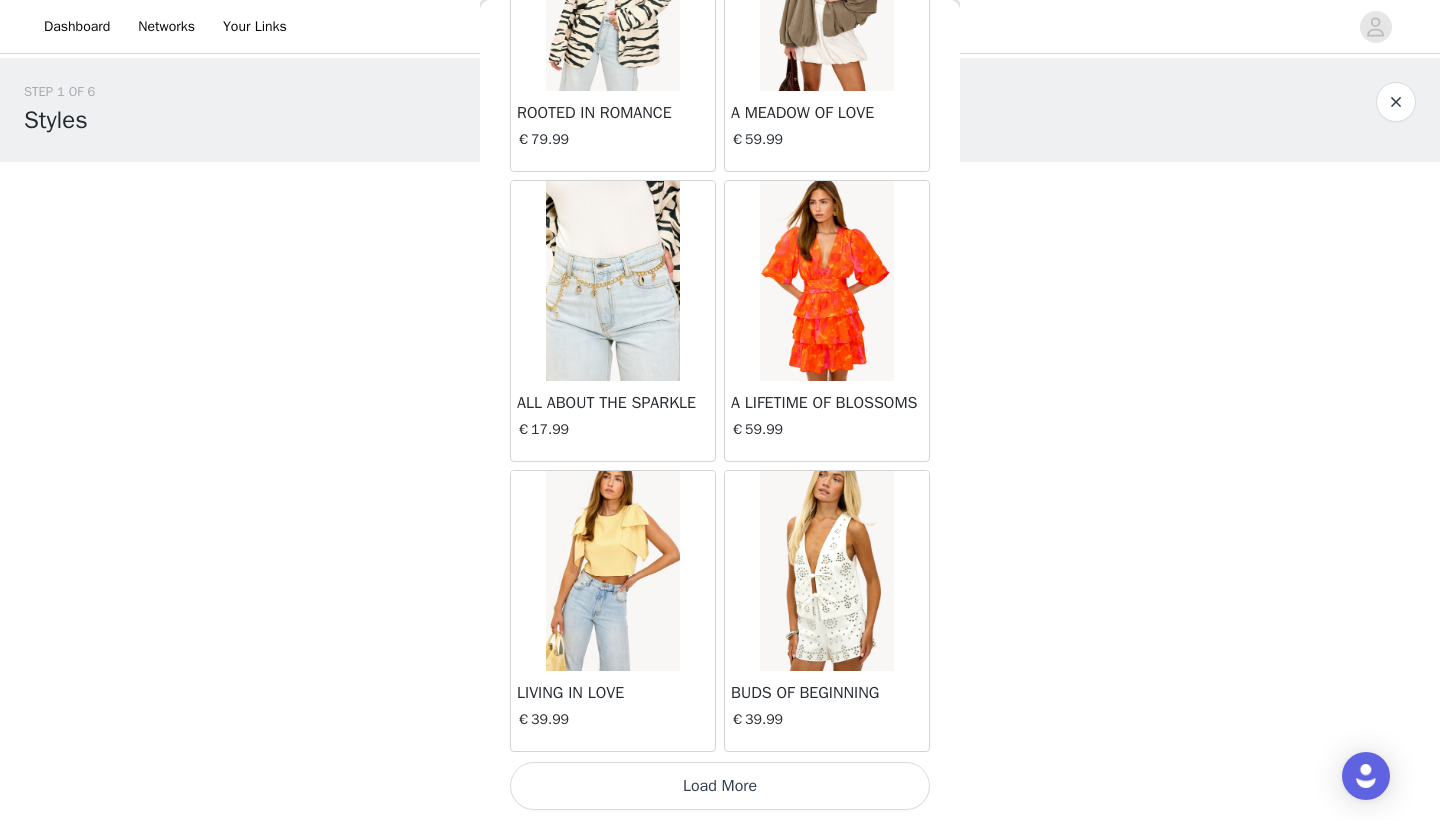 click on "LIVING IN LOVE   €39.99" at bounding box center (613, 711) 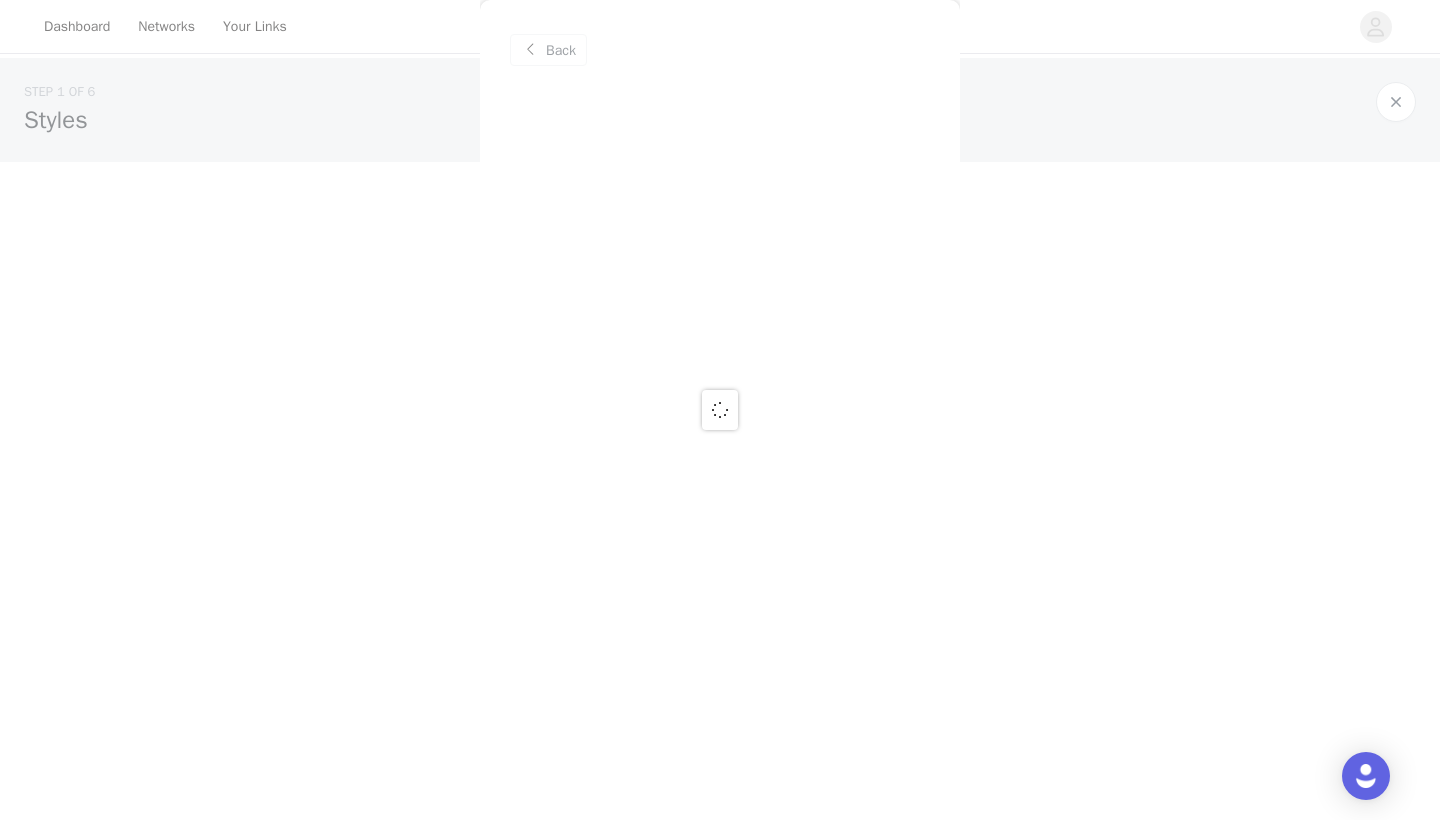 scroll, scrollTop: 0, scrollLeft: 0, axis: both 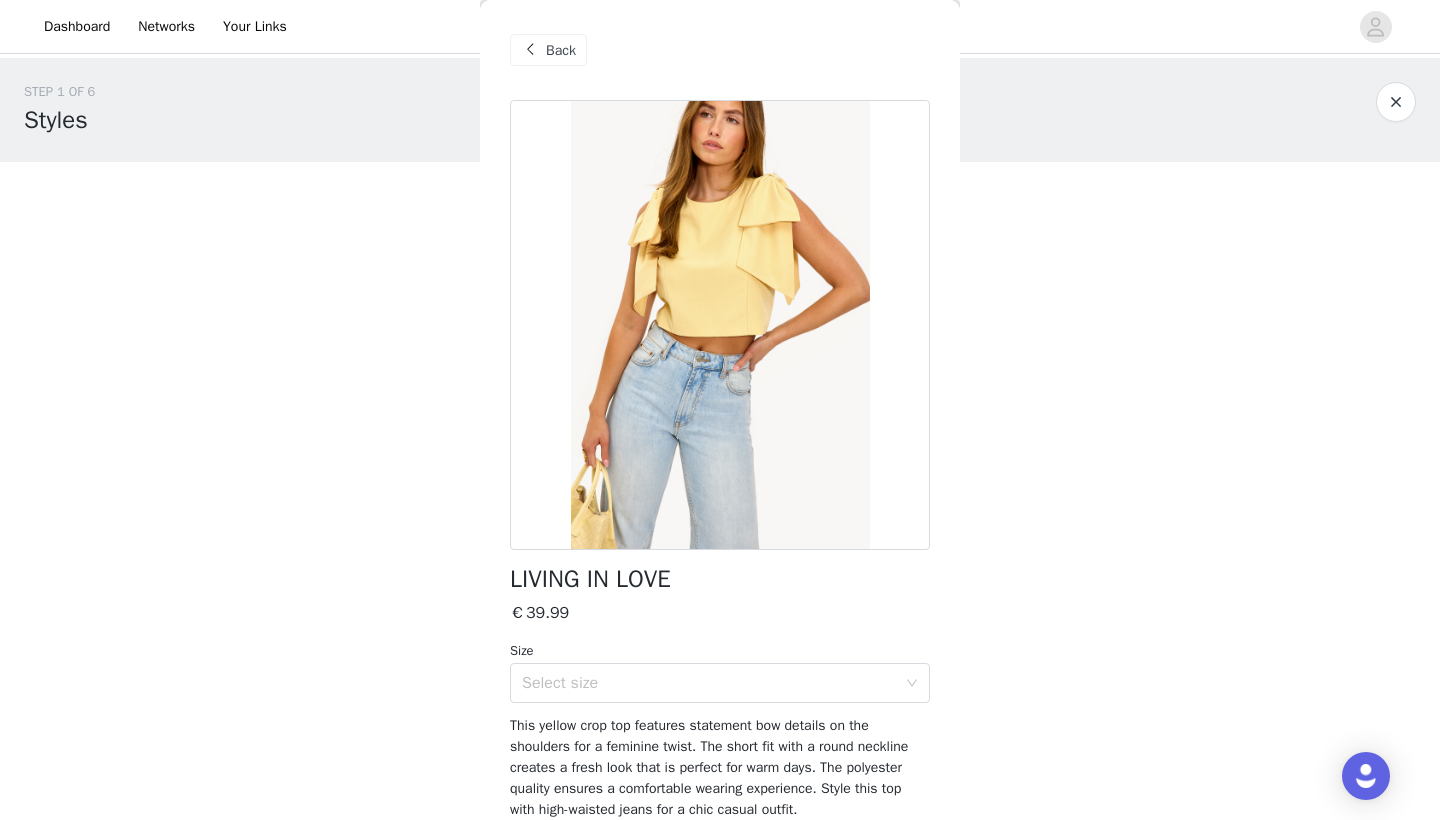 click on "Back" at bounding box center (561, 50) 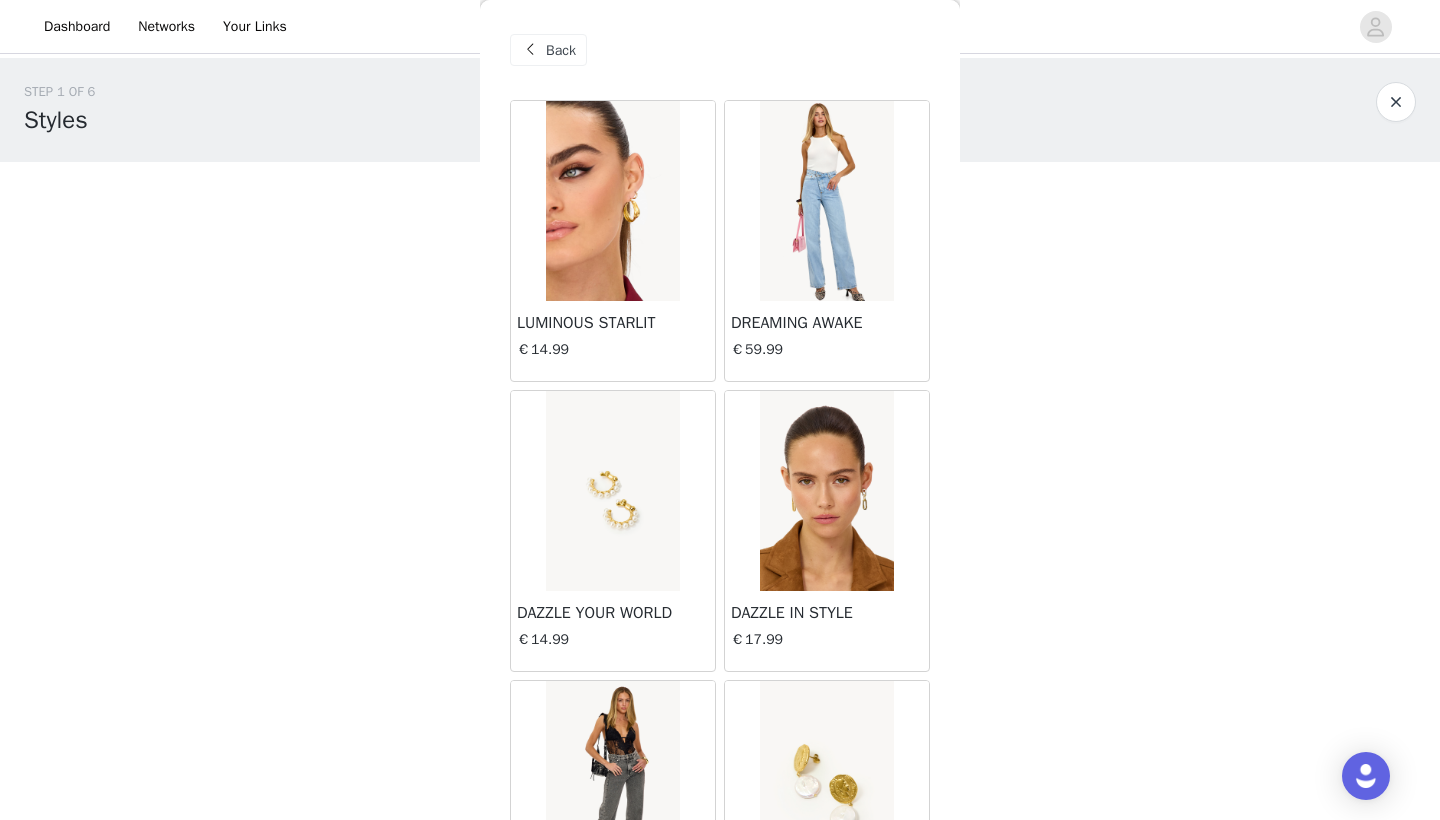 scroll, scrollTop: -13, scrollLeft: 0, axis: vertical 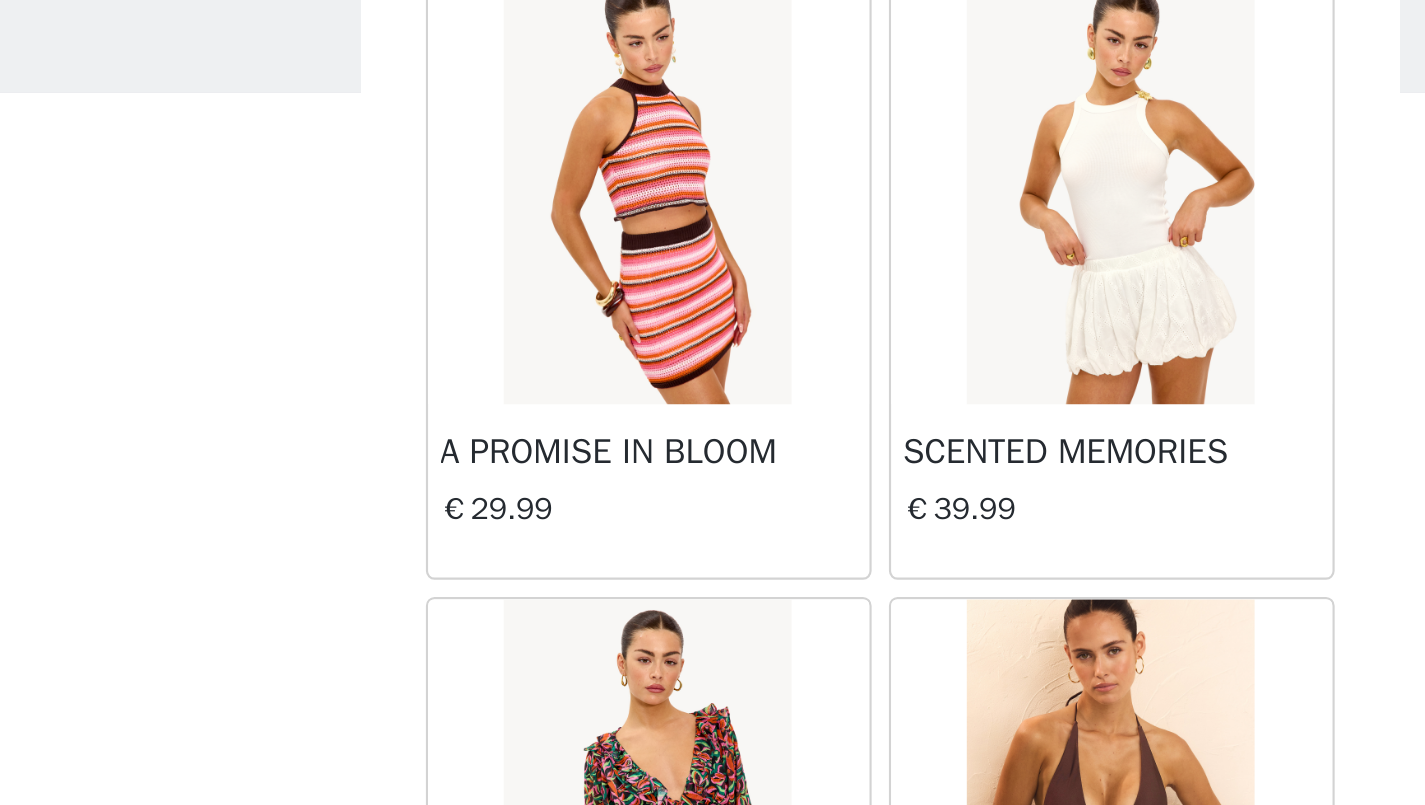 click at bounding box center [819, 206] 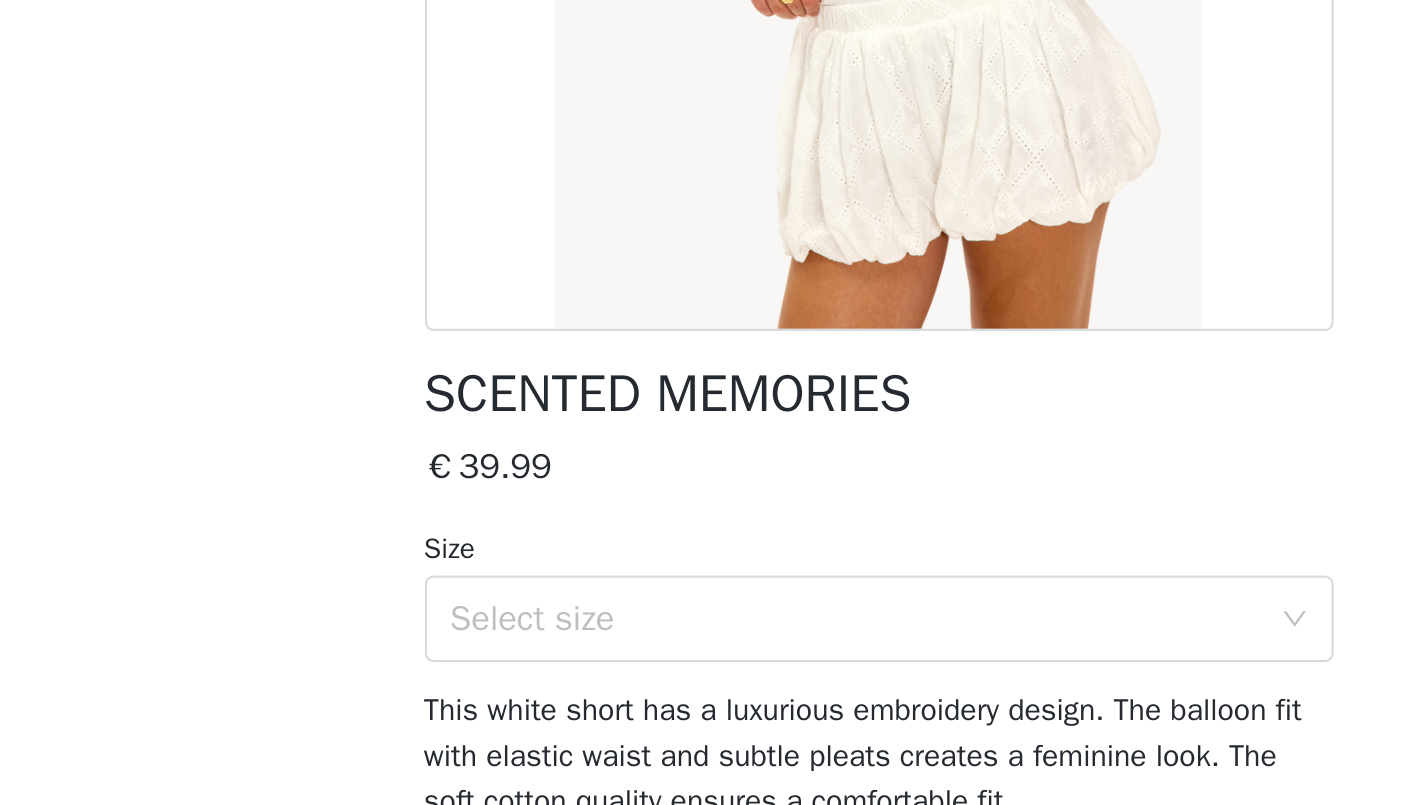 scroll, scrollTop: 77, scrollLeft: 0, axis: vertical 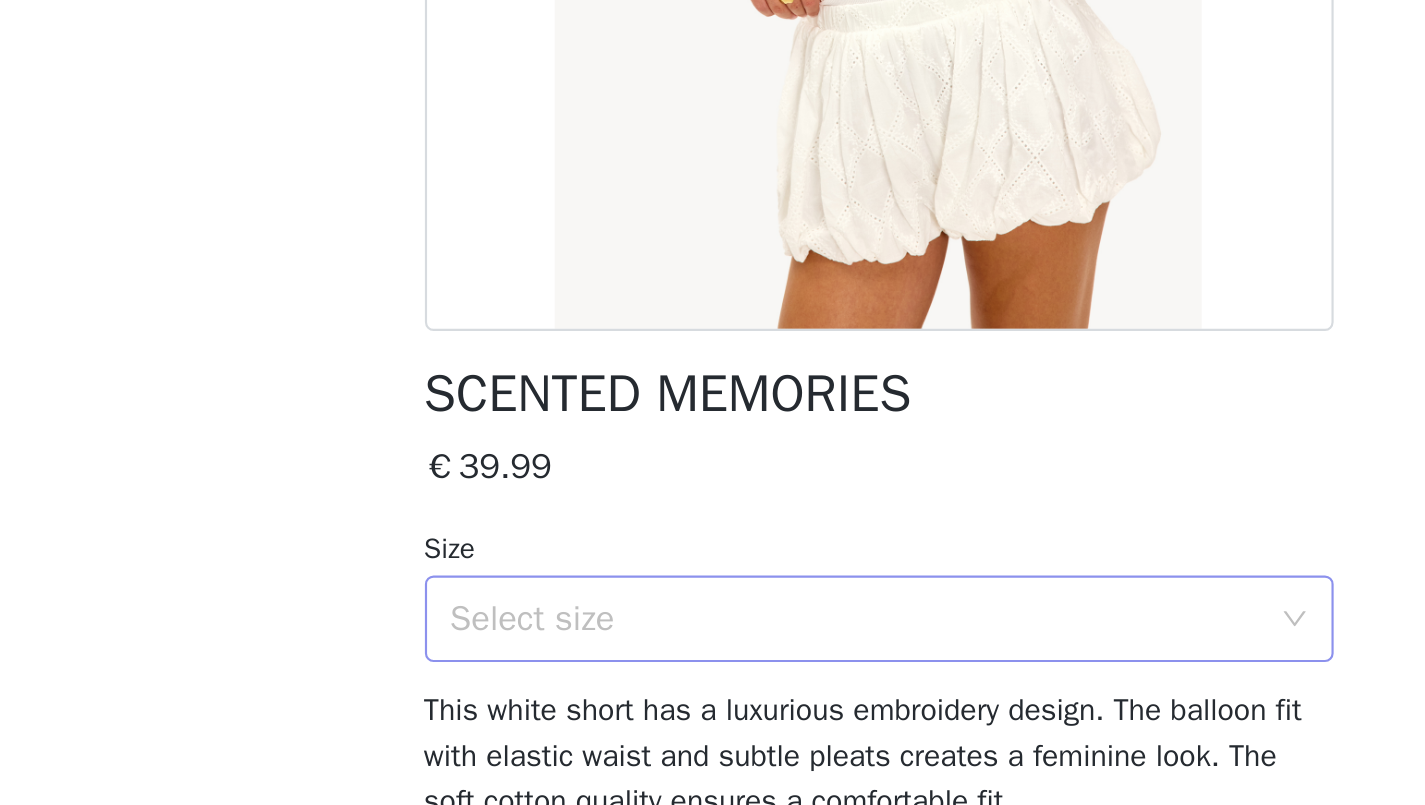 click on "Select size" at bounding box center [702, 626] 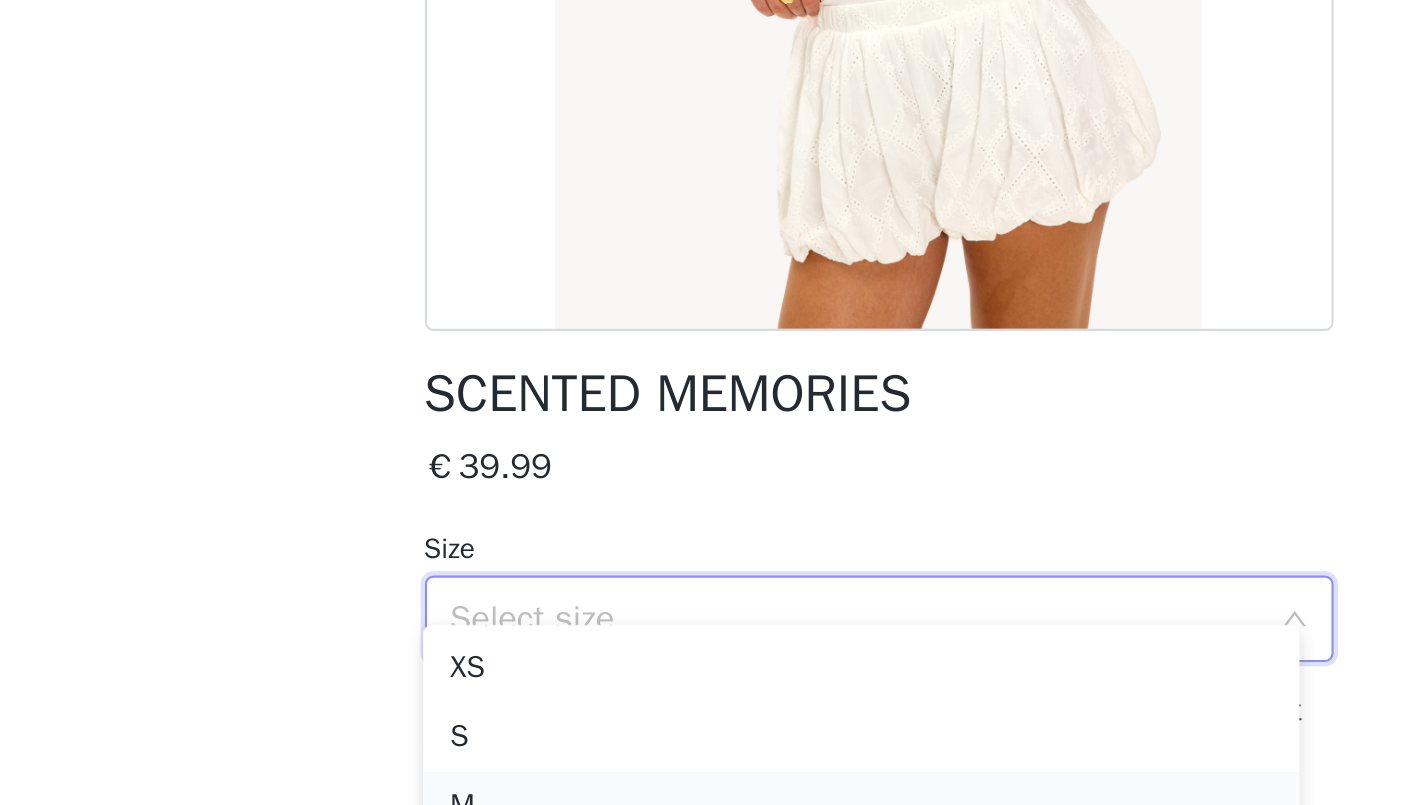 click on "M" at bounding box center [704, 713] 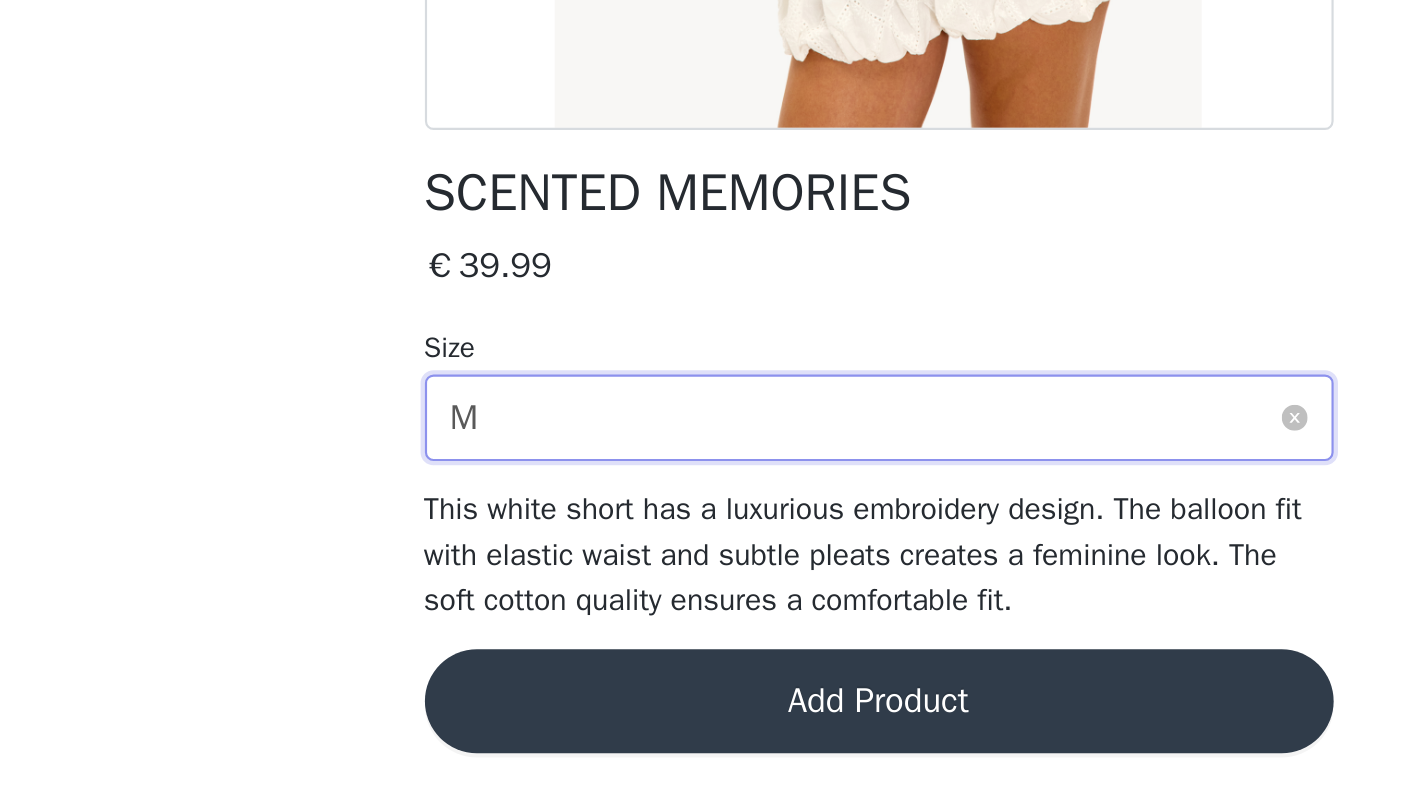 scroll, scrollTop: 0, scrollLeft: 0, axis: both 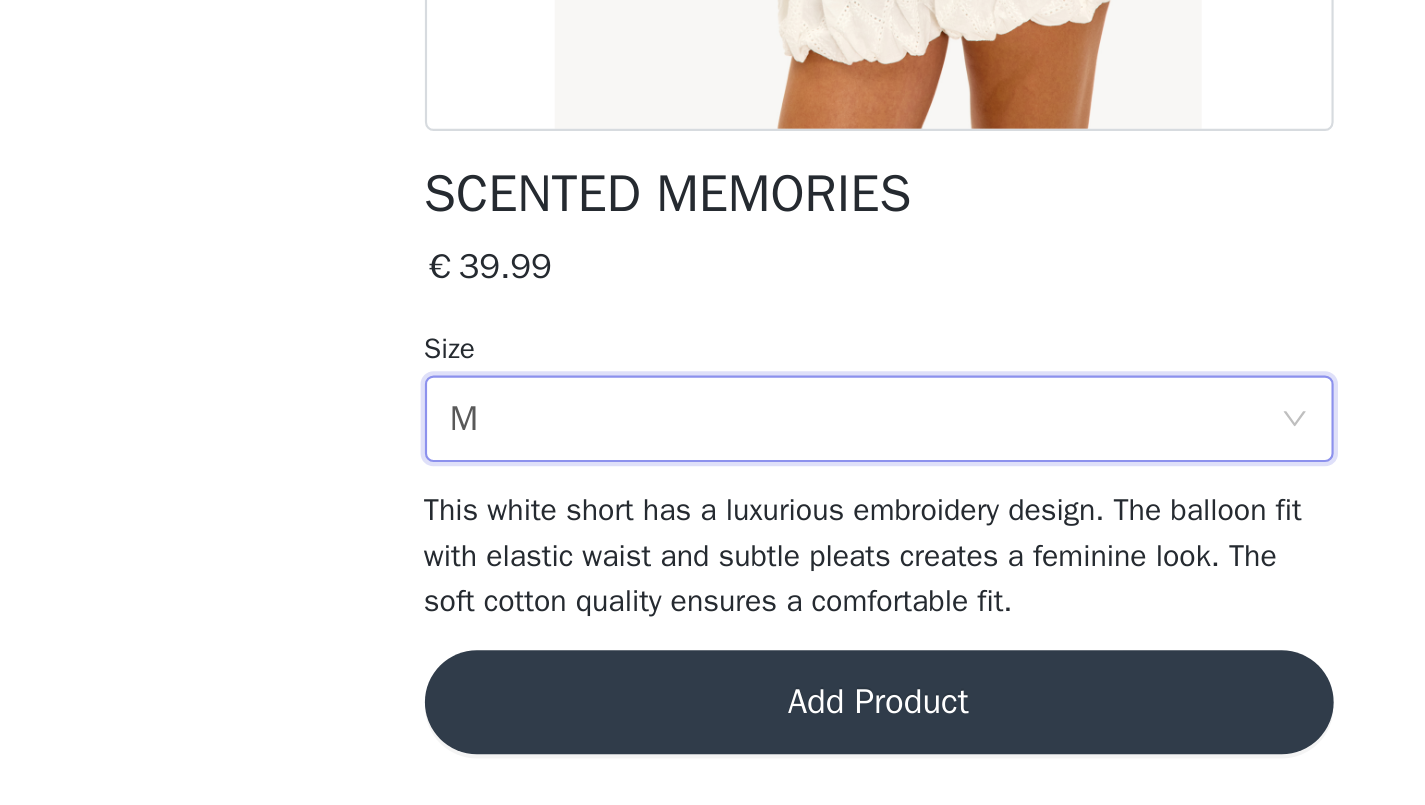 click on "SCENTED MEMORIES       €39.99         Size   Select size M   This white short has a luxurious embroidery design. The balloon fit with elastic waist and subtle pleats creates a feminine look. The soft cotton quality ensures a comfortable fit.   Add Product" at bounding box center [713, 424] 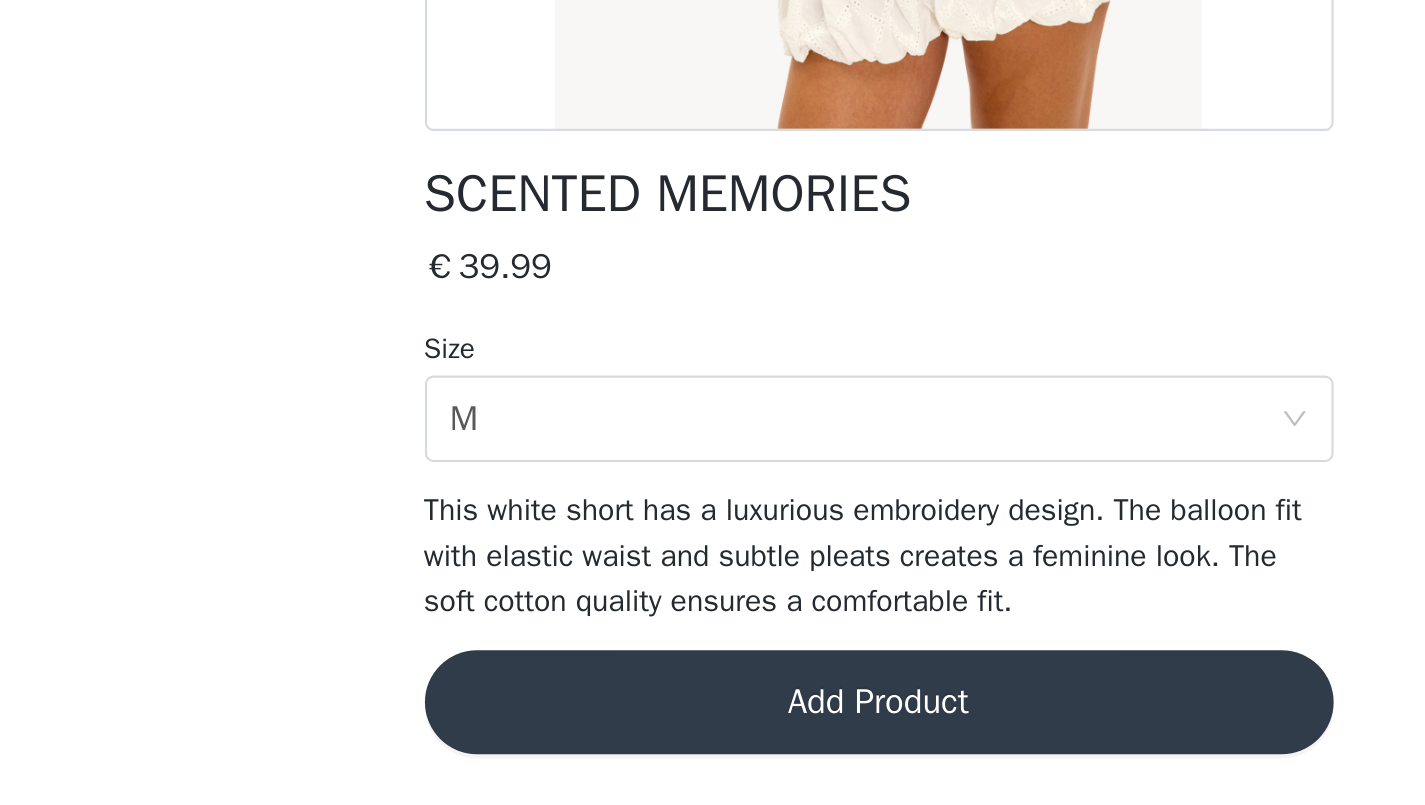 click on "Add Product" at bounding box center (713, 757) 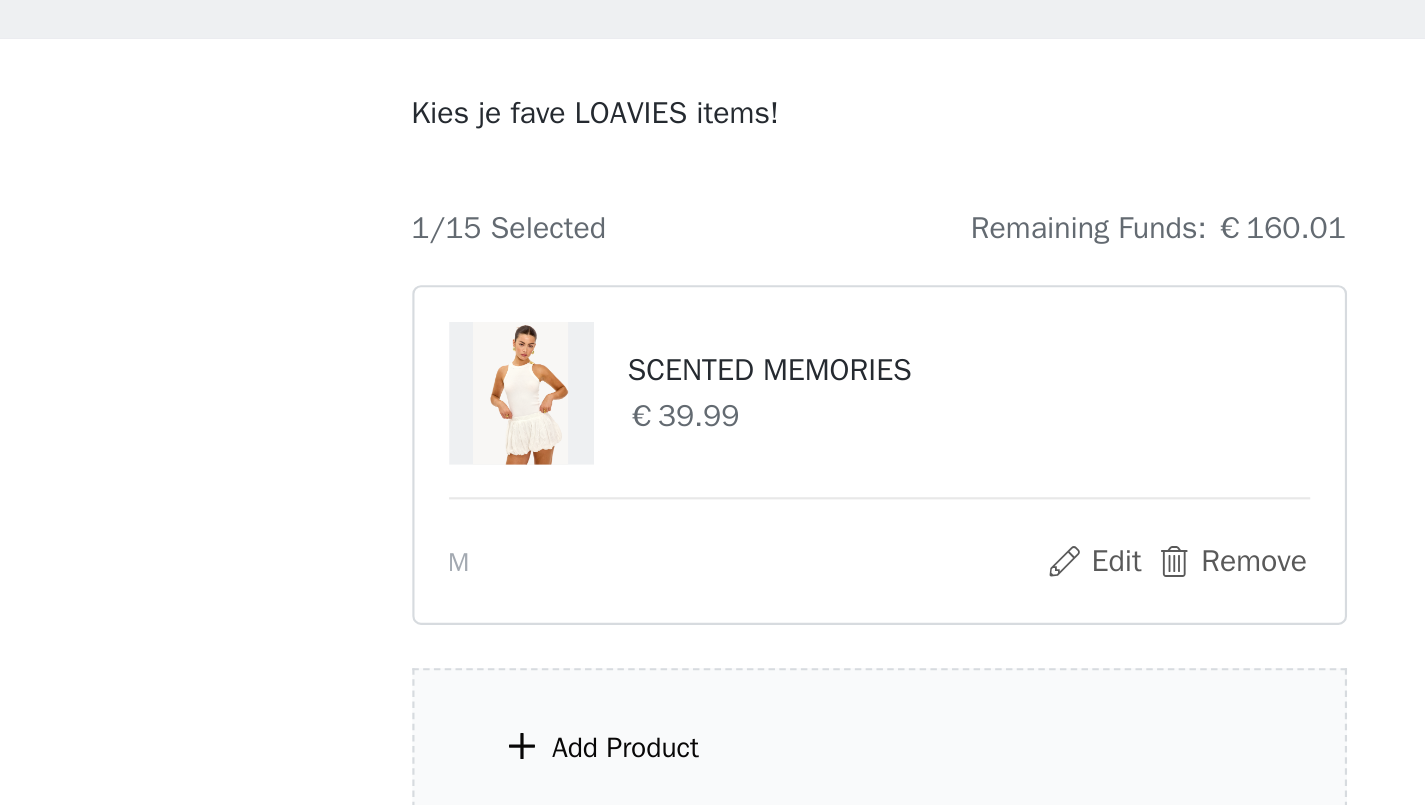 click on "Add Product" at bounding box center (596, 490) 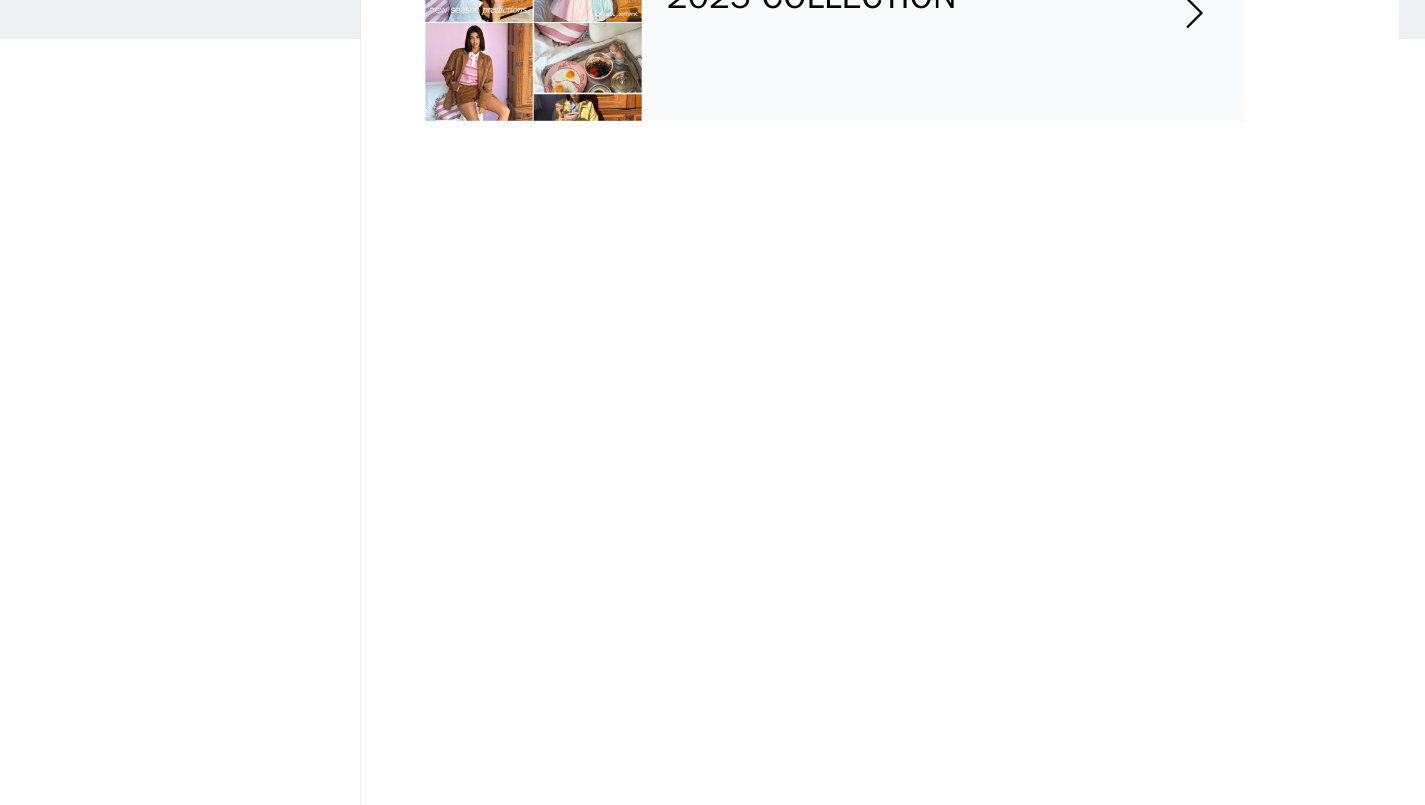 click on "2025 COLLECTION" at bounding box center [742, 150] 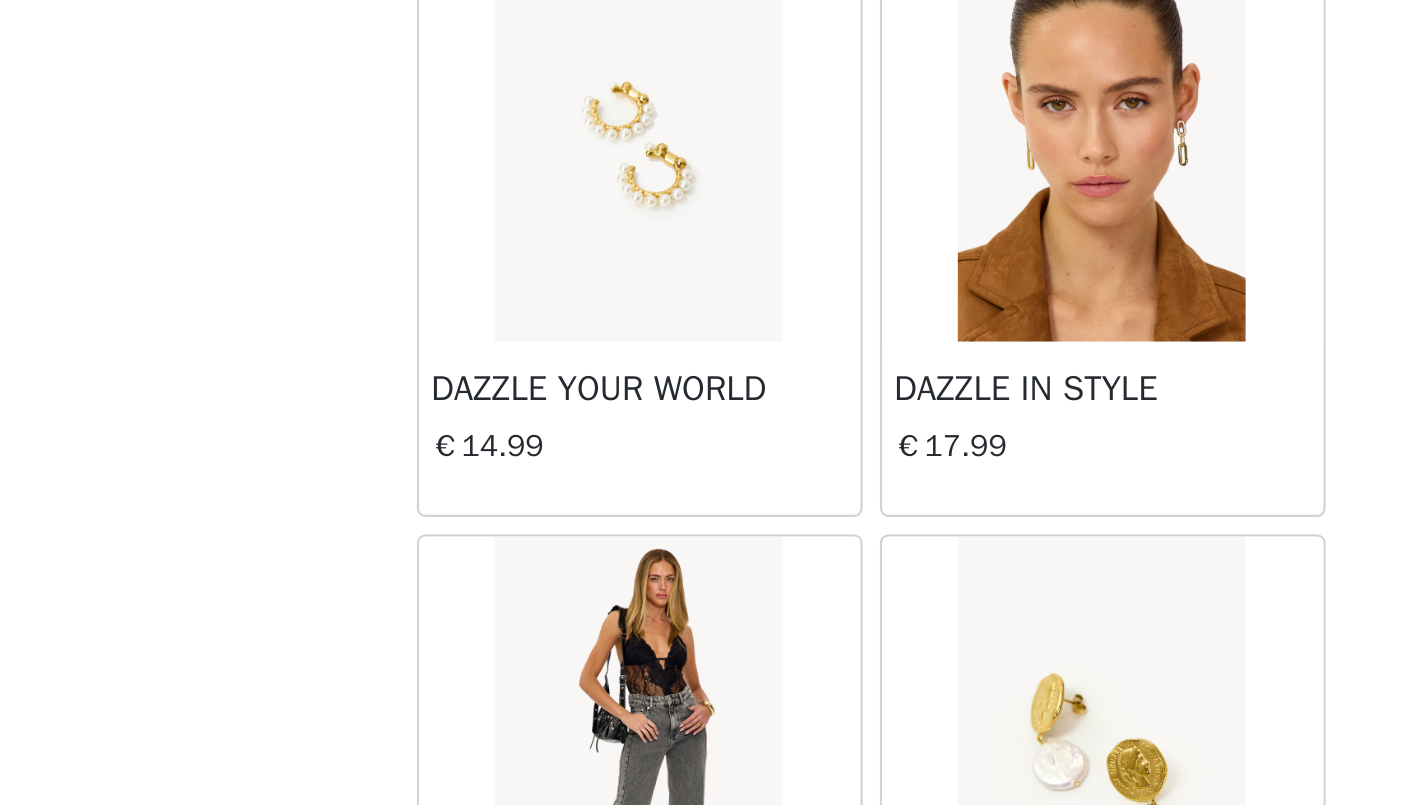 scroll, scrollTop: 0, scrollLeft: 0, axis: both 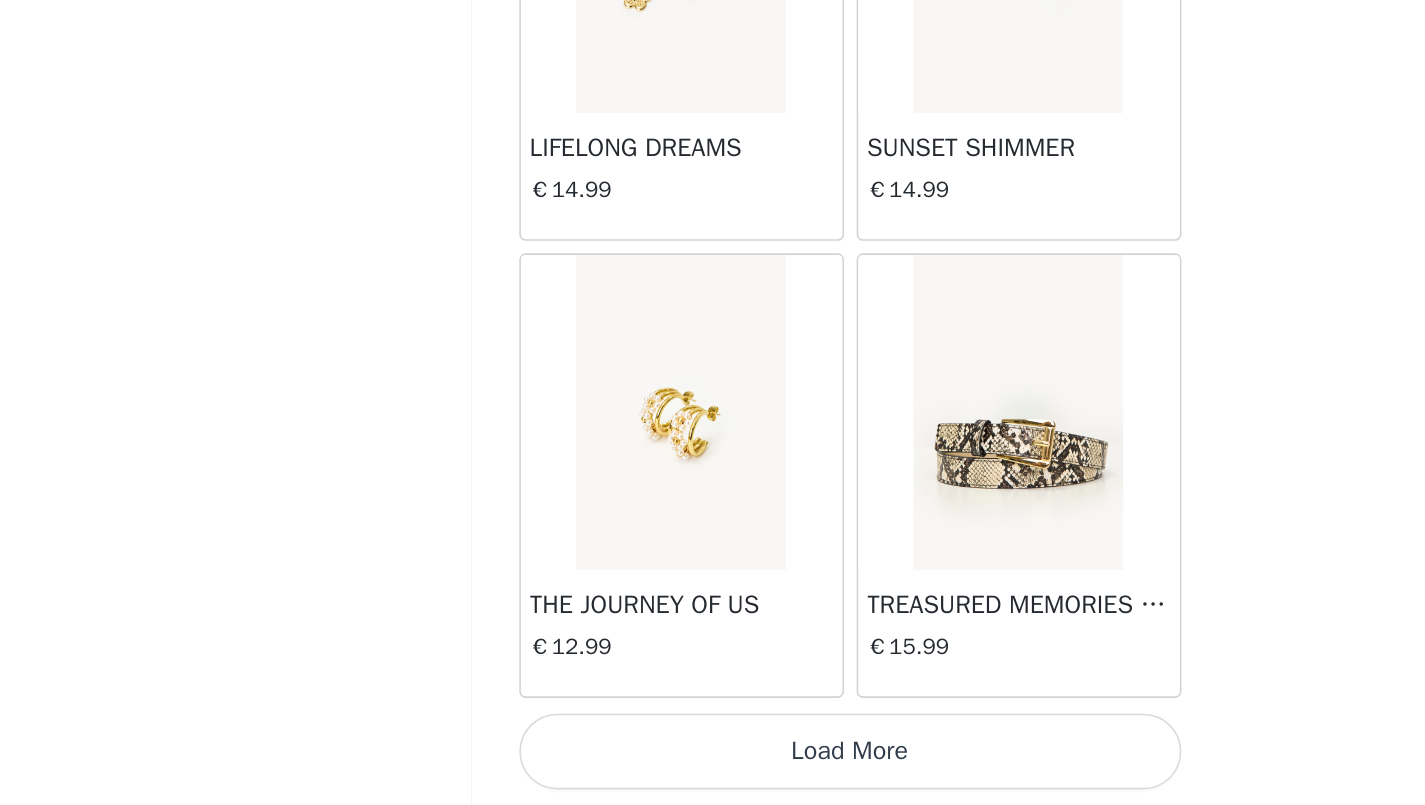 click on "Load More" at bounding box center (713, 771) 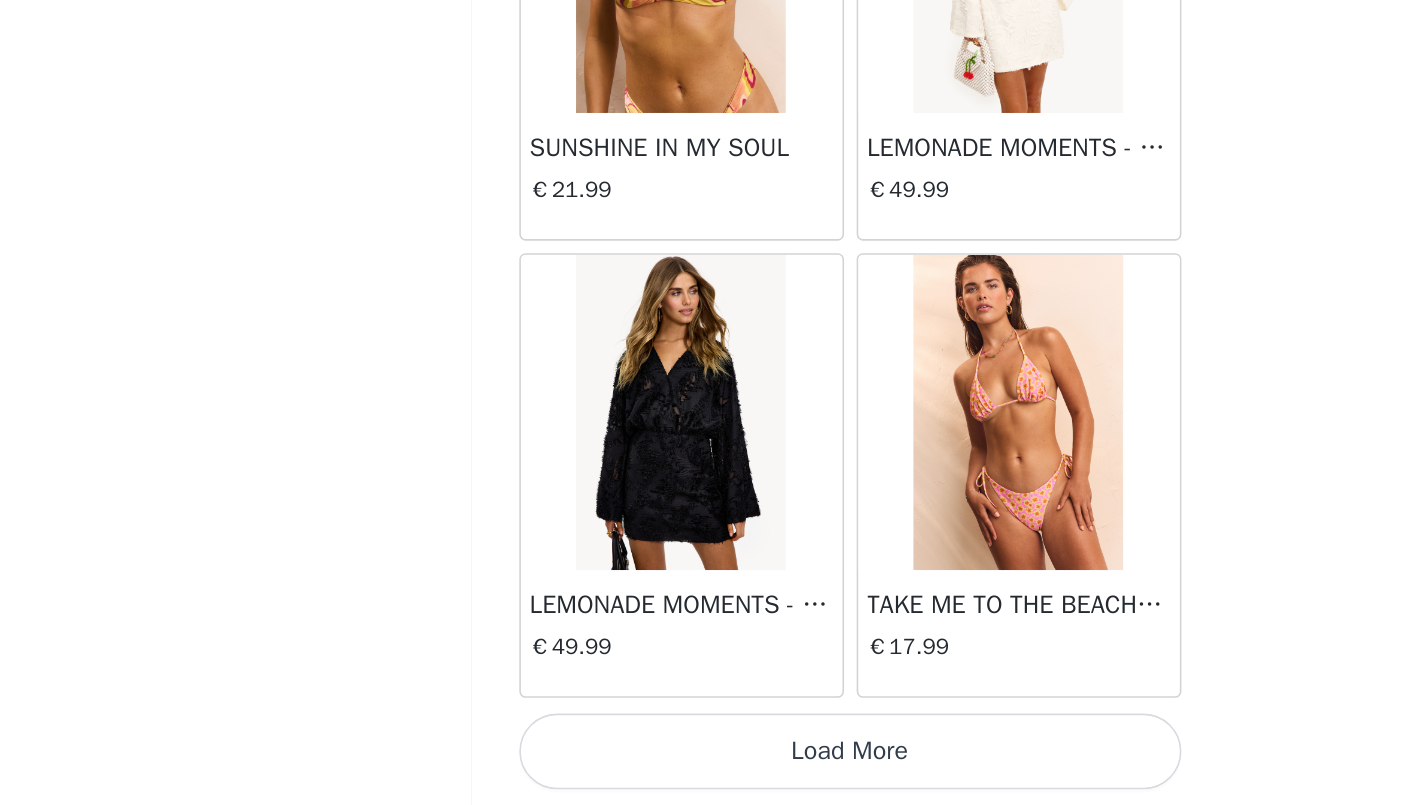 scroll, scrollTop: 5155, scrollLeft: 0, axis: vertical 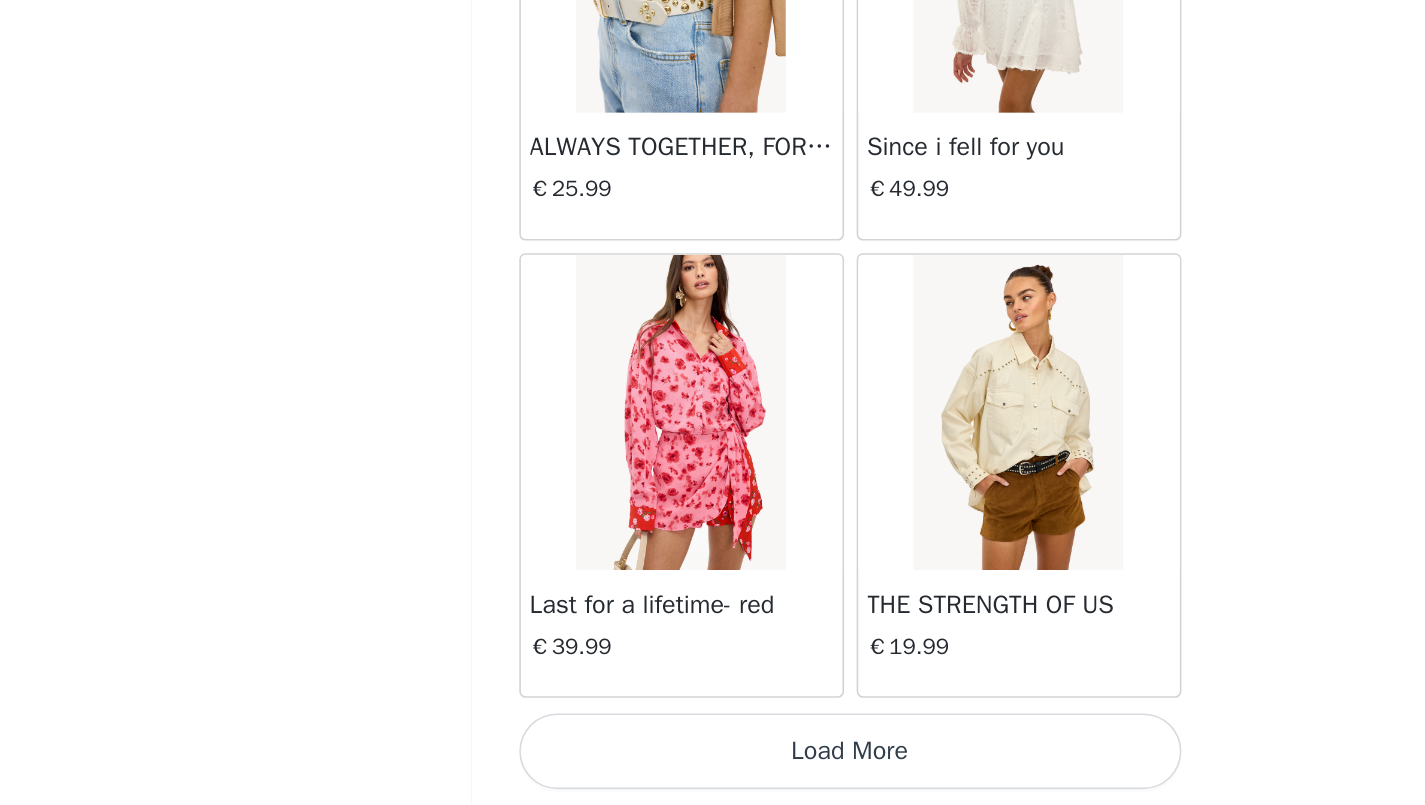 click on "Load More" at bounding box center (713, 771) 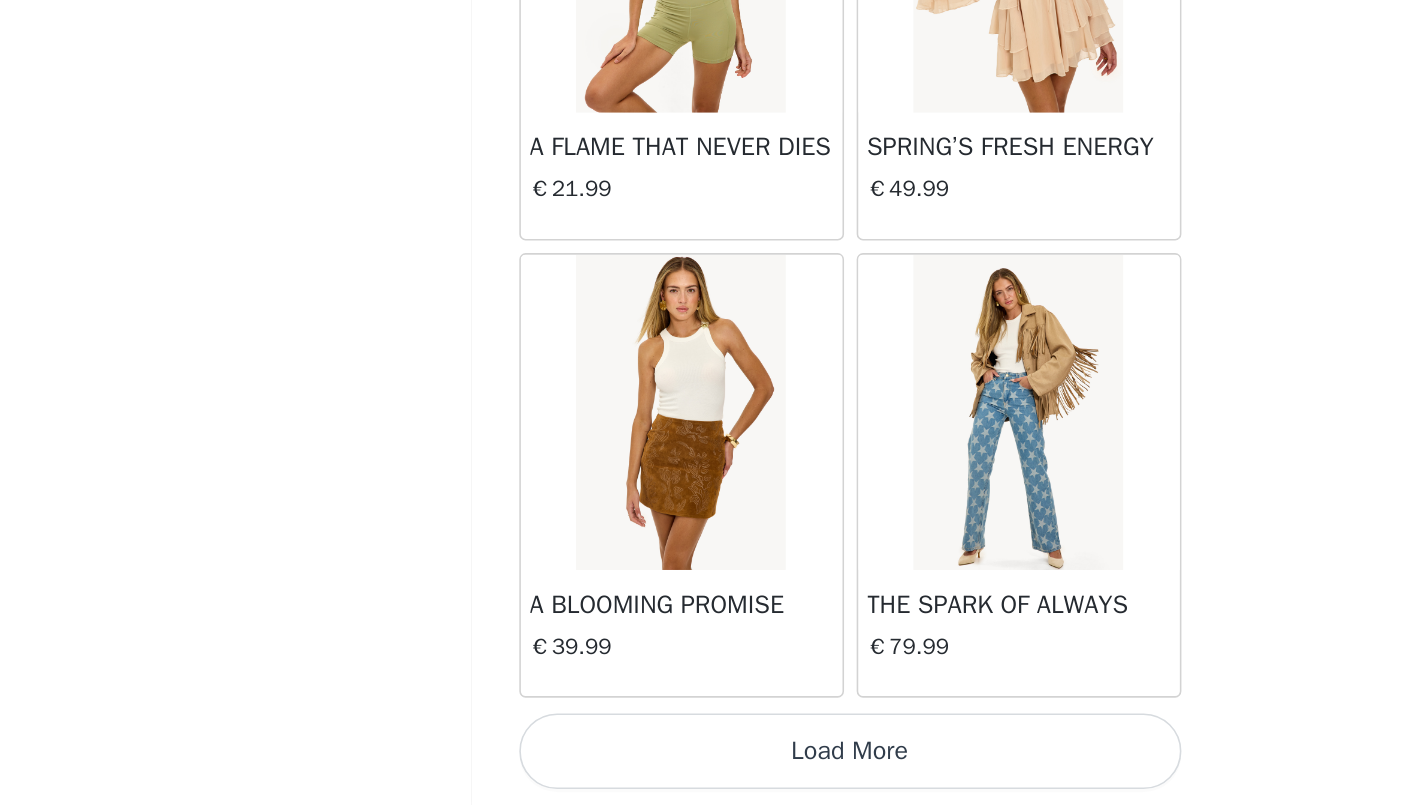 click on "Load More" at bounding box center [713, 771] 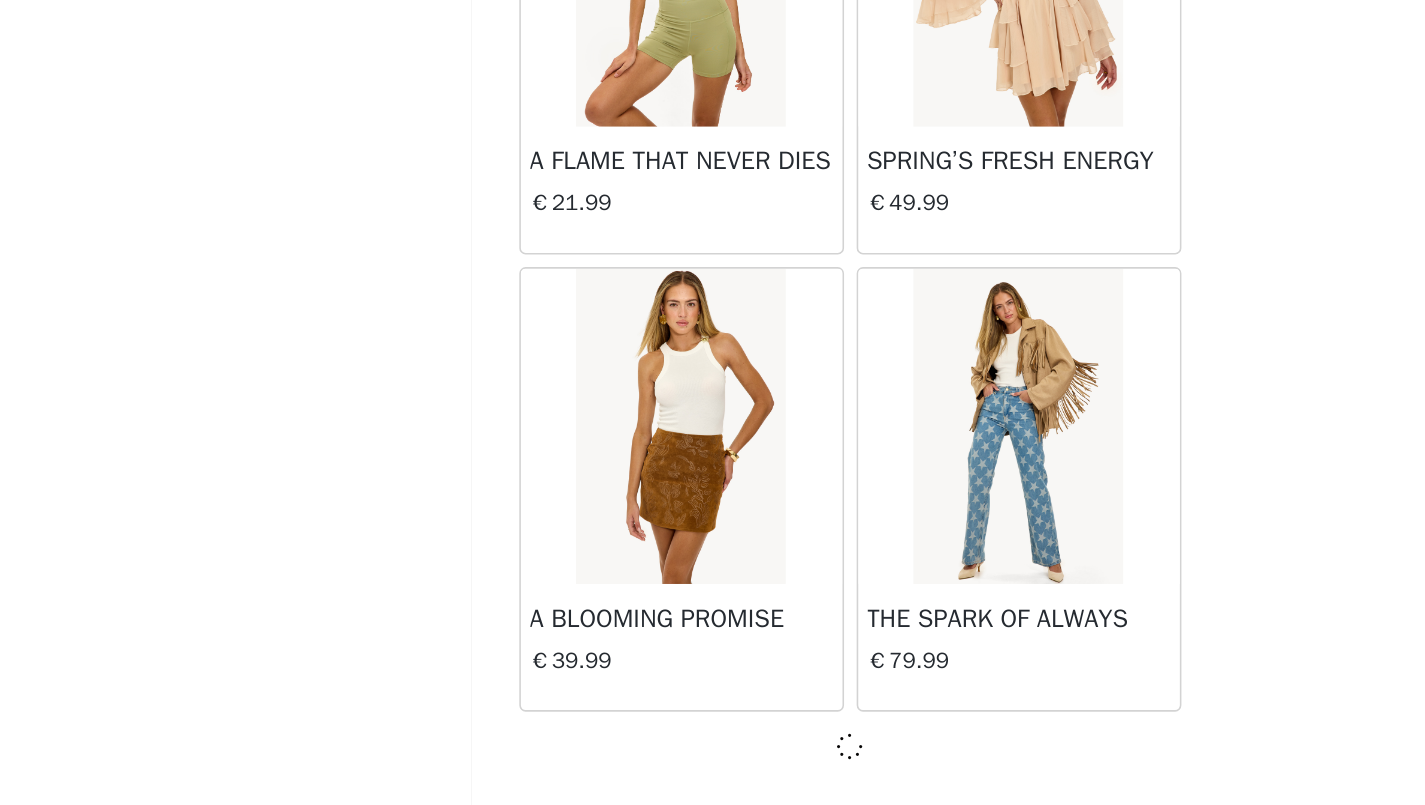 scroll, scrollTop: 10946, scrollLeft: 0, axis: vertical 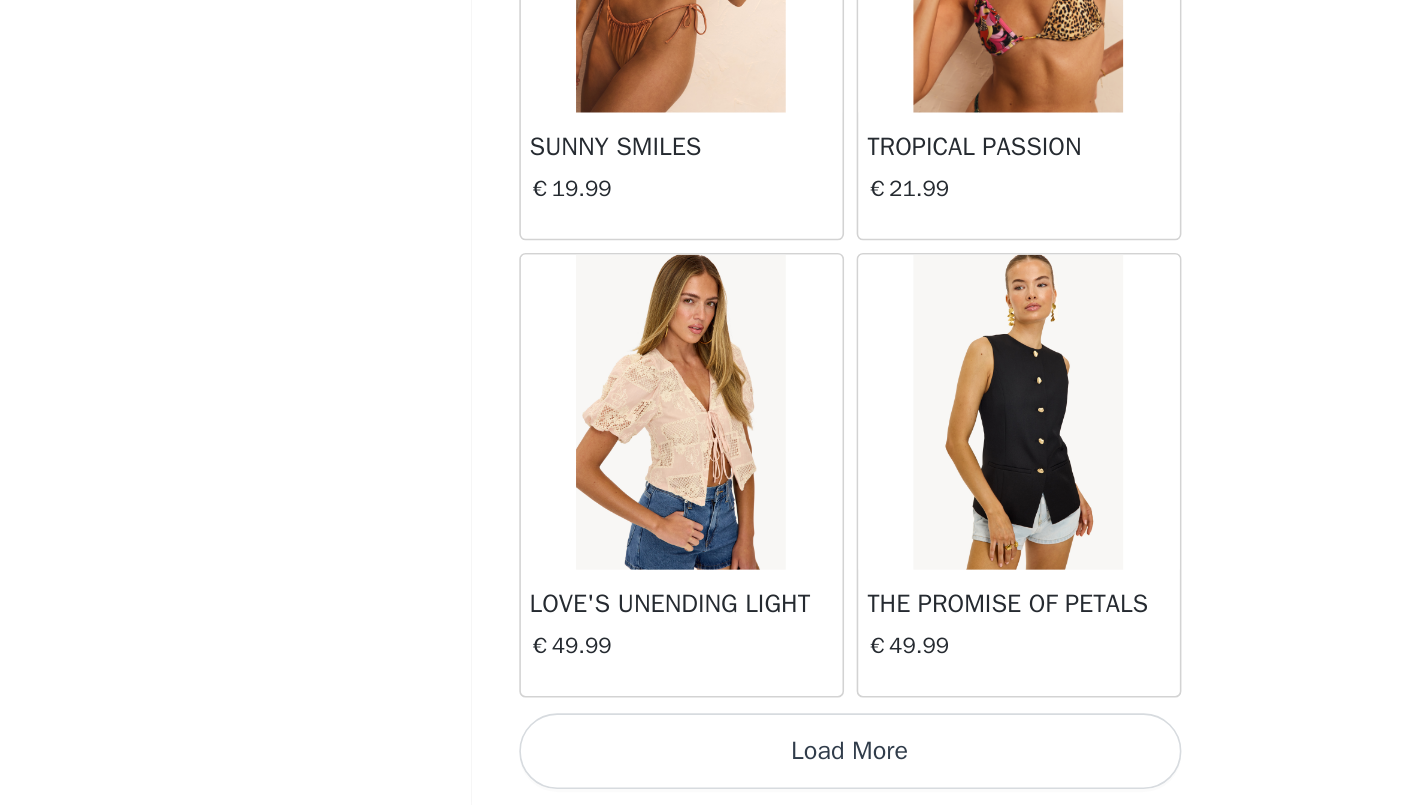 click on "Load More" at bounding box center (713, 771) 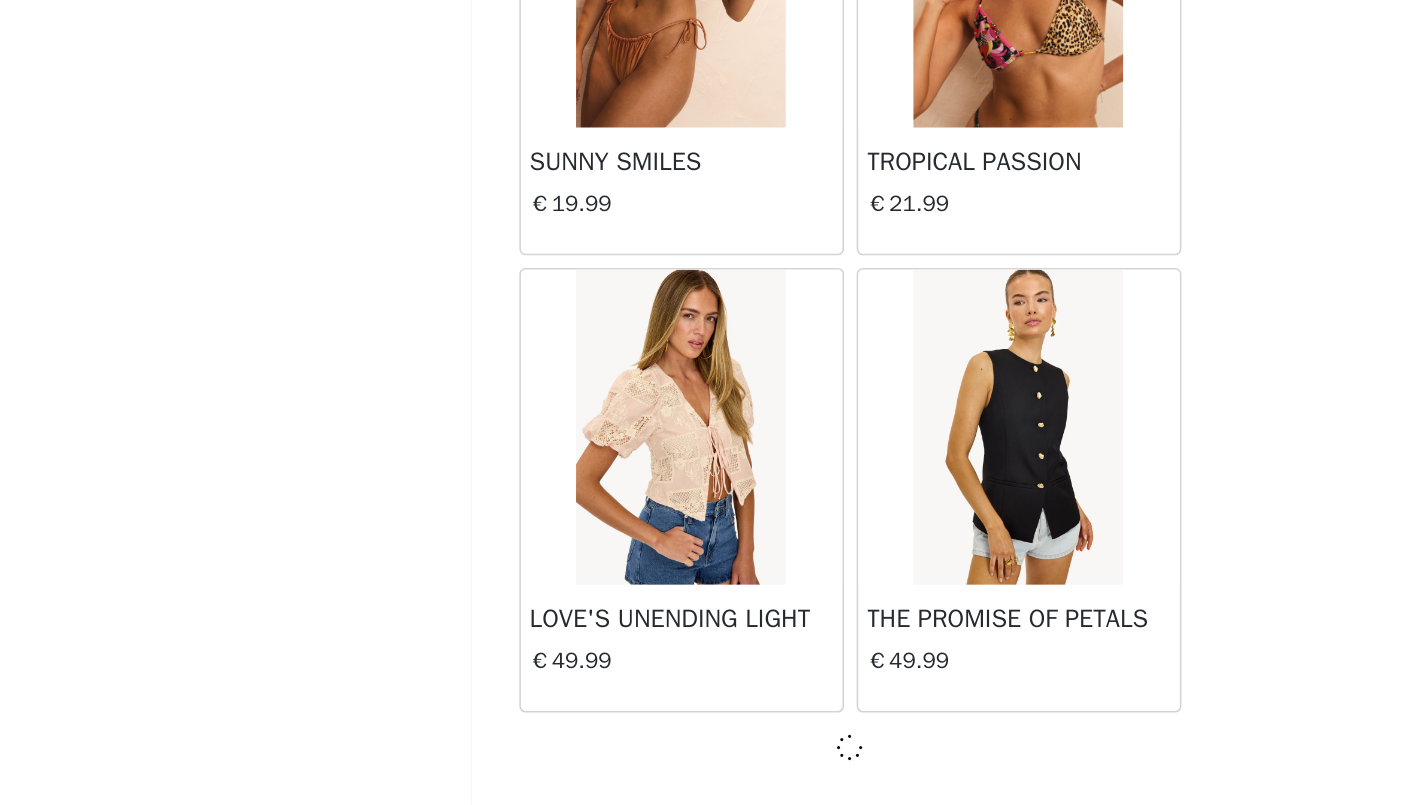 scroll, scrollTop: 13846, scrollLeft: 0, axis: vertical 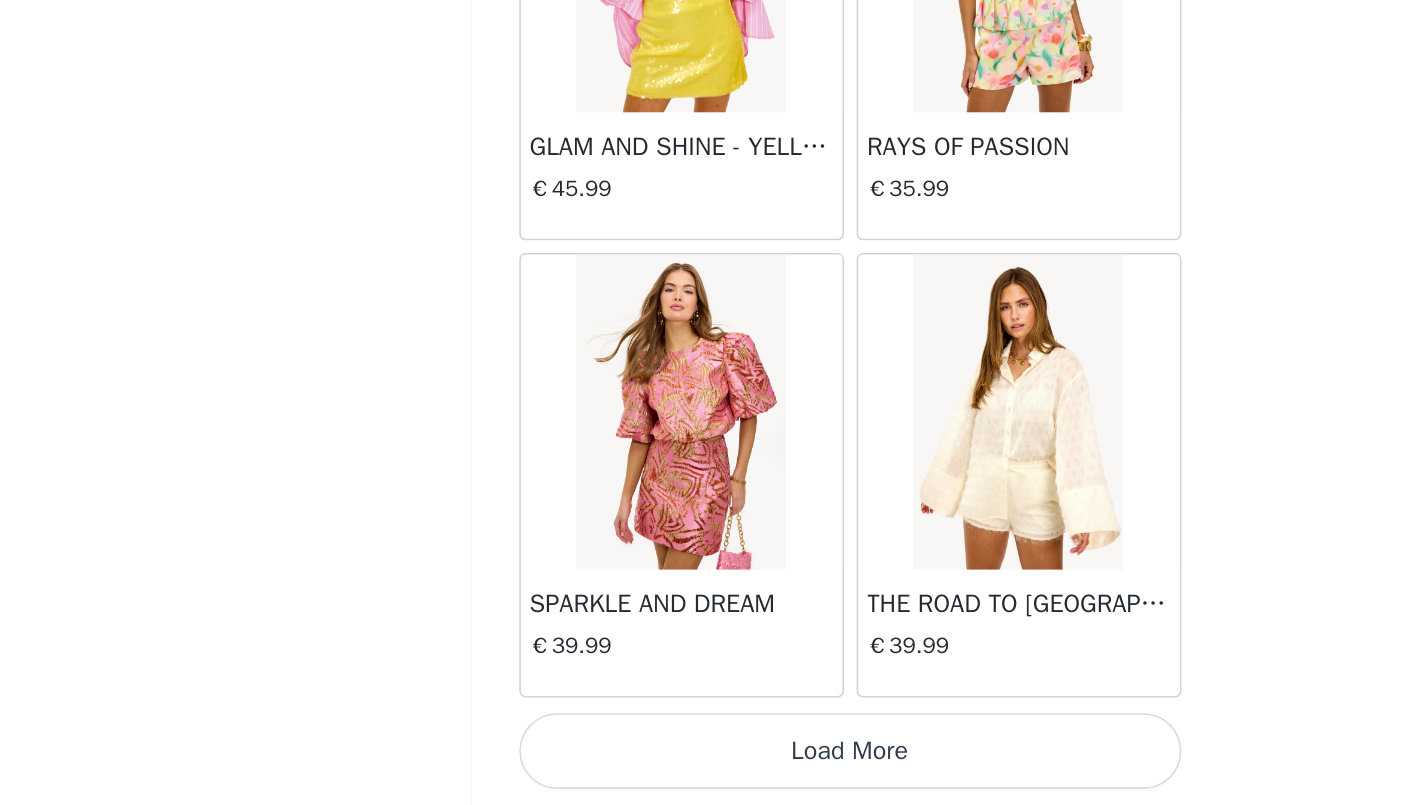 click on "Load More" at bounding box center (713, 771) 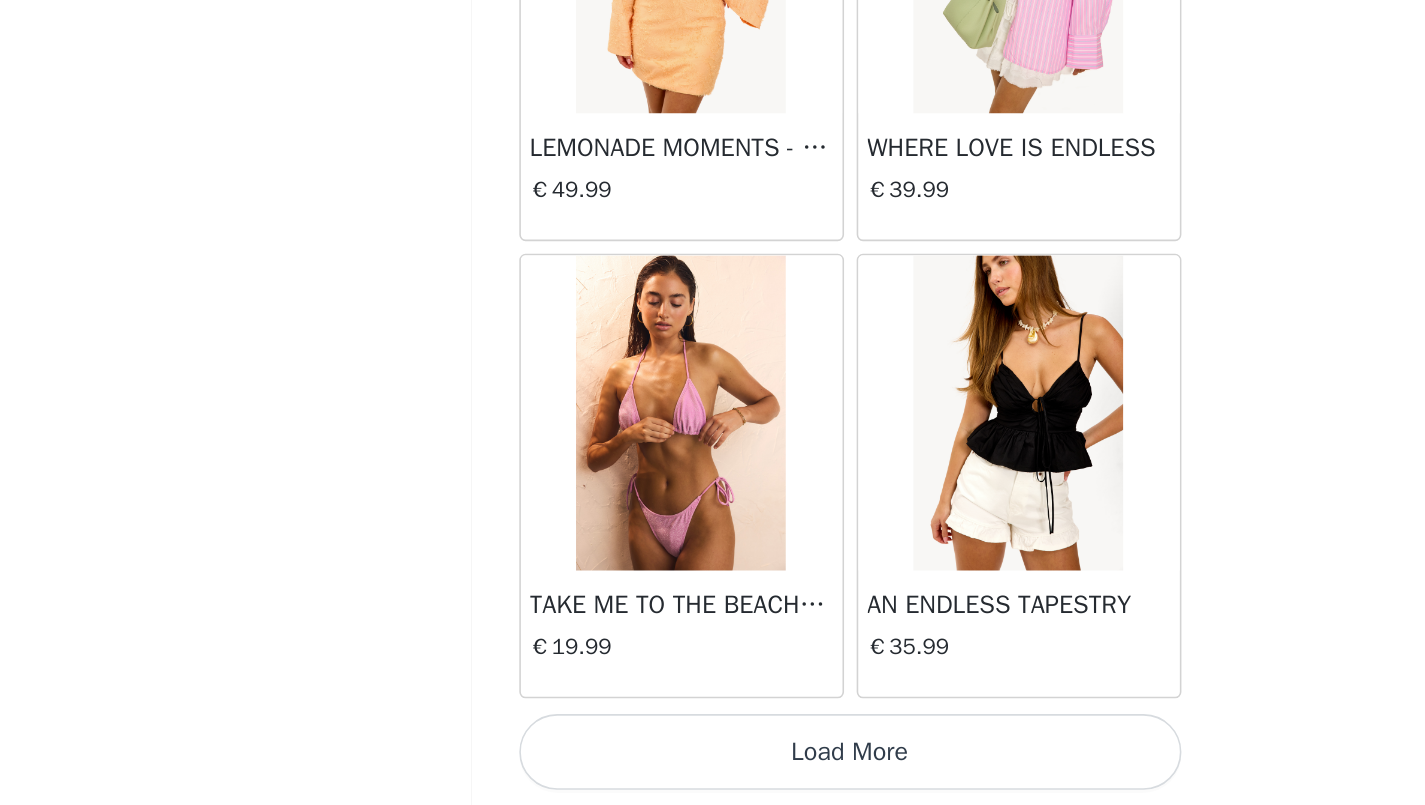 scroll, scrollTop: 19655, scrollLeft: 0, axis: vertical 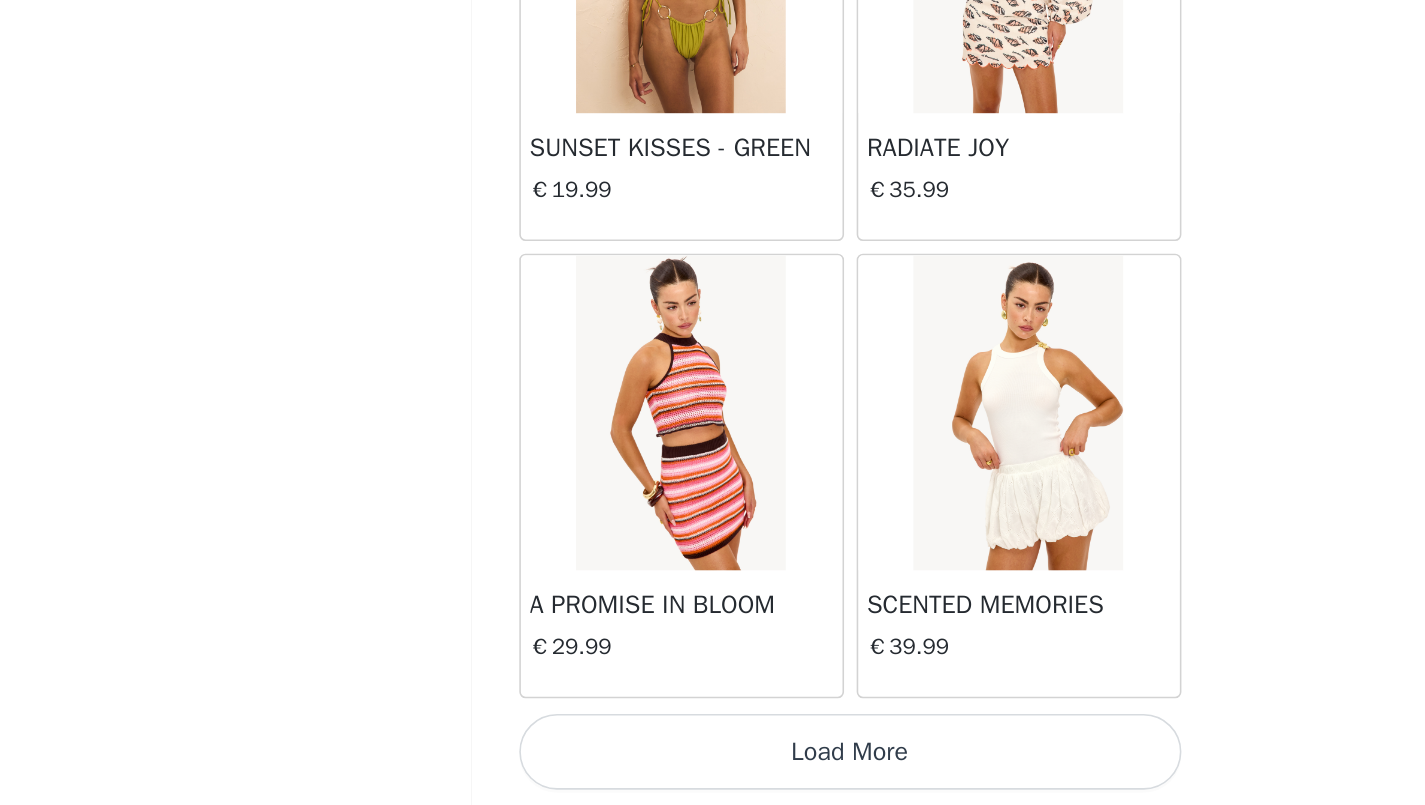 click on "Load More" at bounding box center [713, 771] 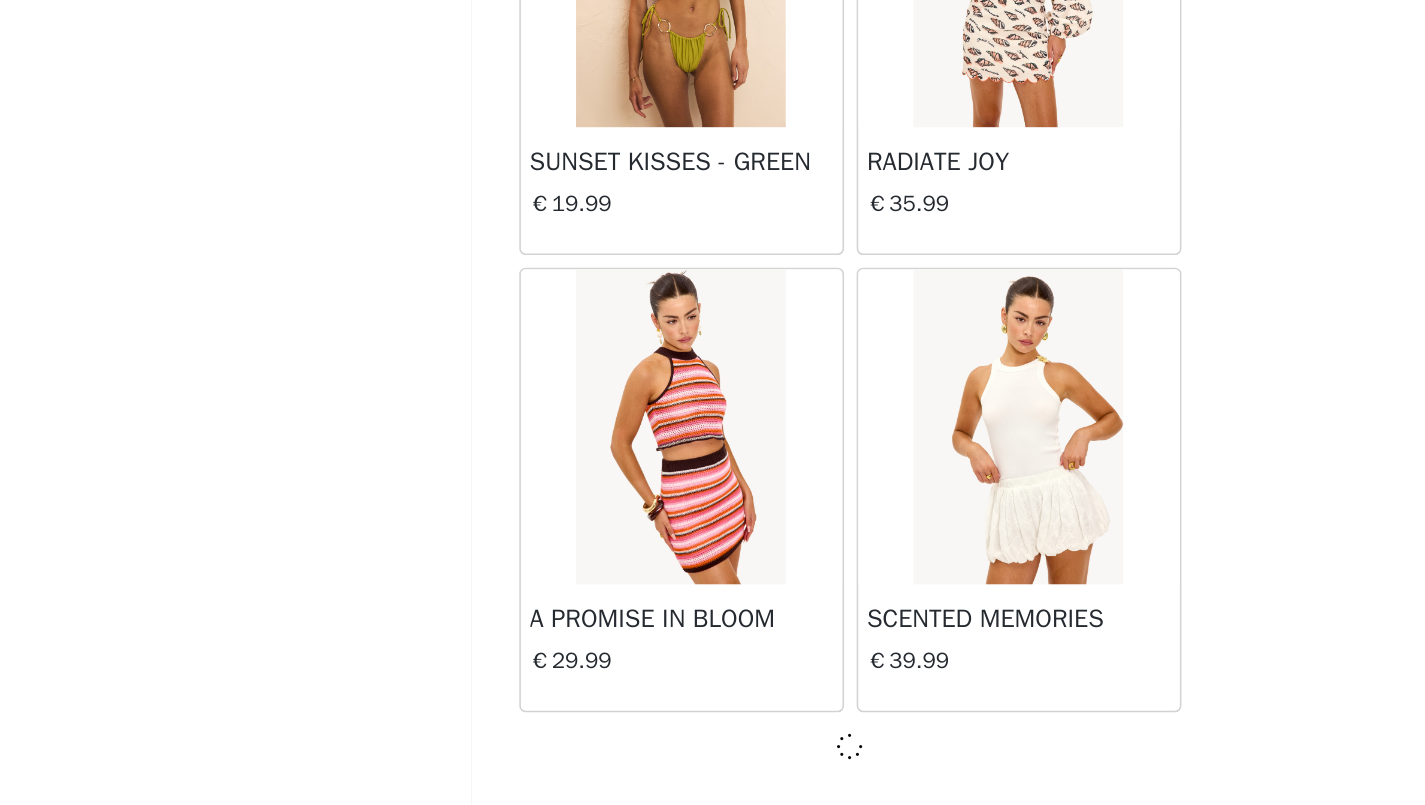 scroll, scrollTop: 22546, scrollLeft: 0, axis: vertical 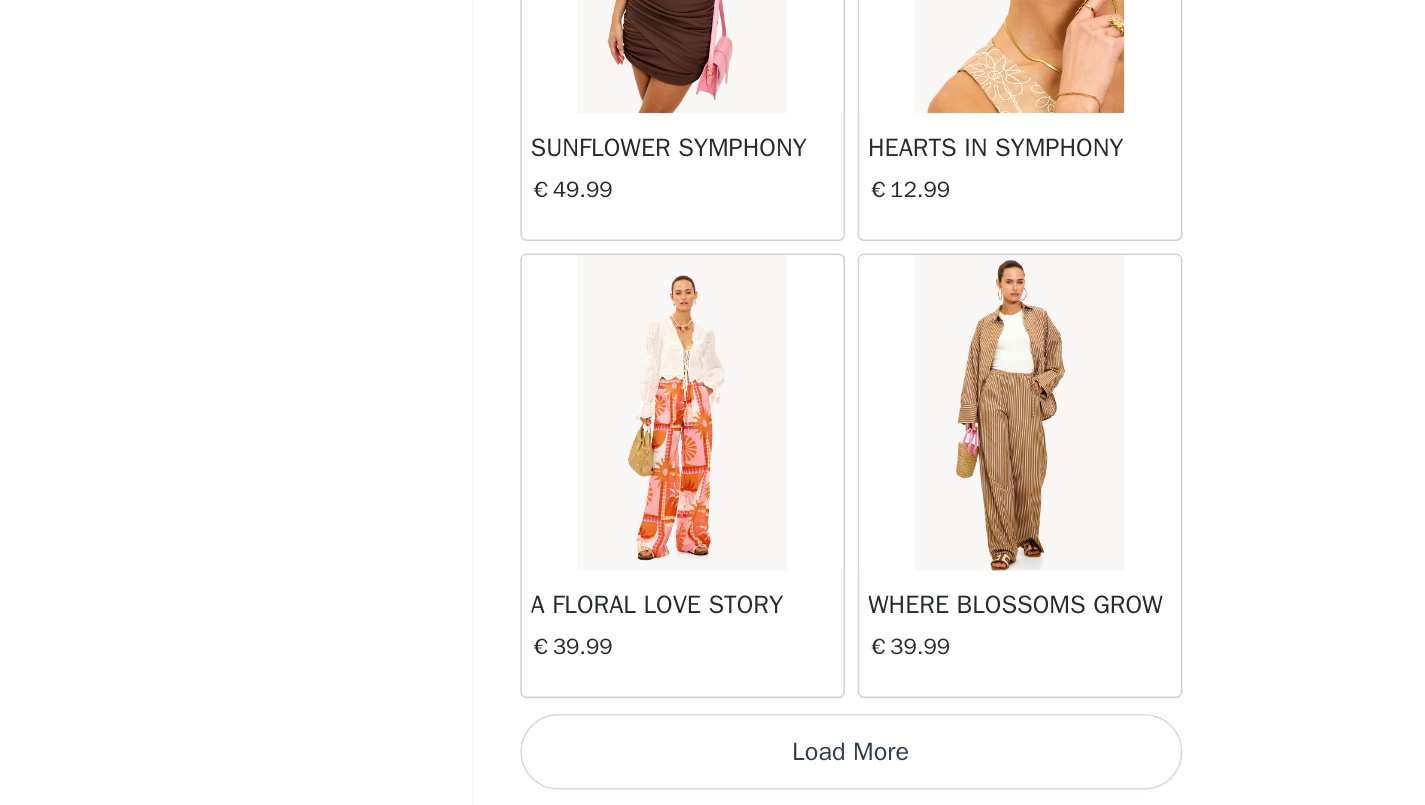 click on "Load More" at bounding box center (713, 771) 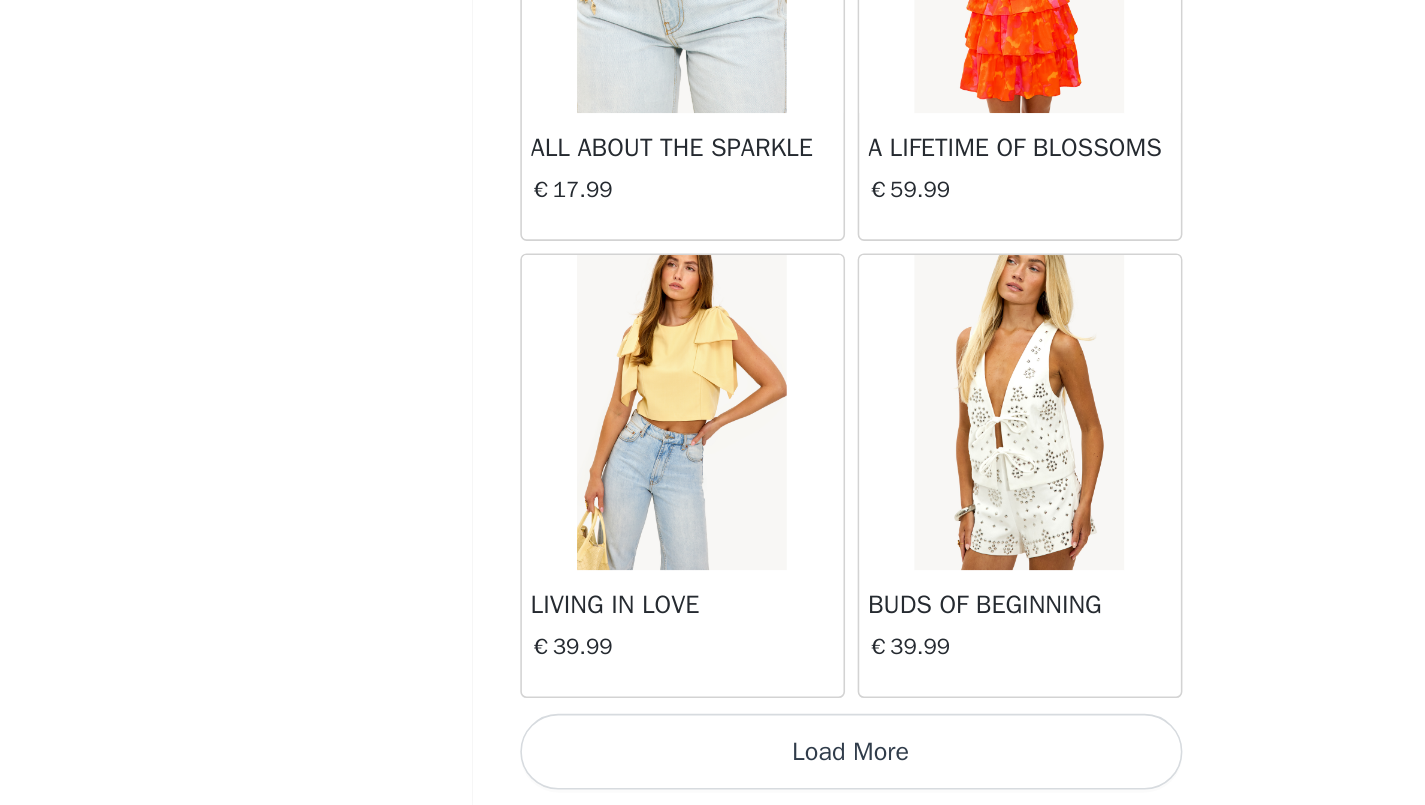 click on "Load More" at bounding box center [713, 771] 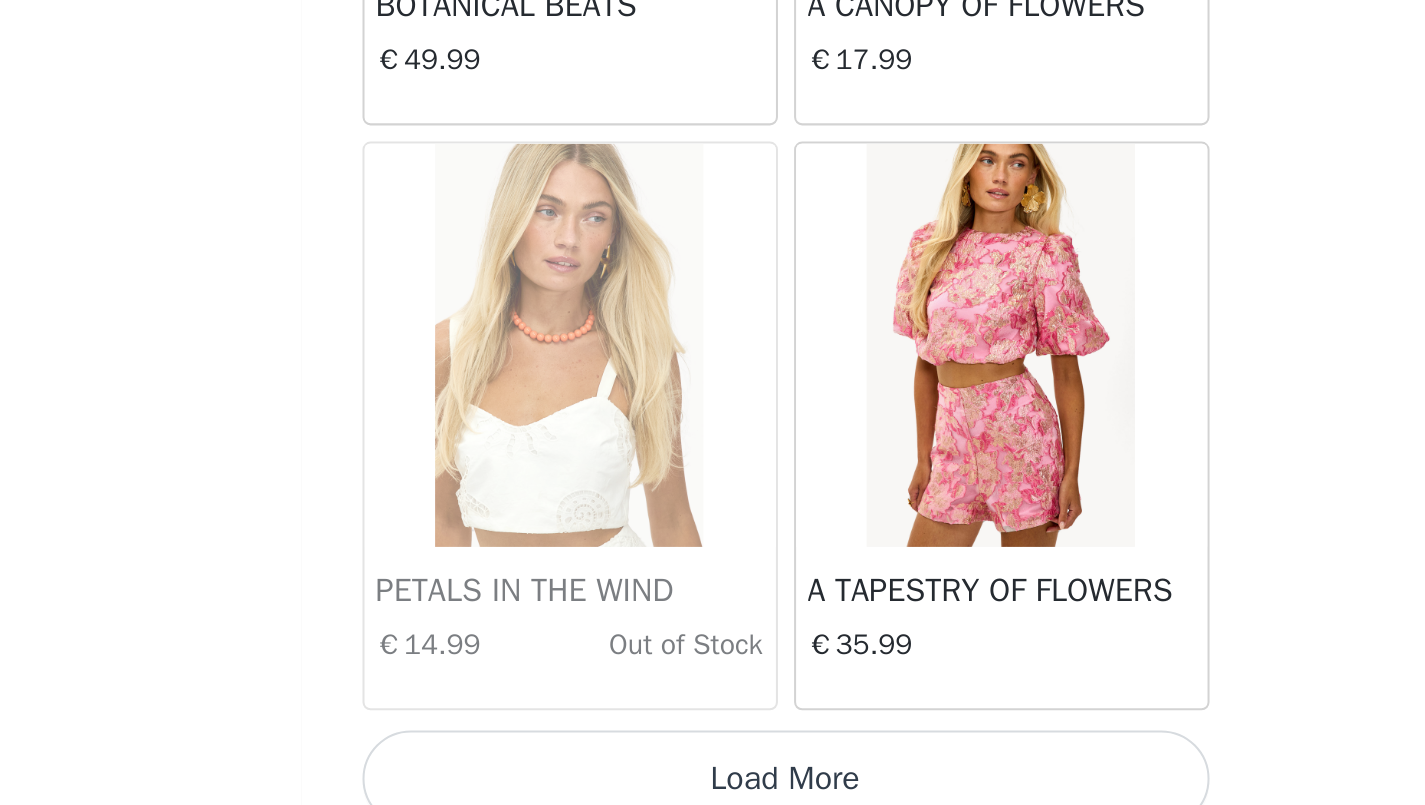 scroll, scrollTop: 31255, scrollLeft: 0, axis: vertical 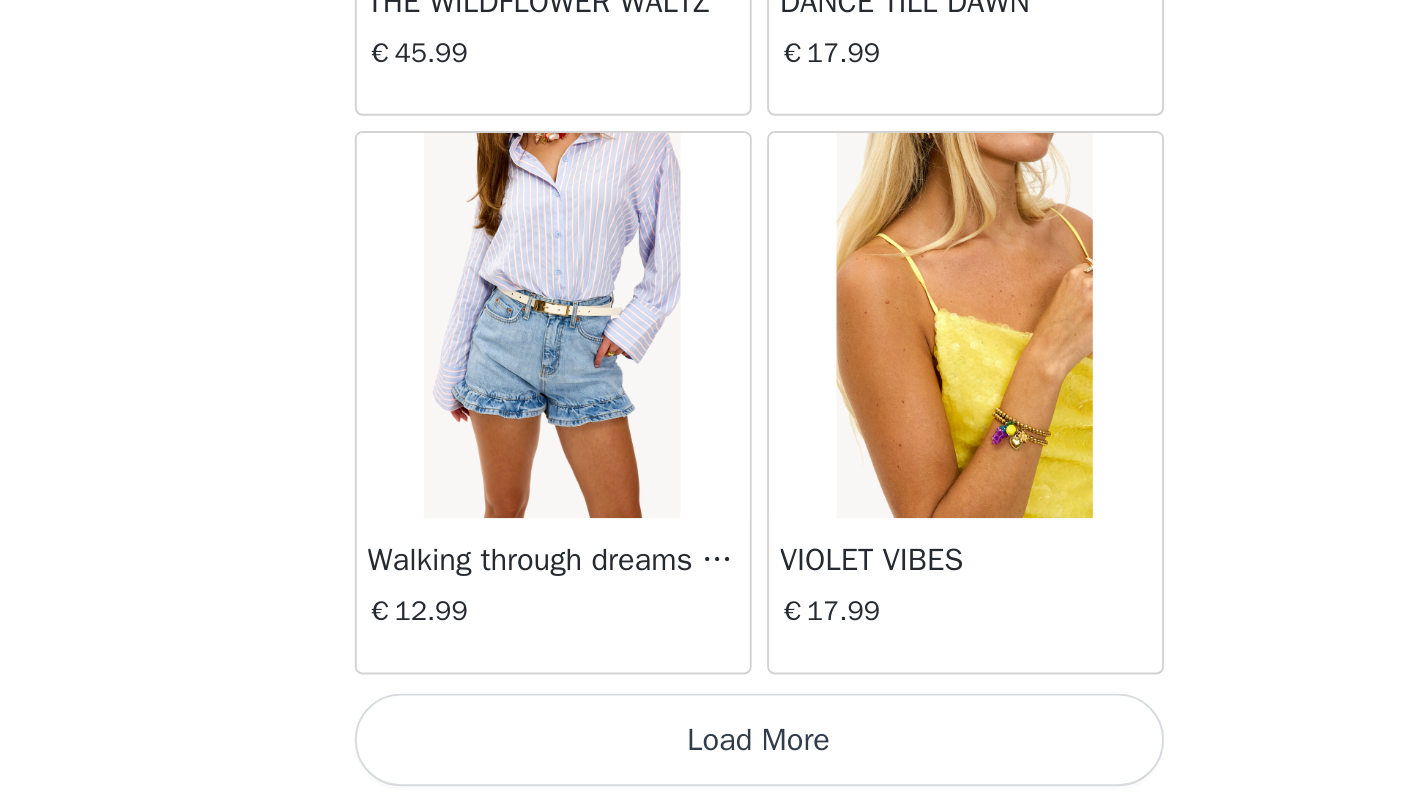 click on "Load More" at bounding box center (713, 771) 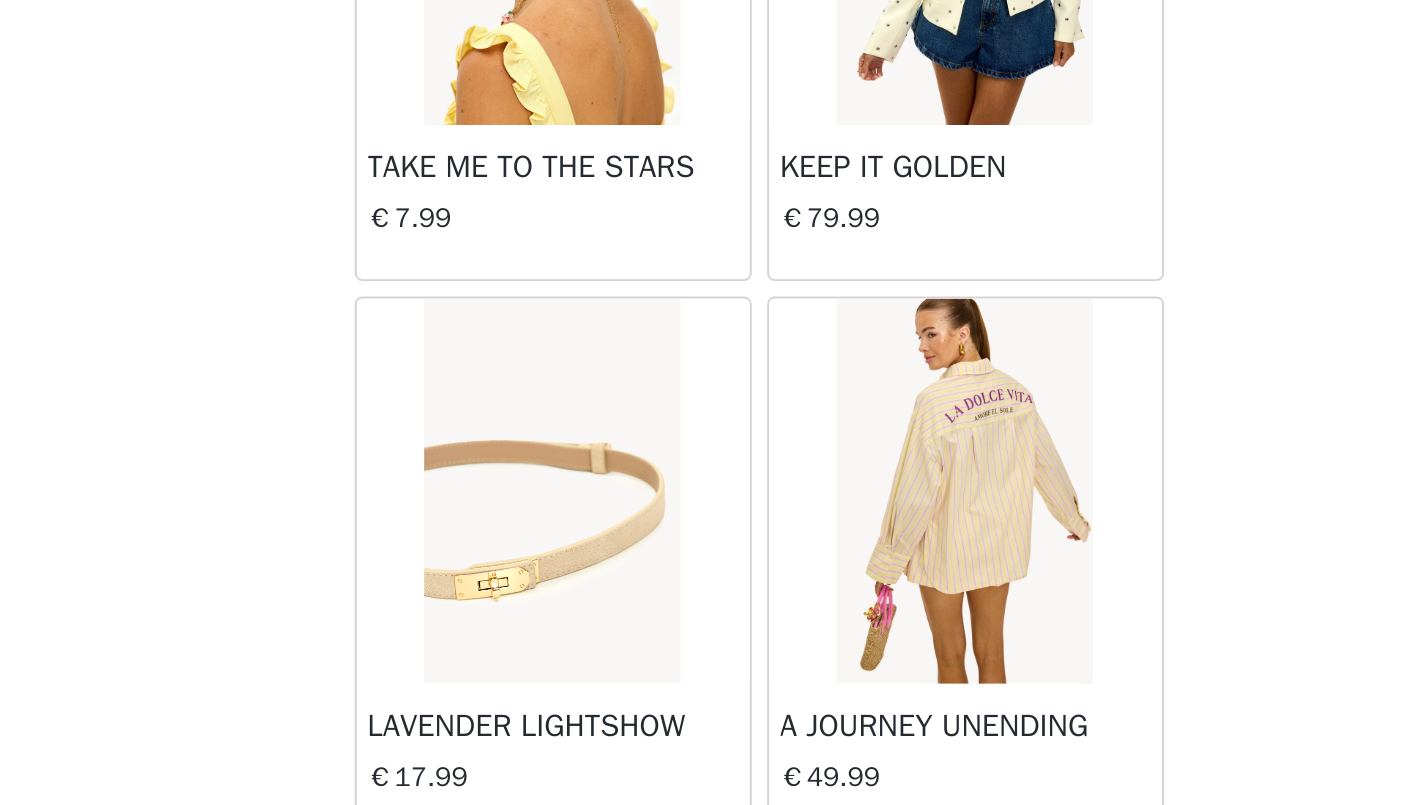scroll, scrollTop: 35906, scrollLeft: 0, axis: vertical 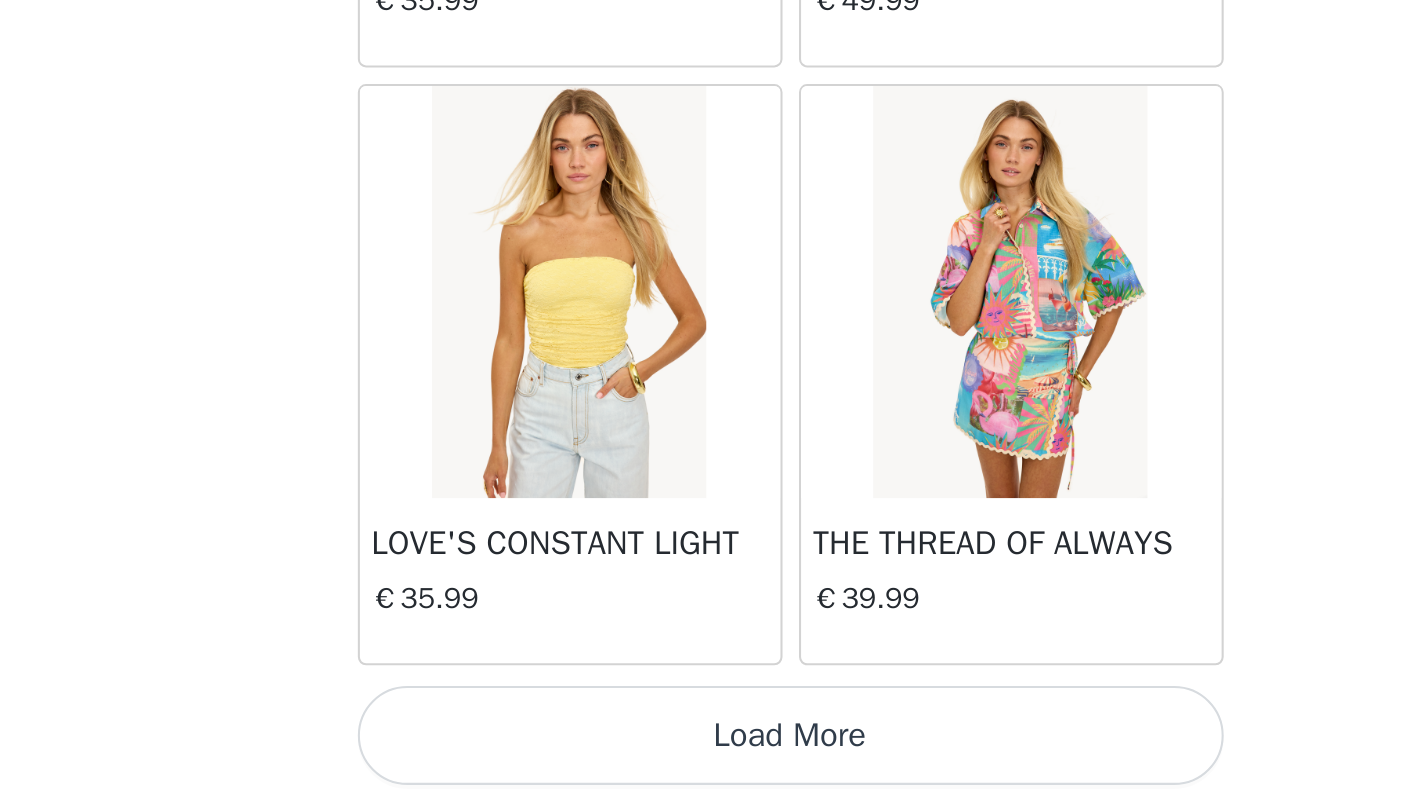 click on "Load More" at bounding box center (713, 771) 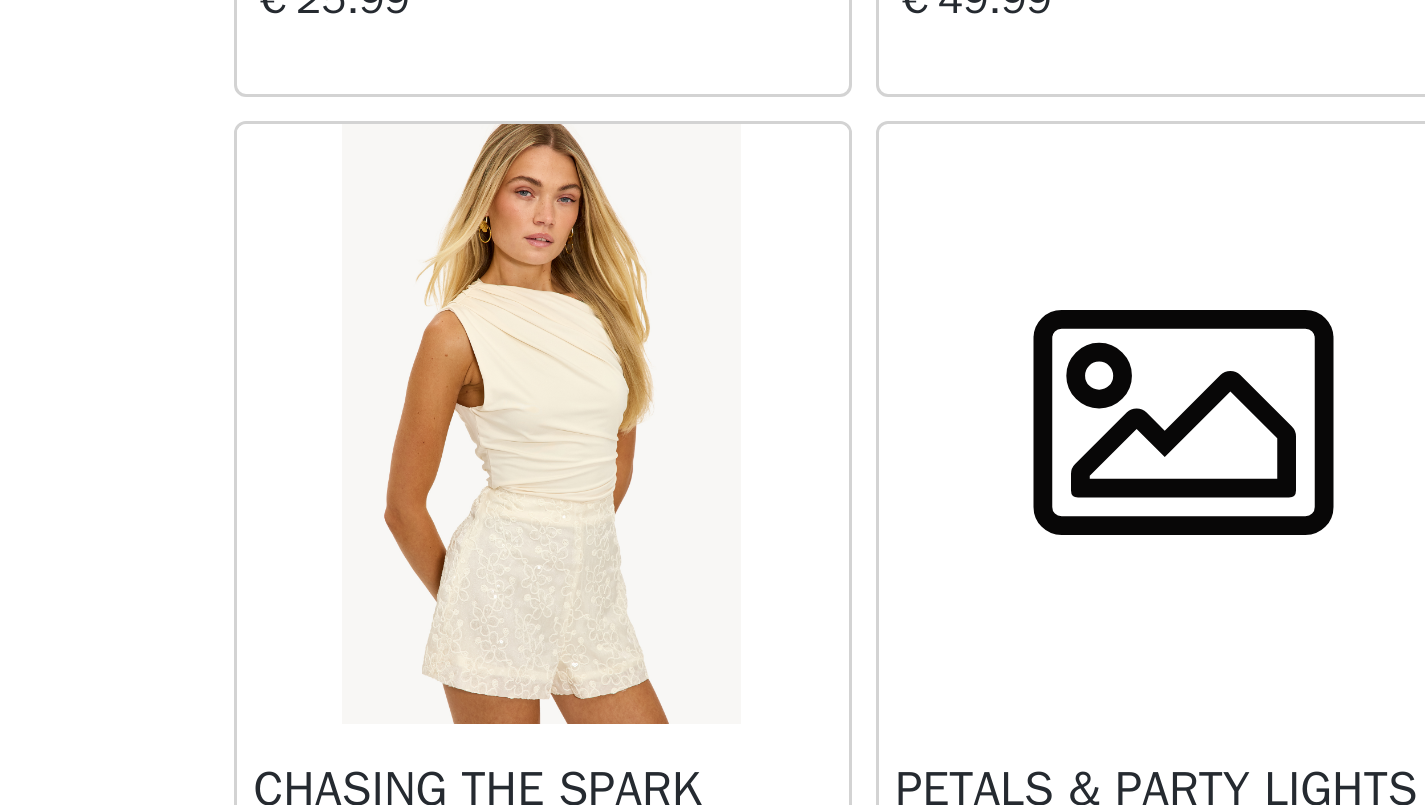 scroll, scrollTop: 38441, scrollLeft: 0, axis: vertical 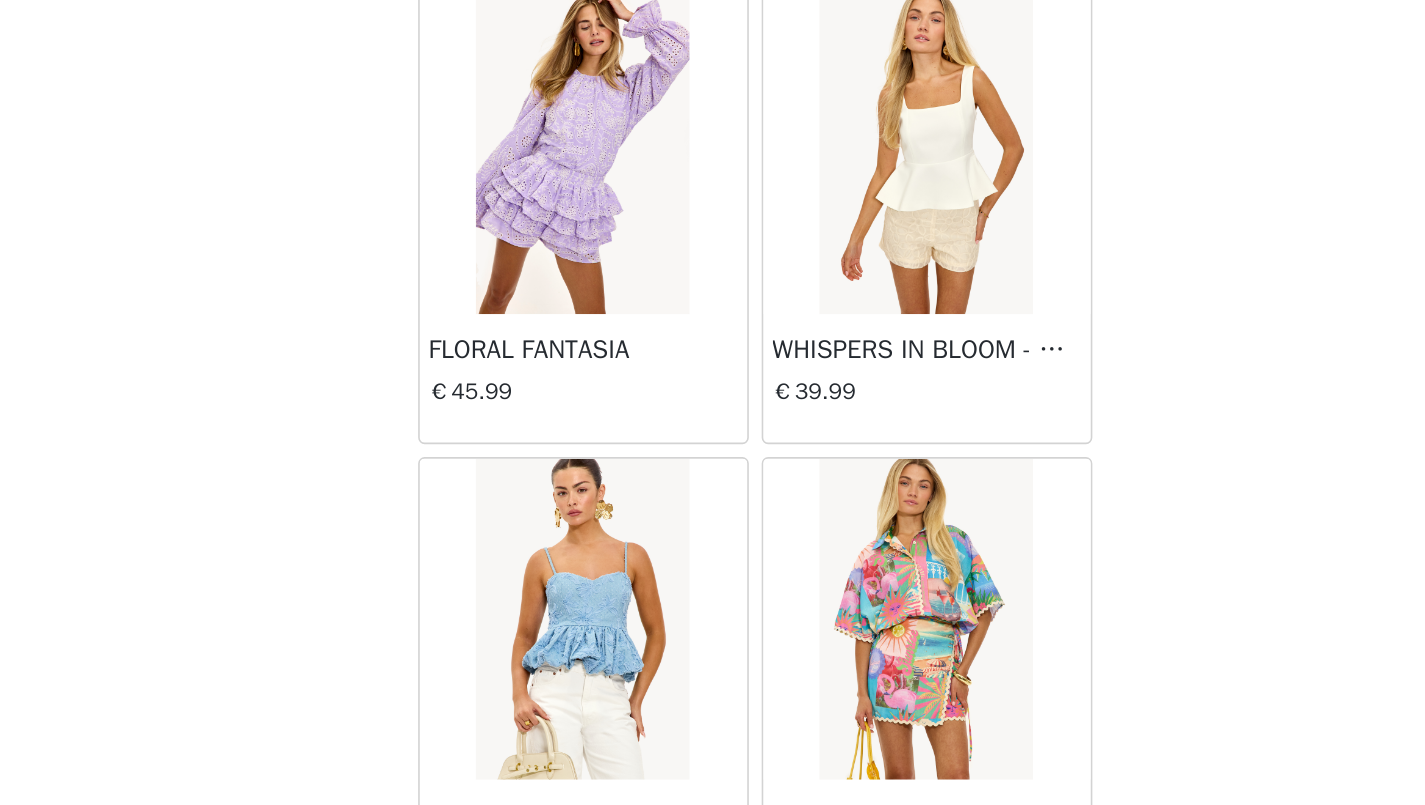 click at bounding box center (605, 399) 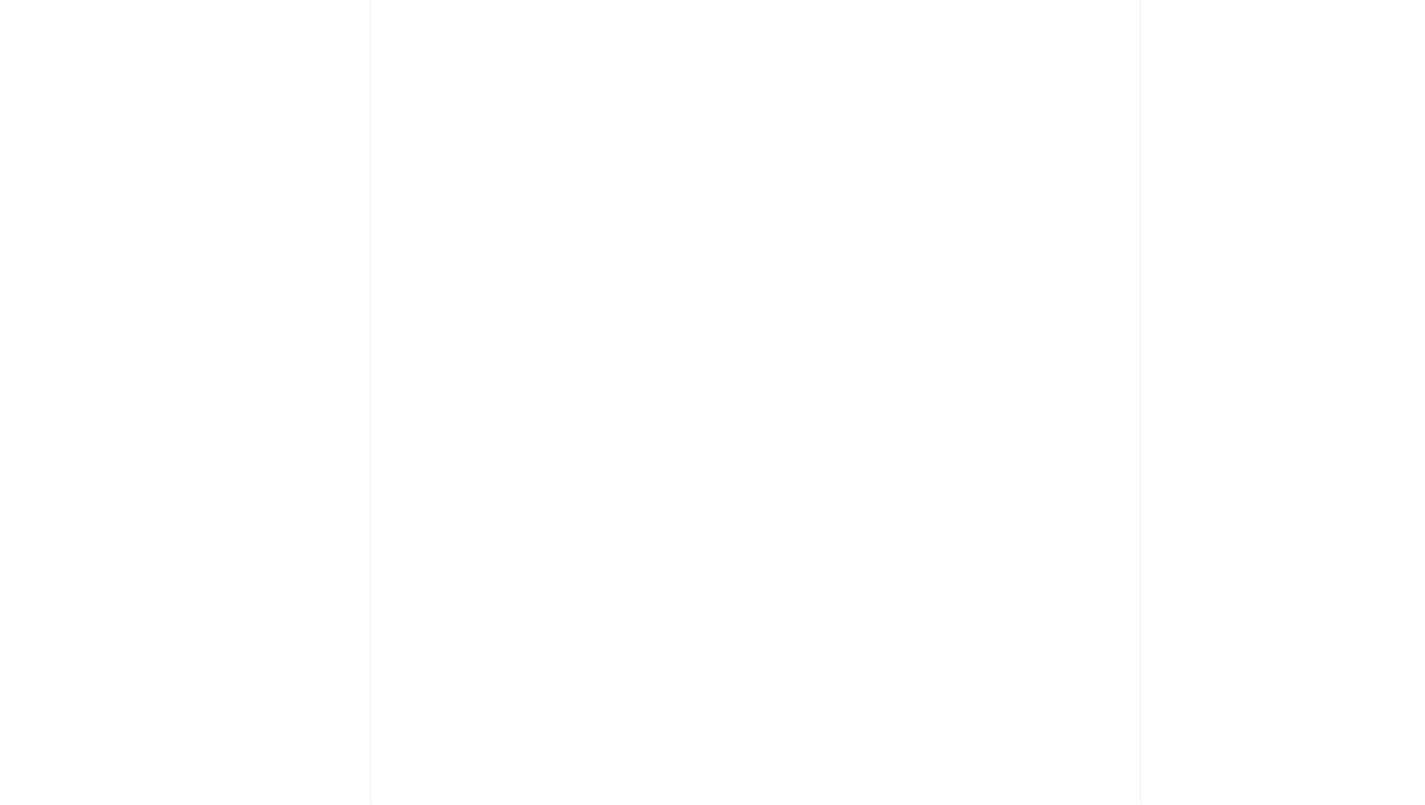 scroll, scrollTop: 0, scrollLeft: 0, axis: both 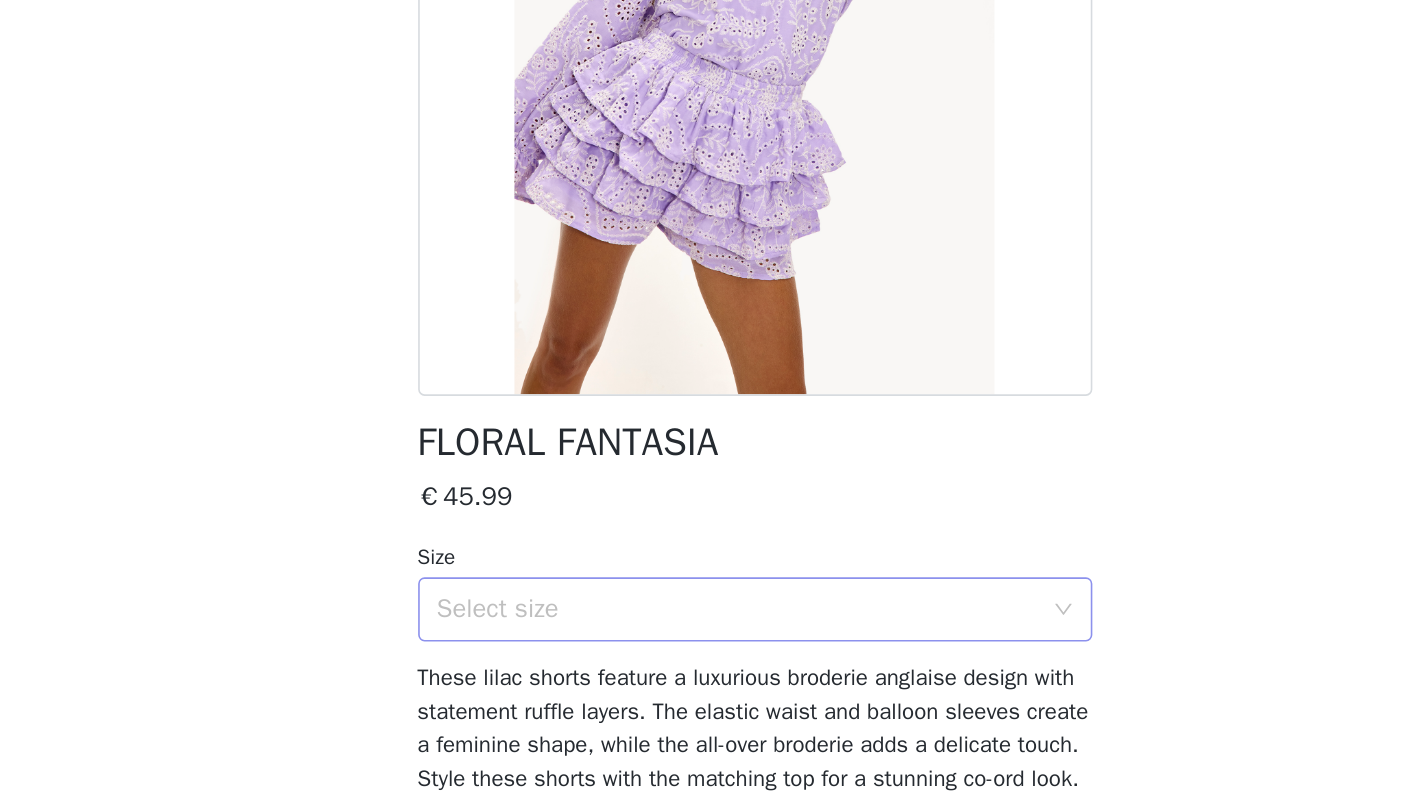 click on "Select size" at bounding box center (702, 683) 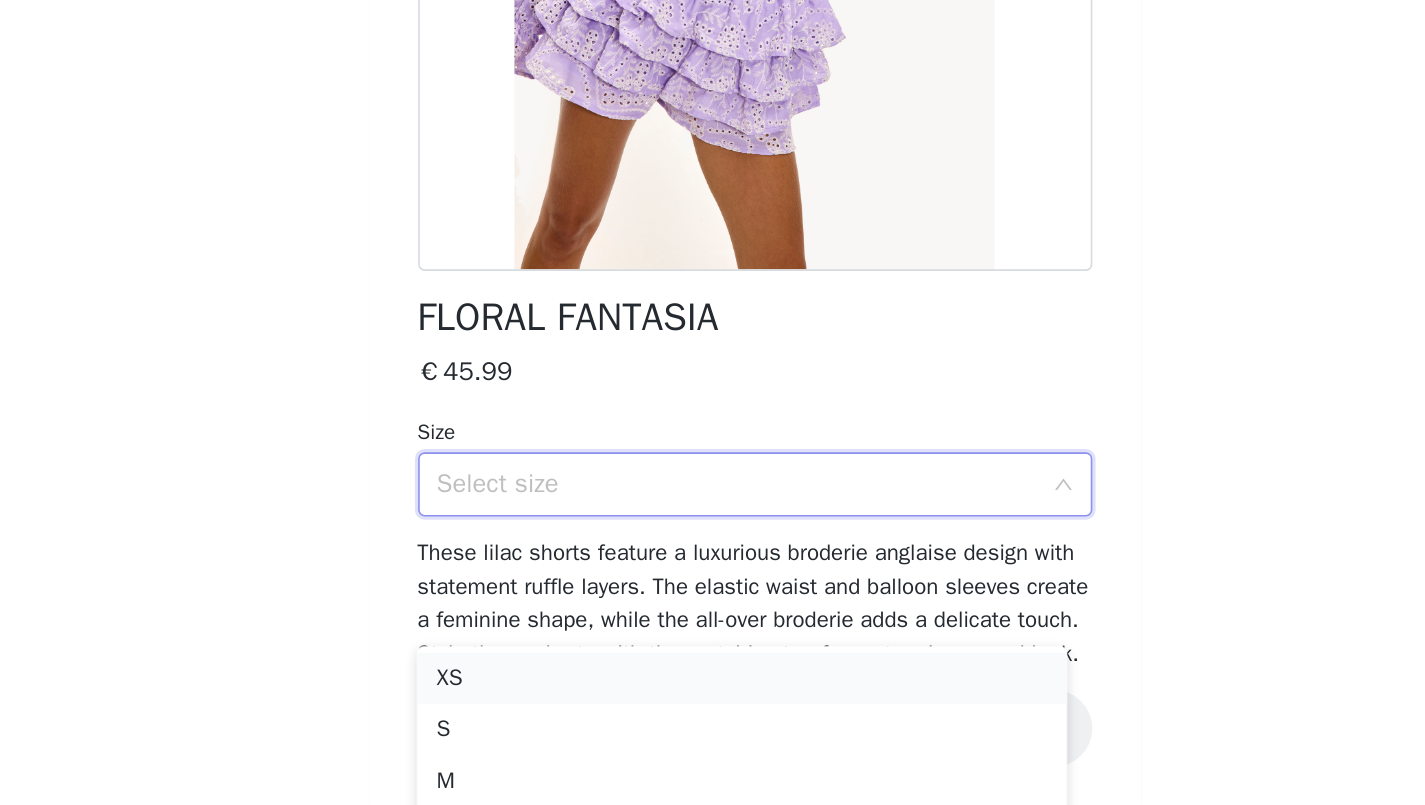 scroll, scrollTop: 98, scrollLeft: 0, axis: vertical 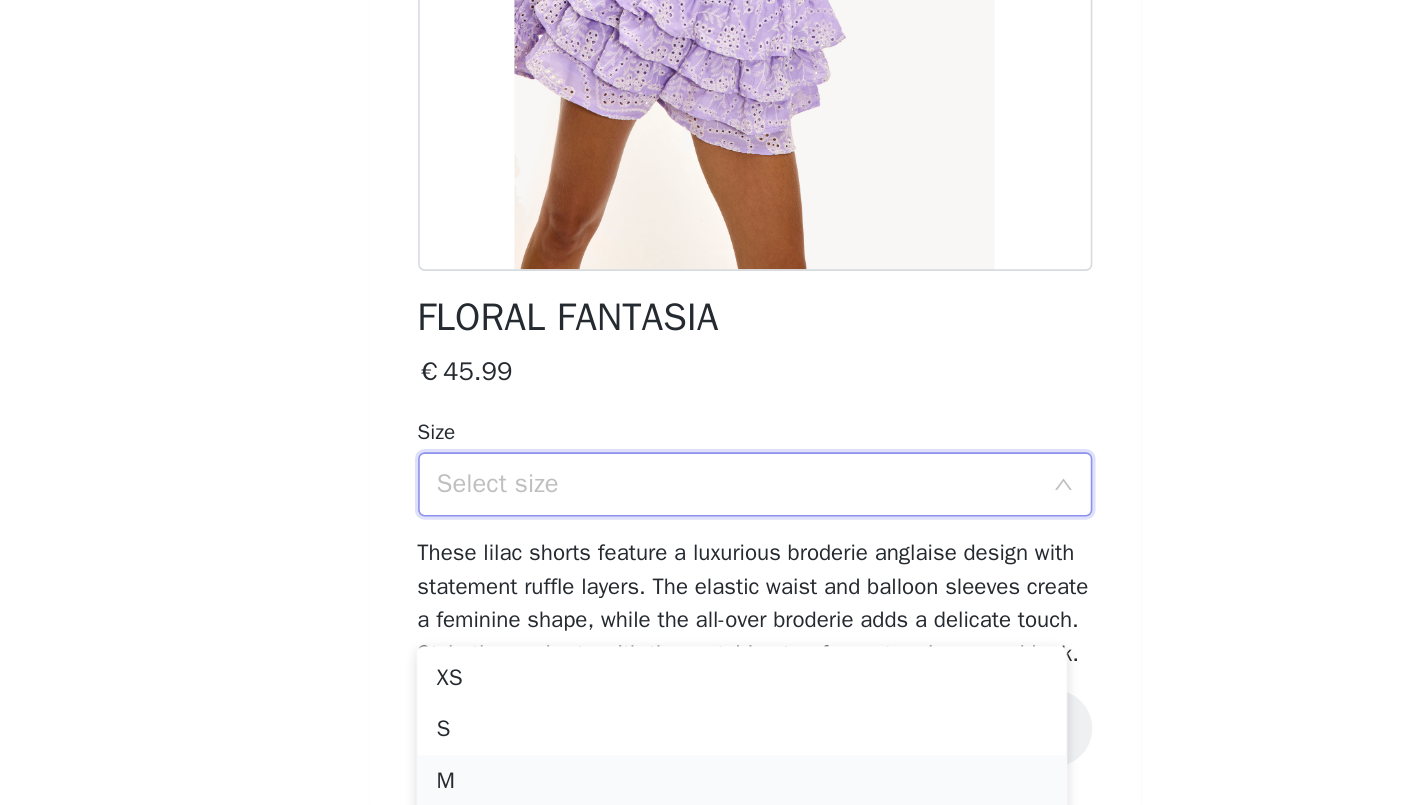 click on "M" at bounding box center (704, 790) 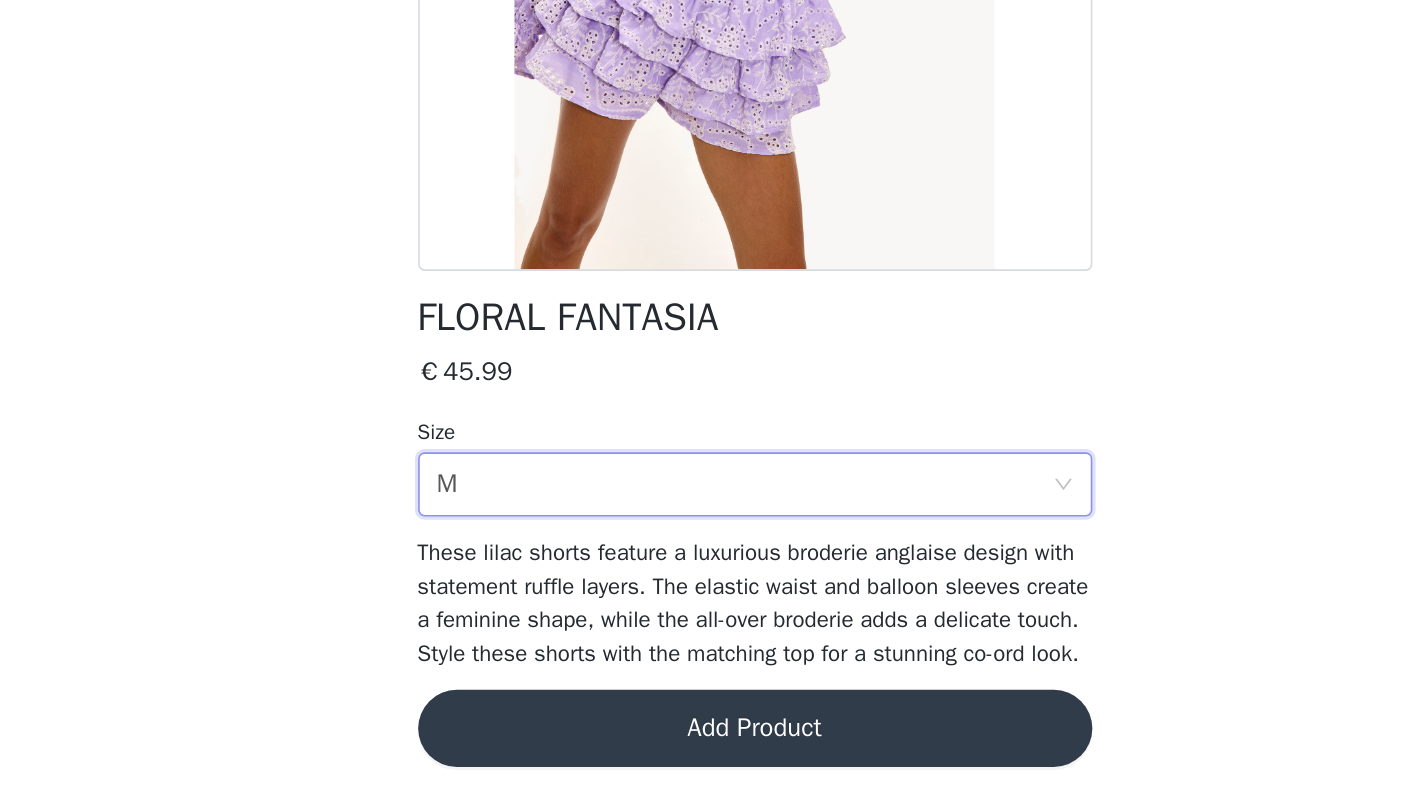 click on "Add Product" at bounding box center [713, 757] 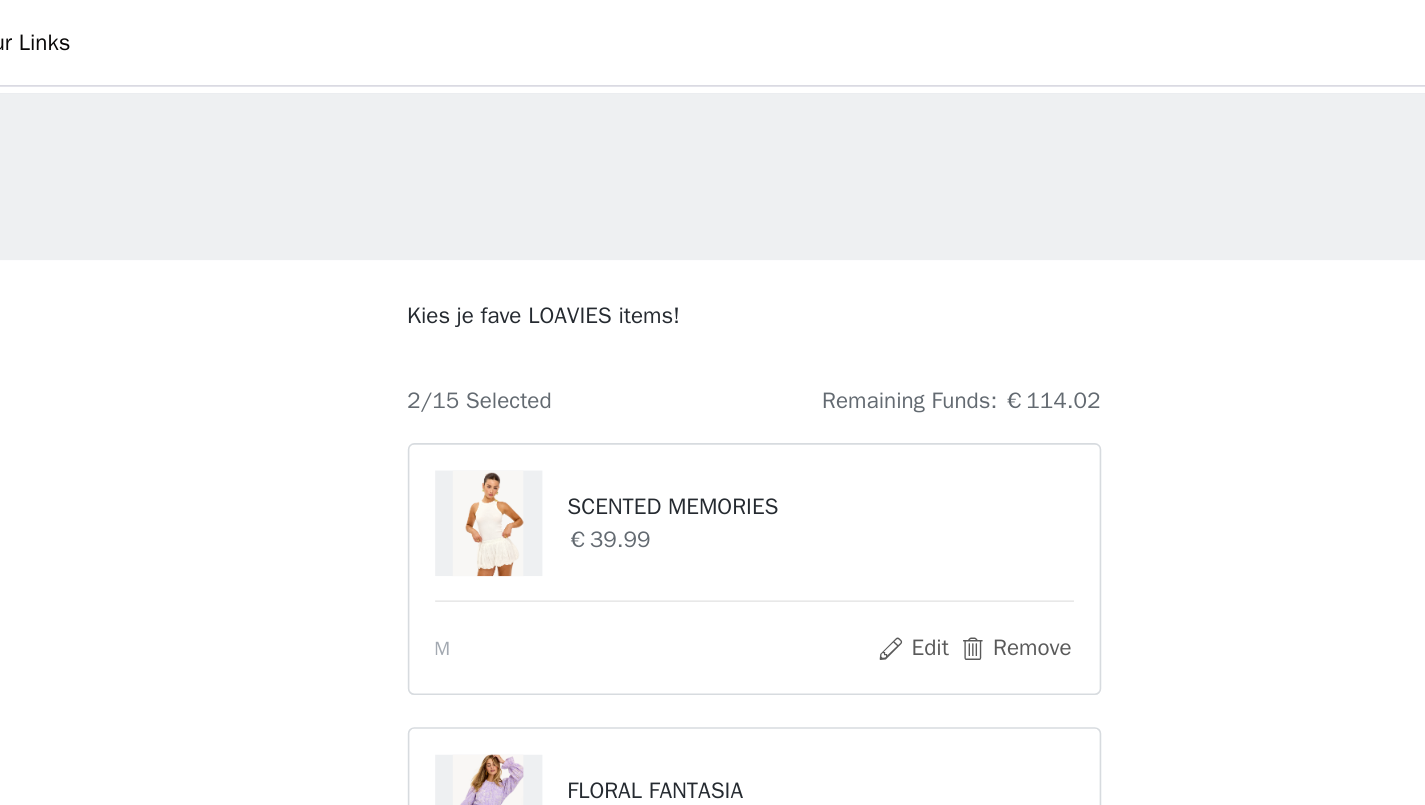 scroll, scrollTop: 0, scrollLeft: 0, axis: both 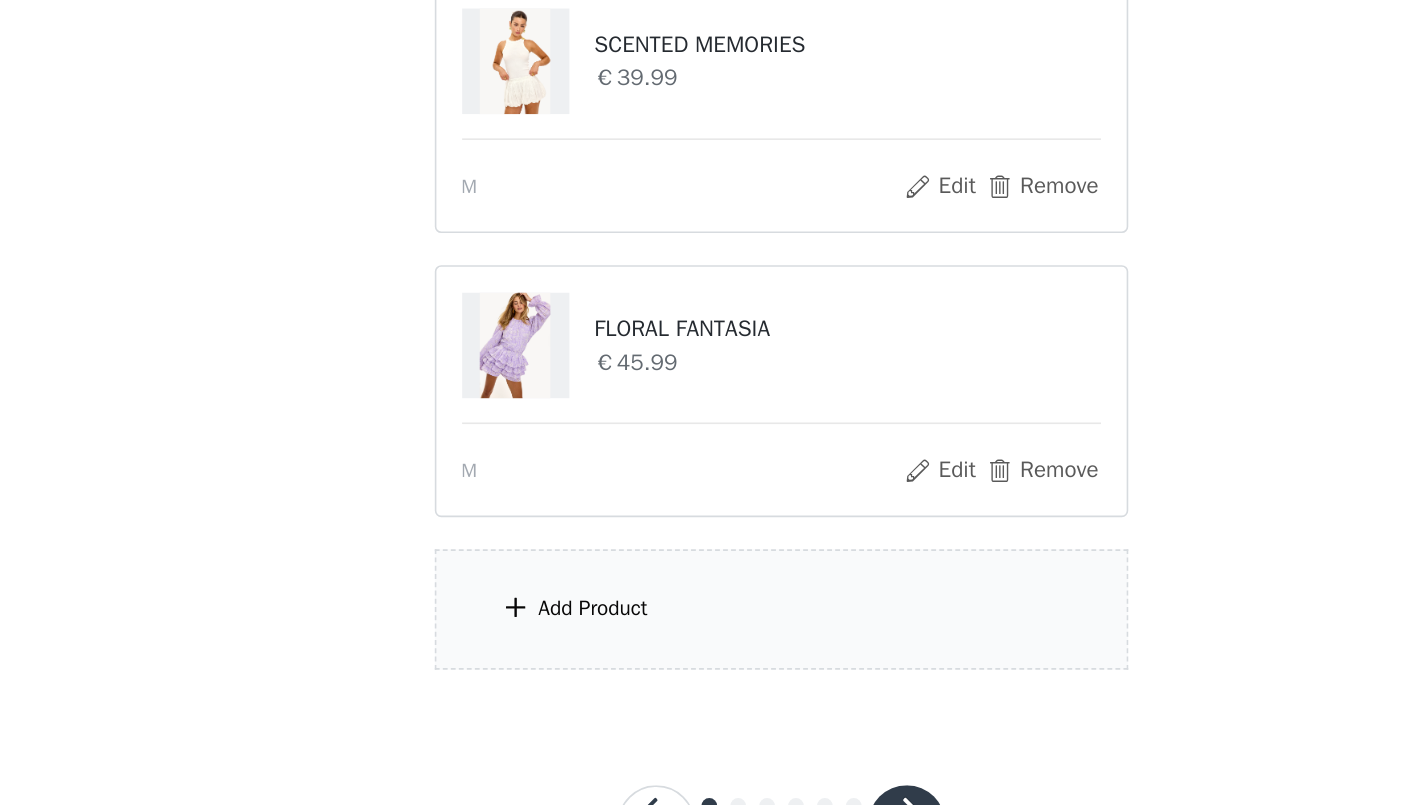 click on "Add Product" at bounding box center (713, 667) 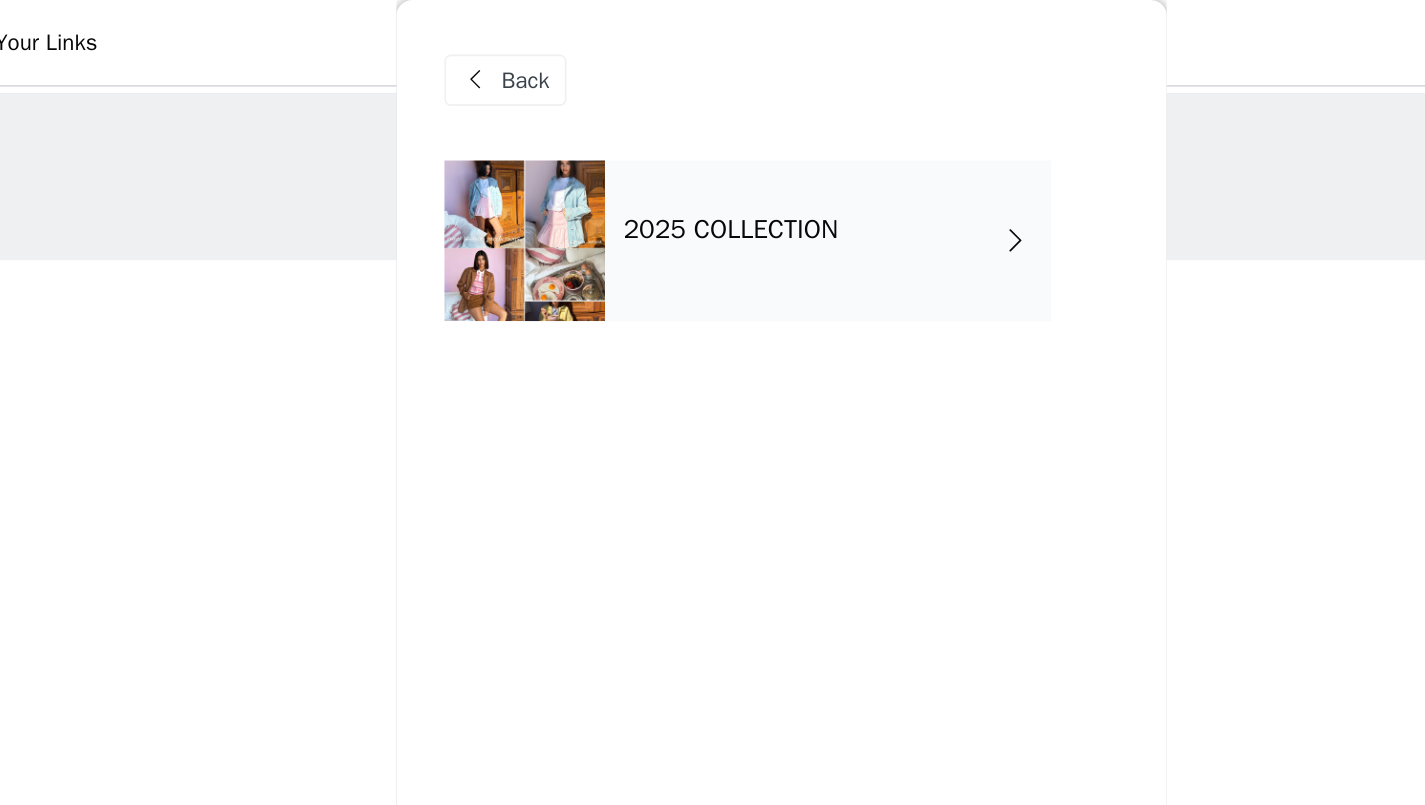 scroll, scrollTop: 0, scrollLeft: 0, axis: both 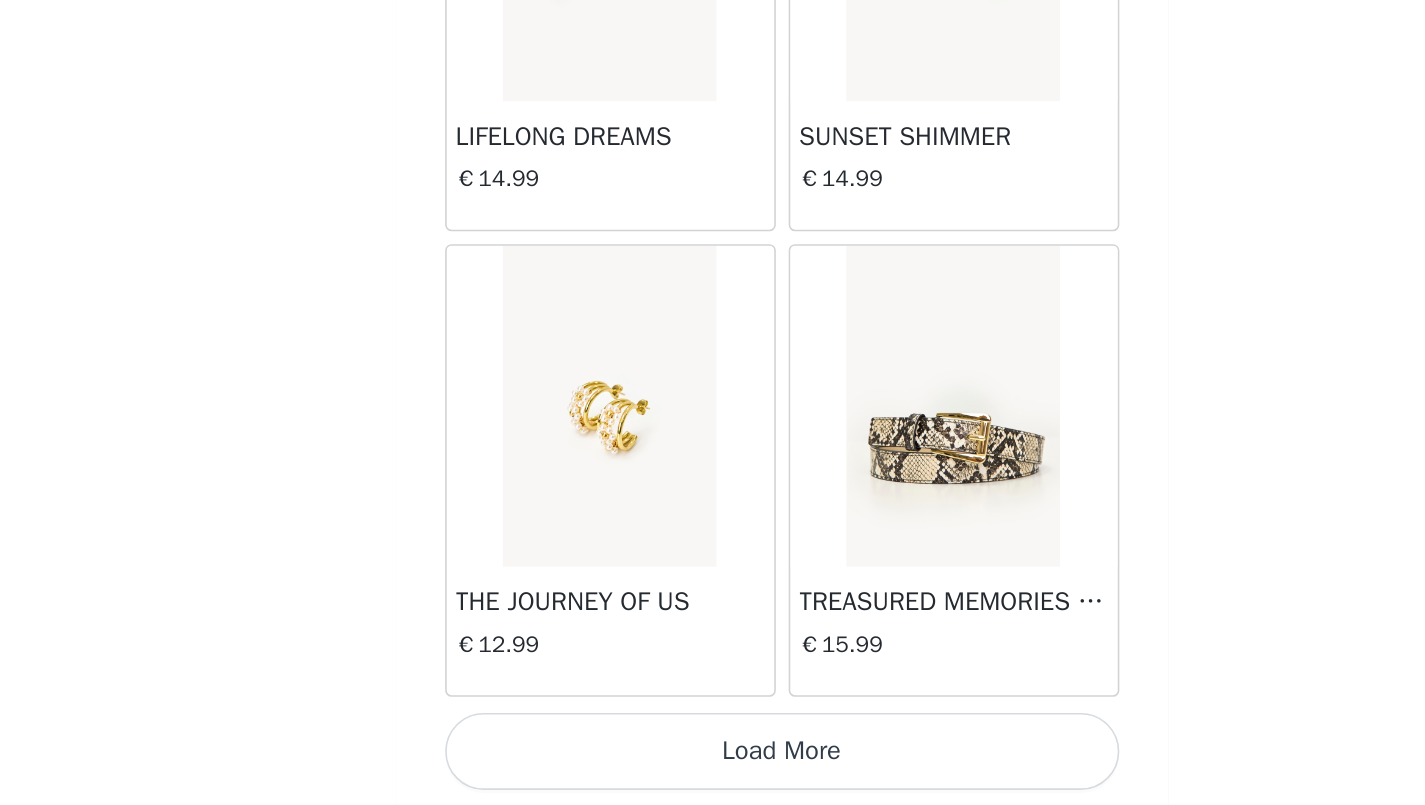 click on "Load More" at bounding box center (713, 771) 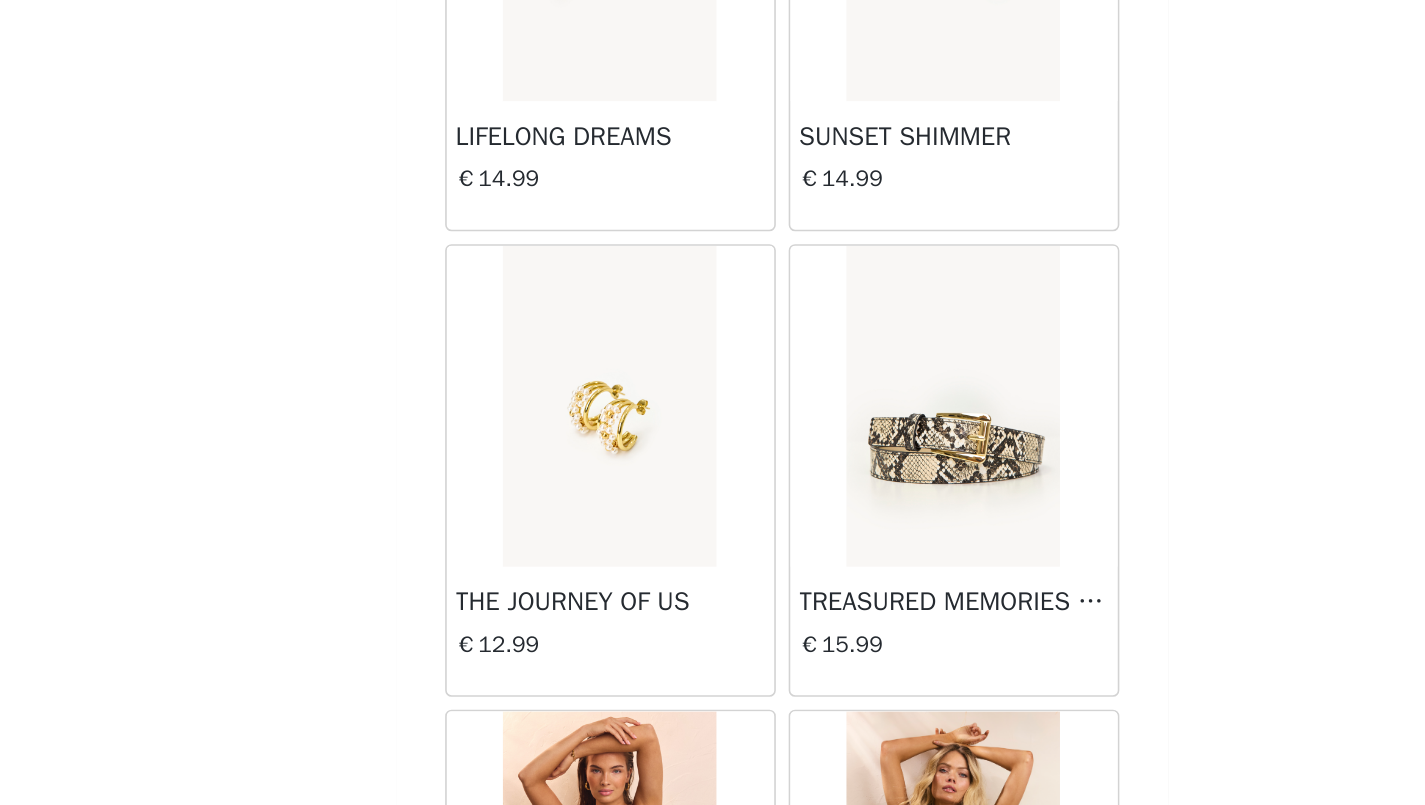 scroll, scrollTop: 2246, scrollLeft: 0, axis: vertical 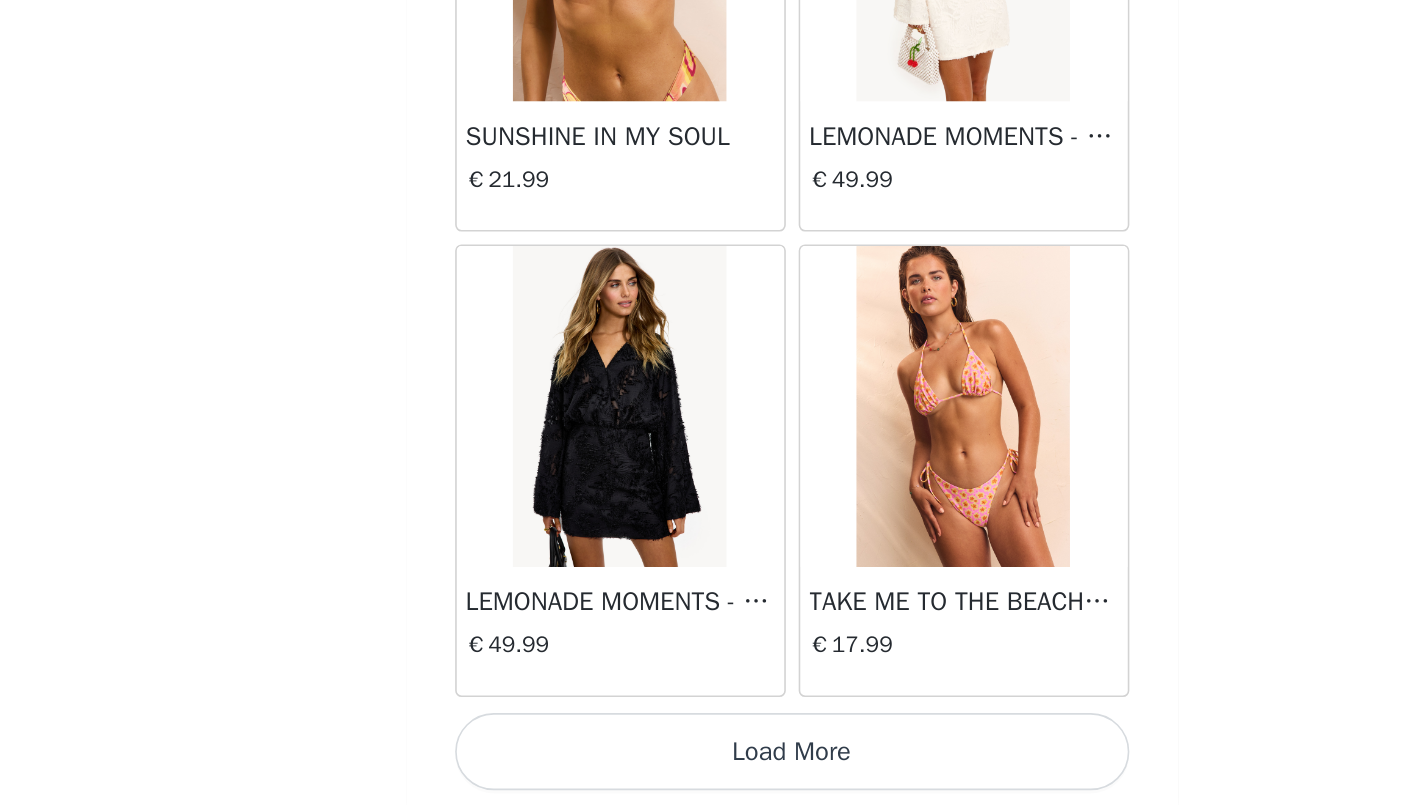 click on "Load More" at bounding box center [713, 771] 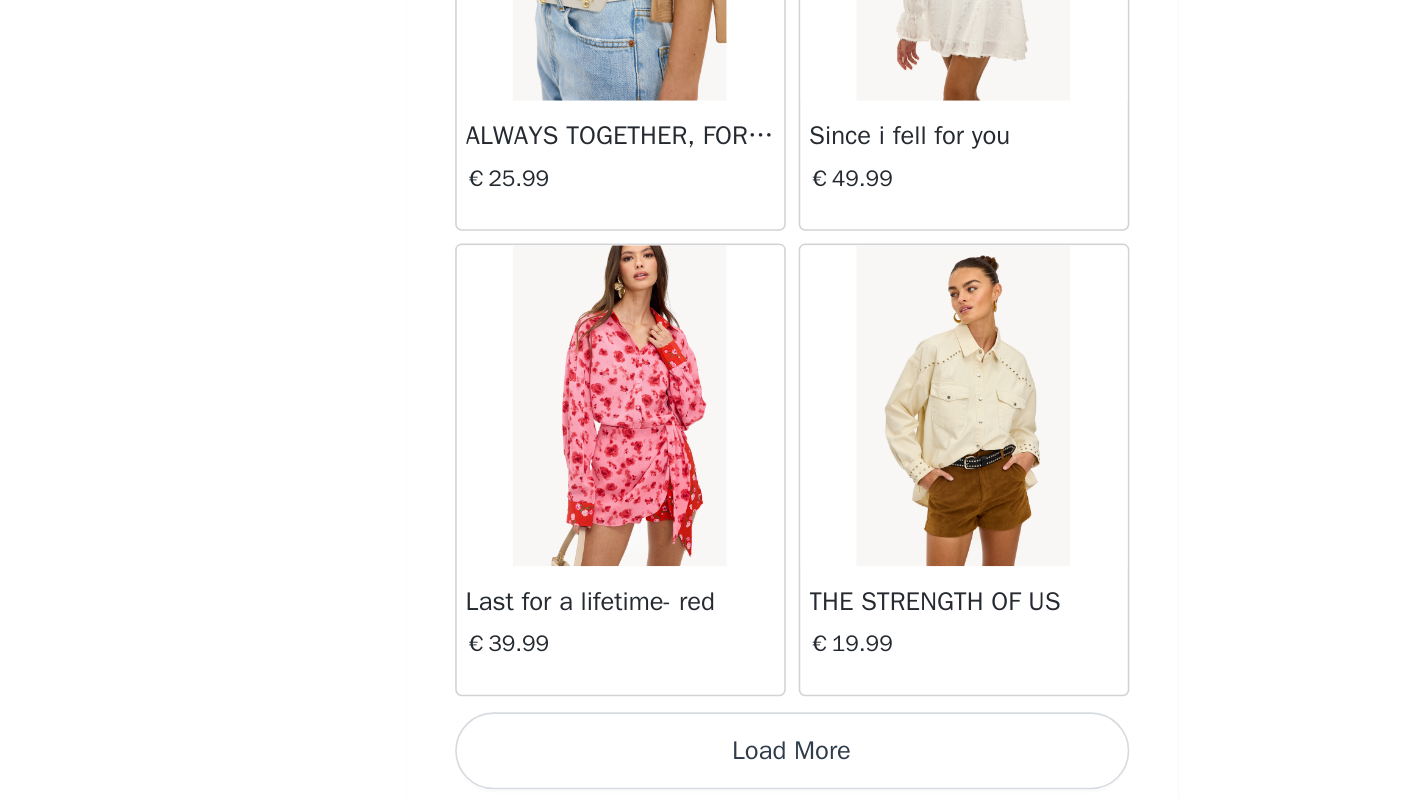 click on "Load More" at bounding box center [713, 771] 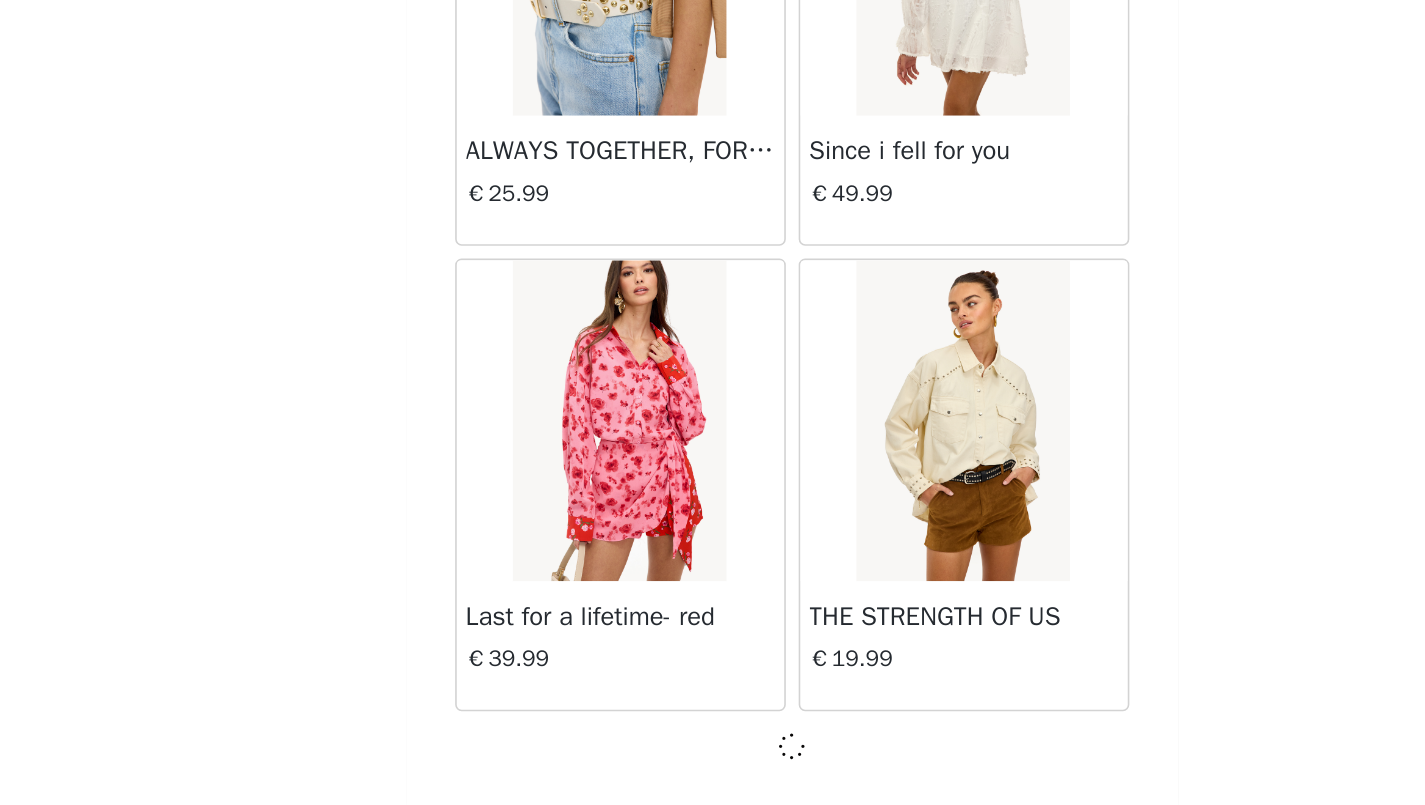 scroll, scrollTop: 8046, scrollLeft: 0, axis: vertical 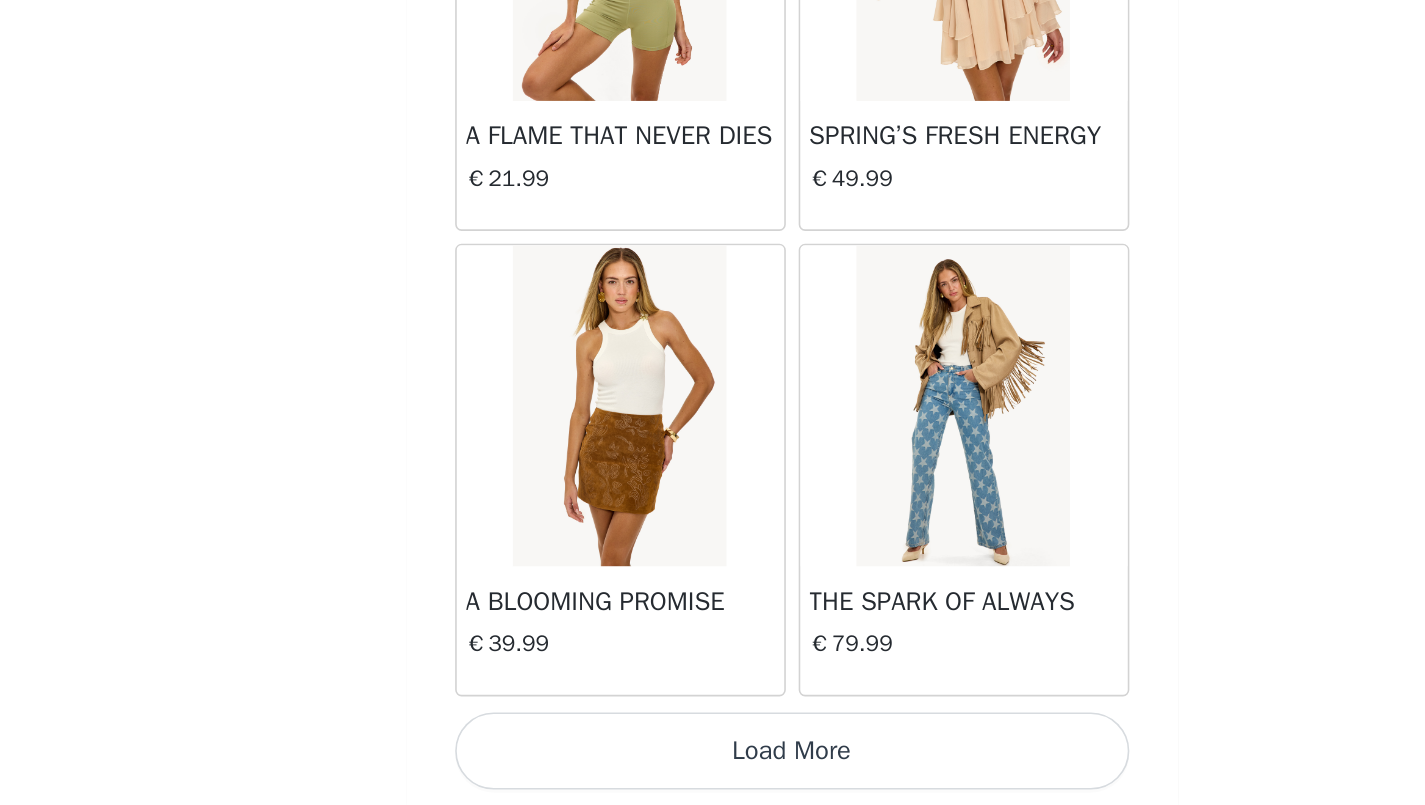 click on "Load More" at bounding box center [713, 771] 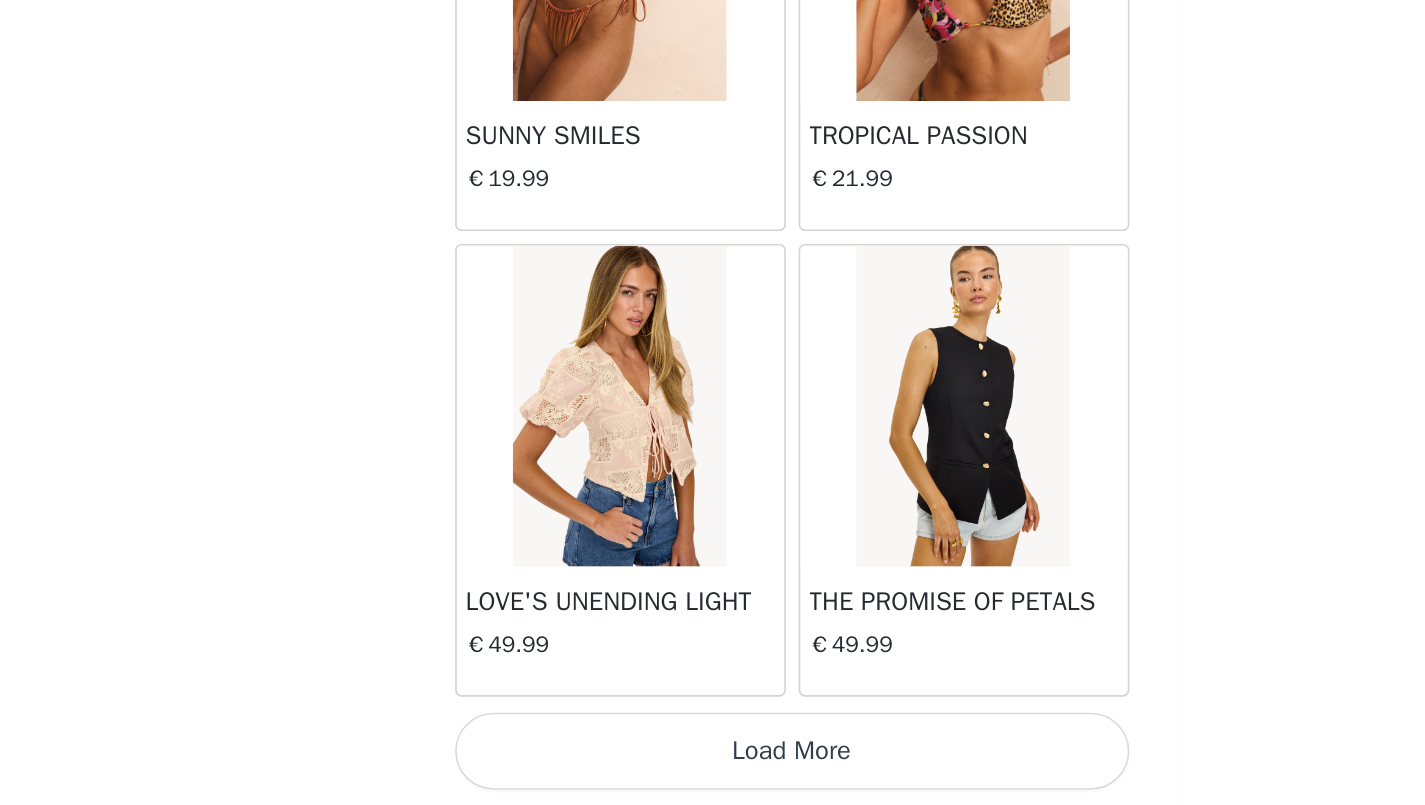 click on "Load More" at bounding box center [713, 771] 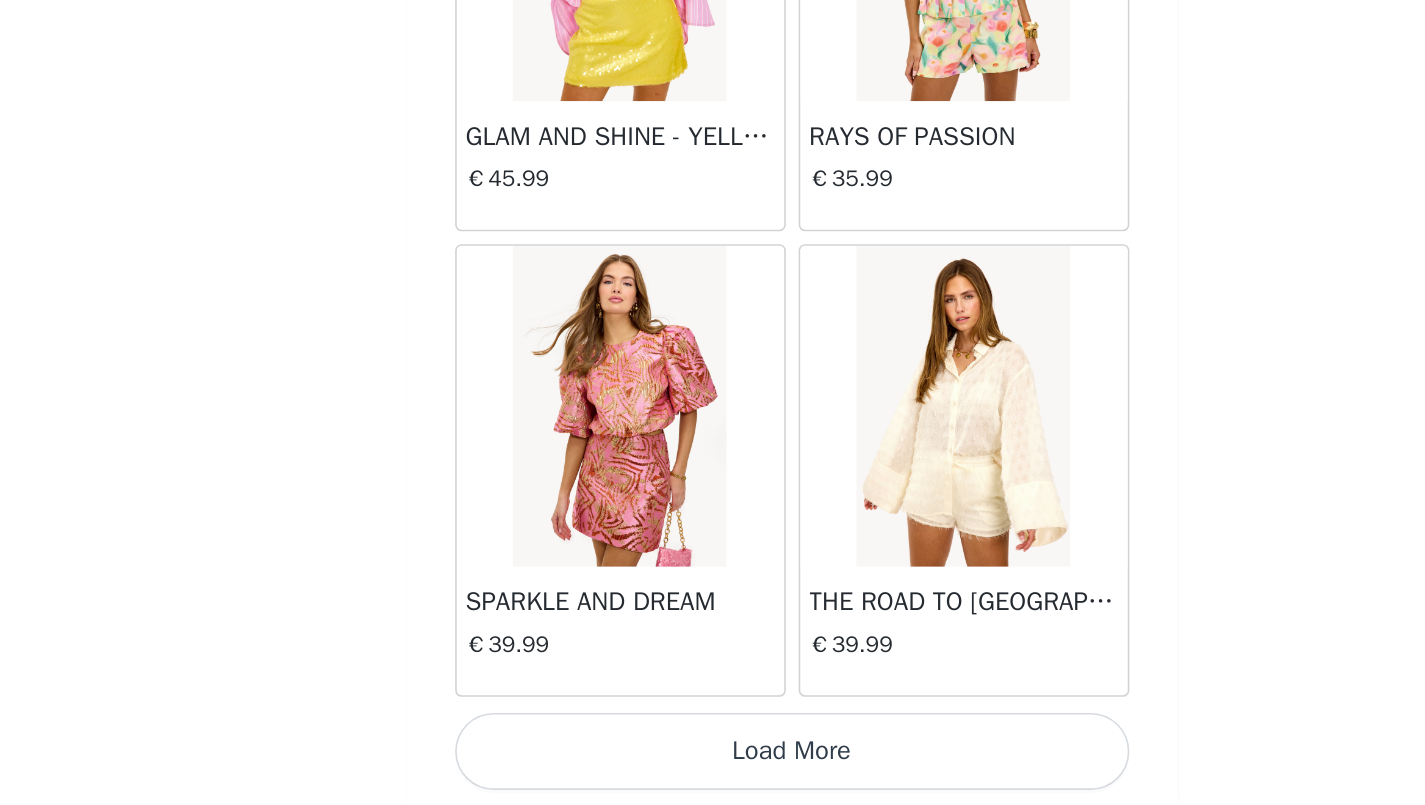 scroll, scrollTop: 16755, scrollLeft: 0, axis: vertical 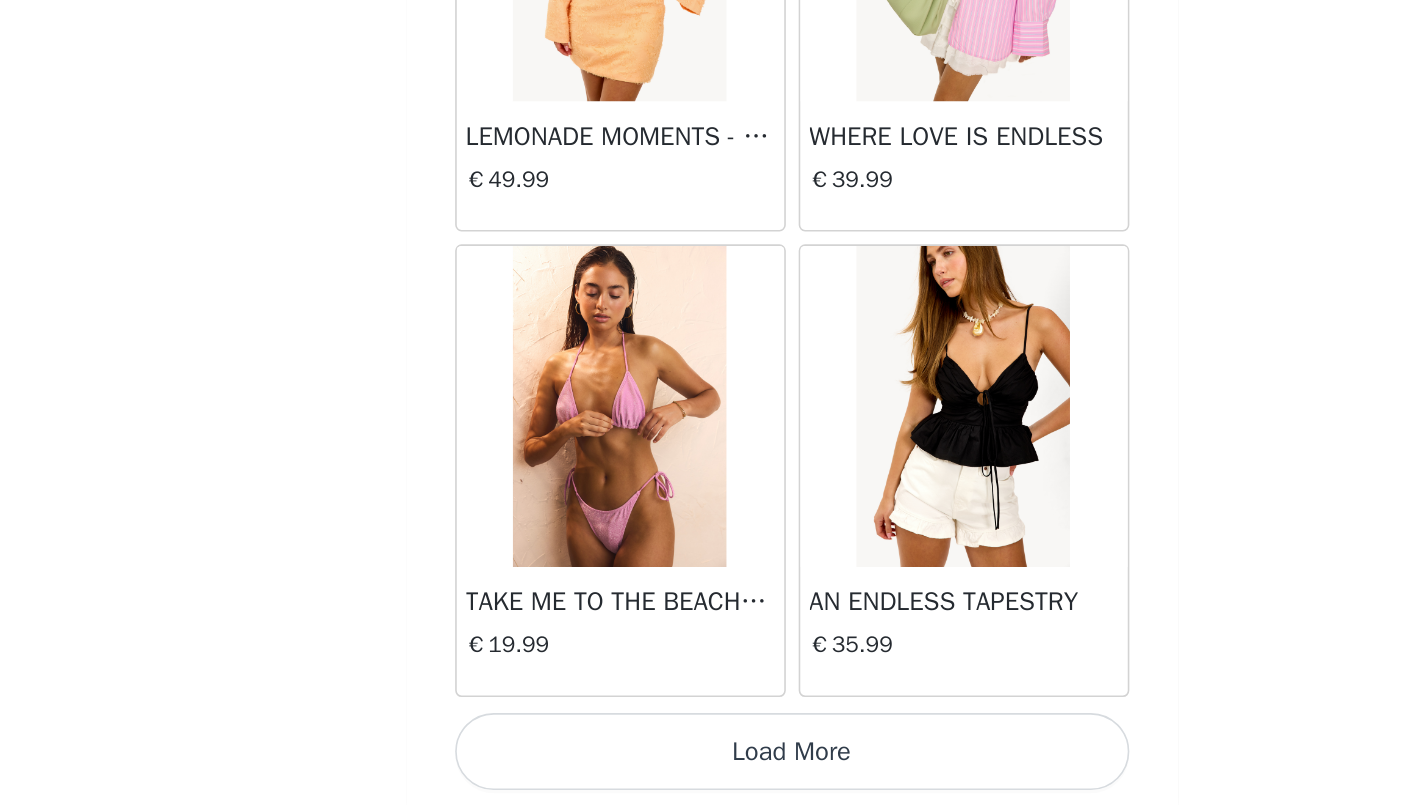 click on "Load More" at bounding box center (713, 771) 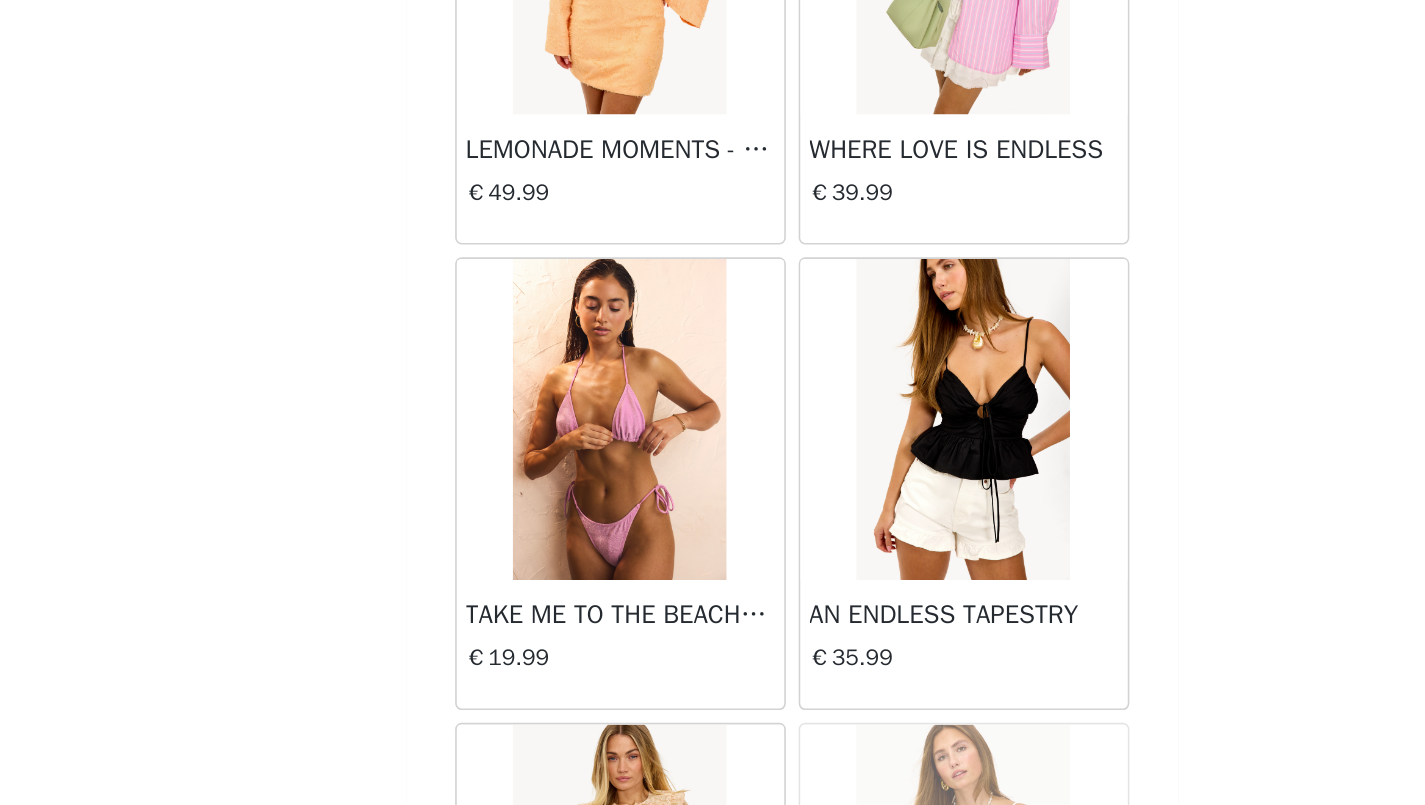 scroll, scrollTop: 67, scrollLeft: 0, axis: vertical 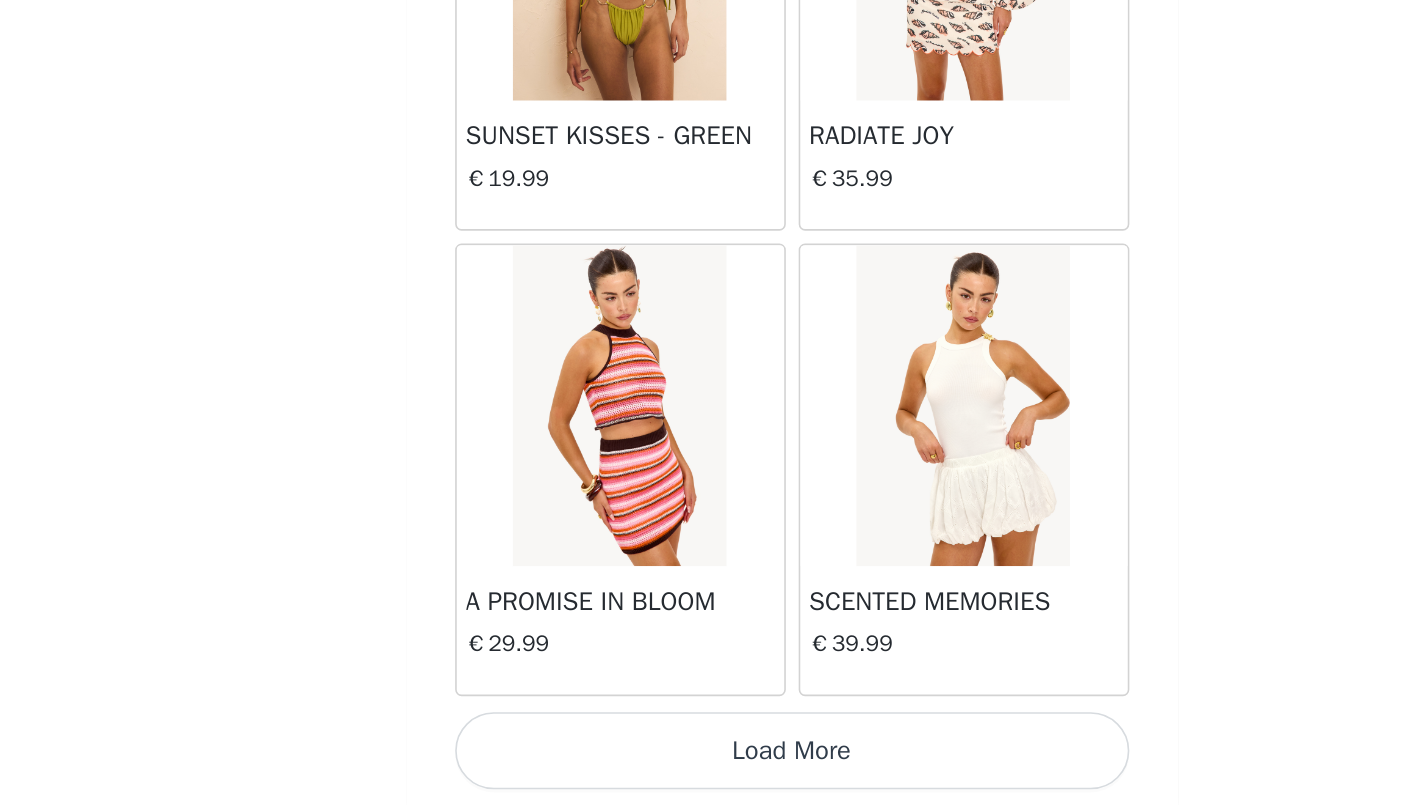 click on "Load More" at bounding box center (713, 771) 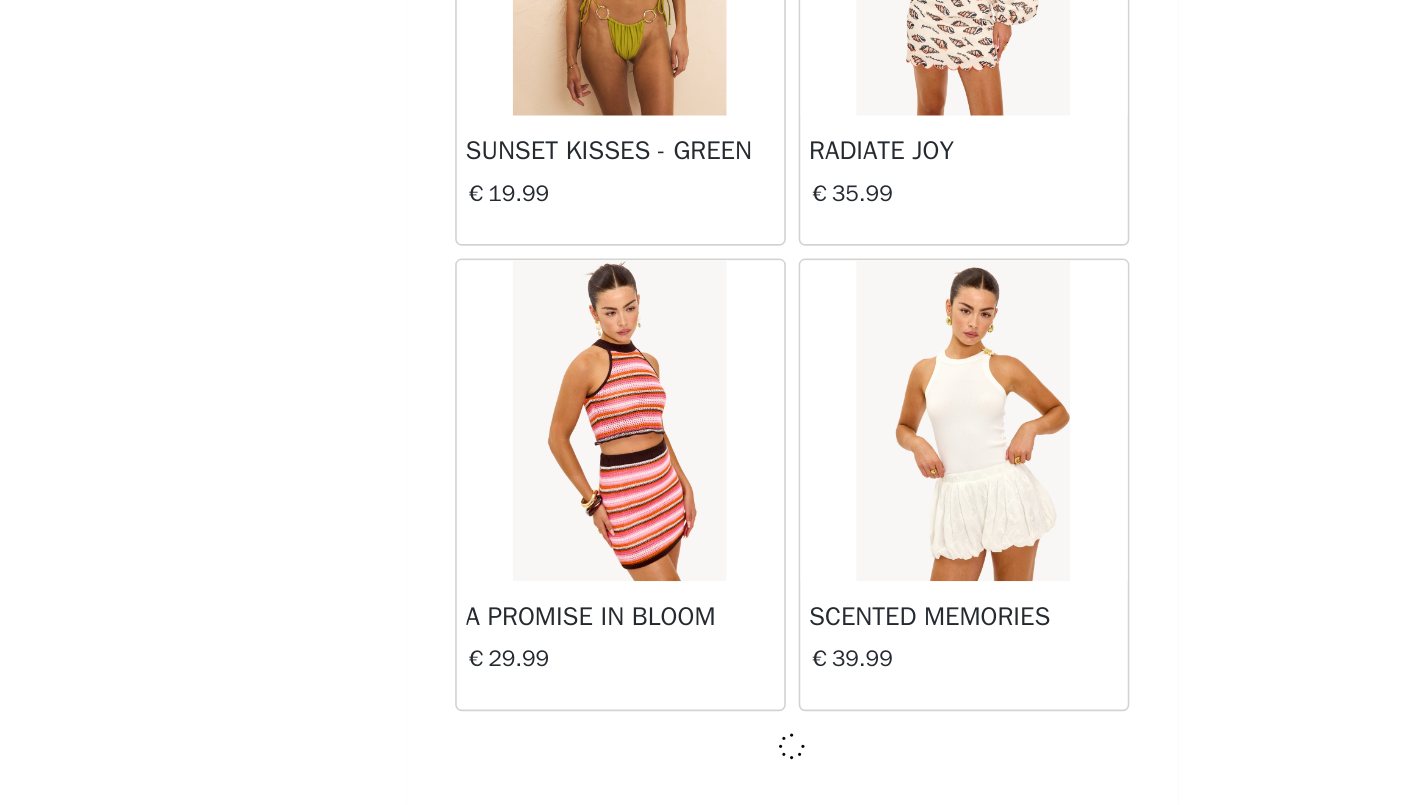 scroll, scrollTop: 22546, scrollLeft: 0, axis: vertical 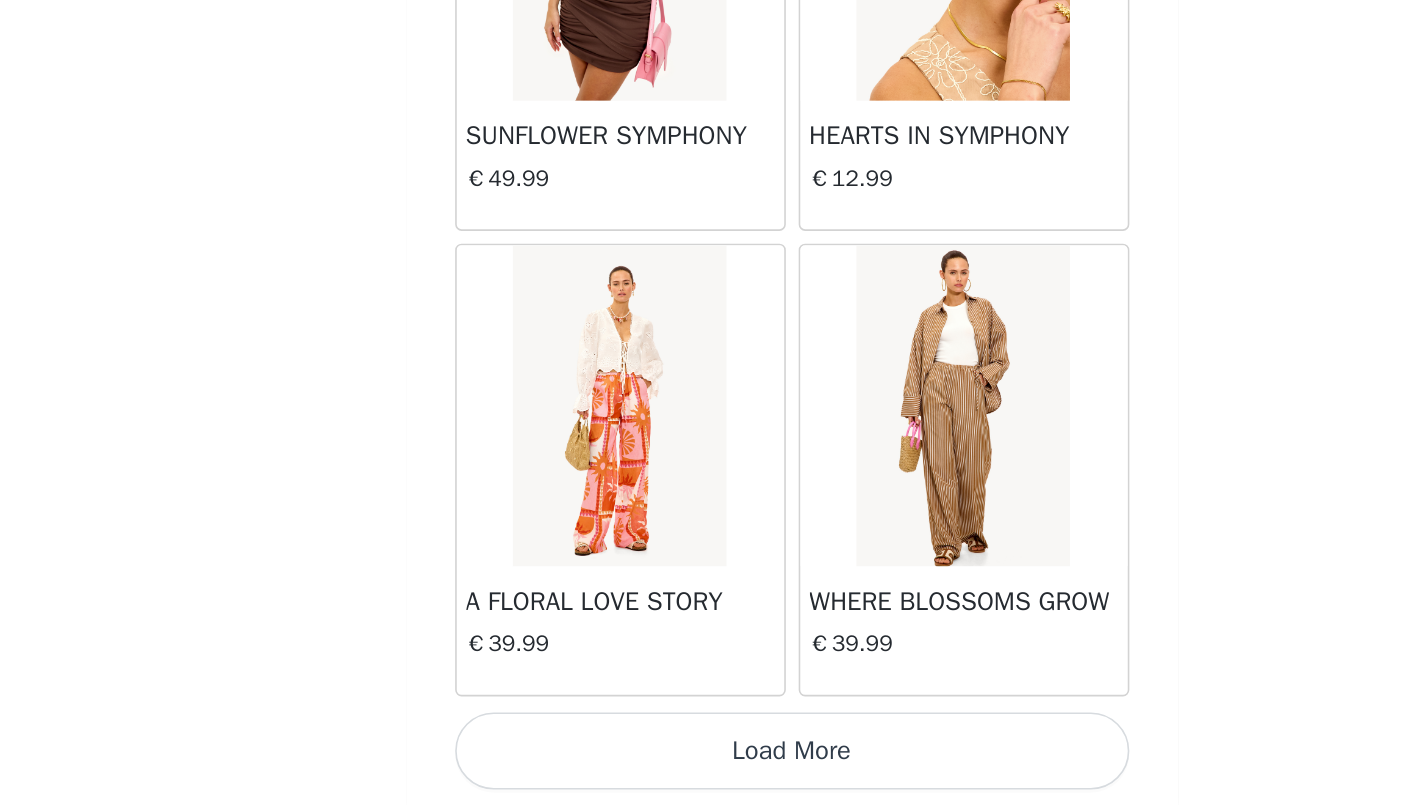 click on "Load More" at bounding box center (713, 771) 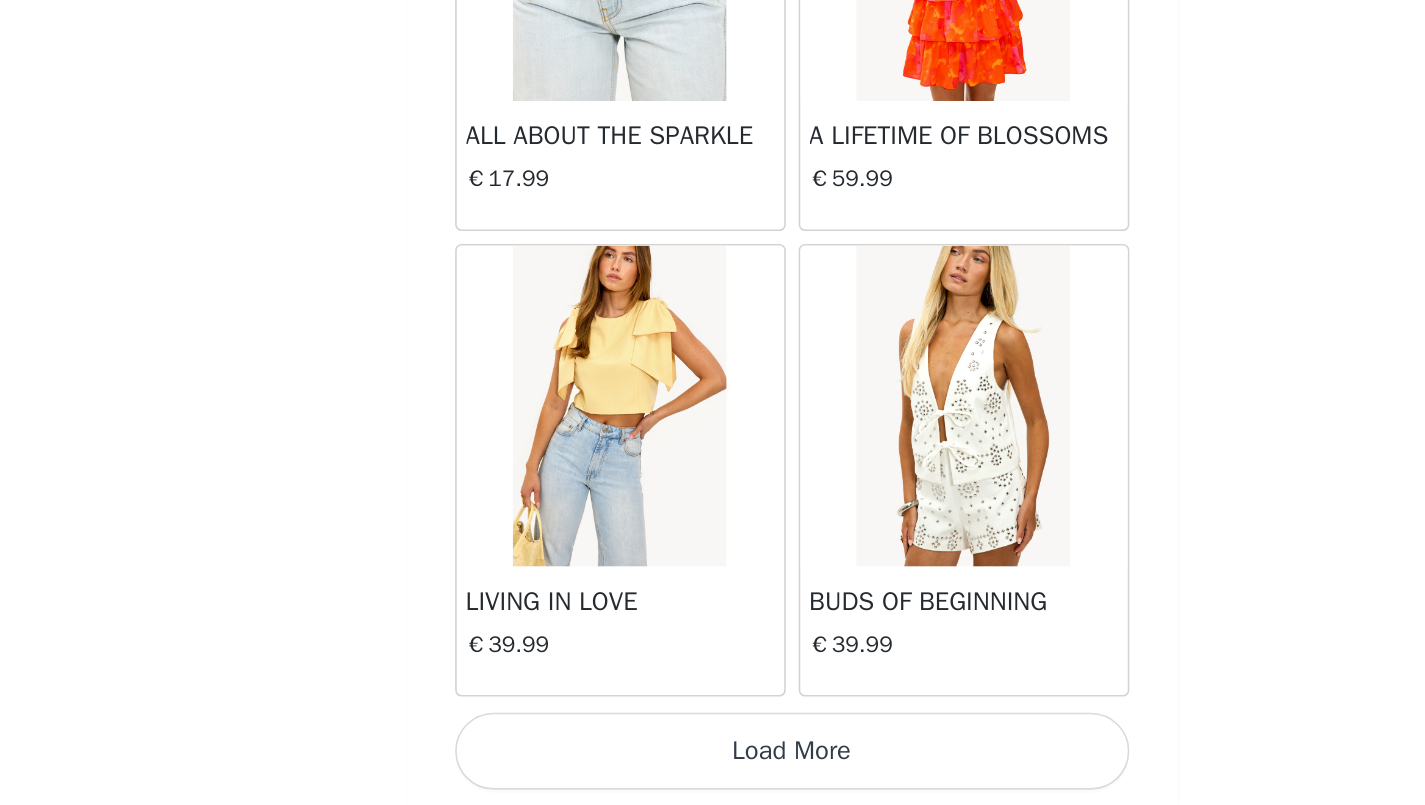 scroll, scrollTop: 28355, scrollLeft: 0, axis: vertical 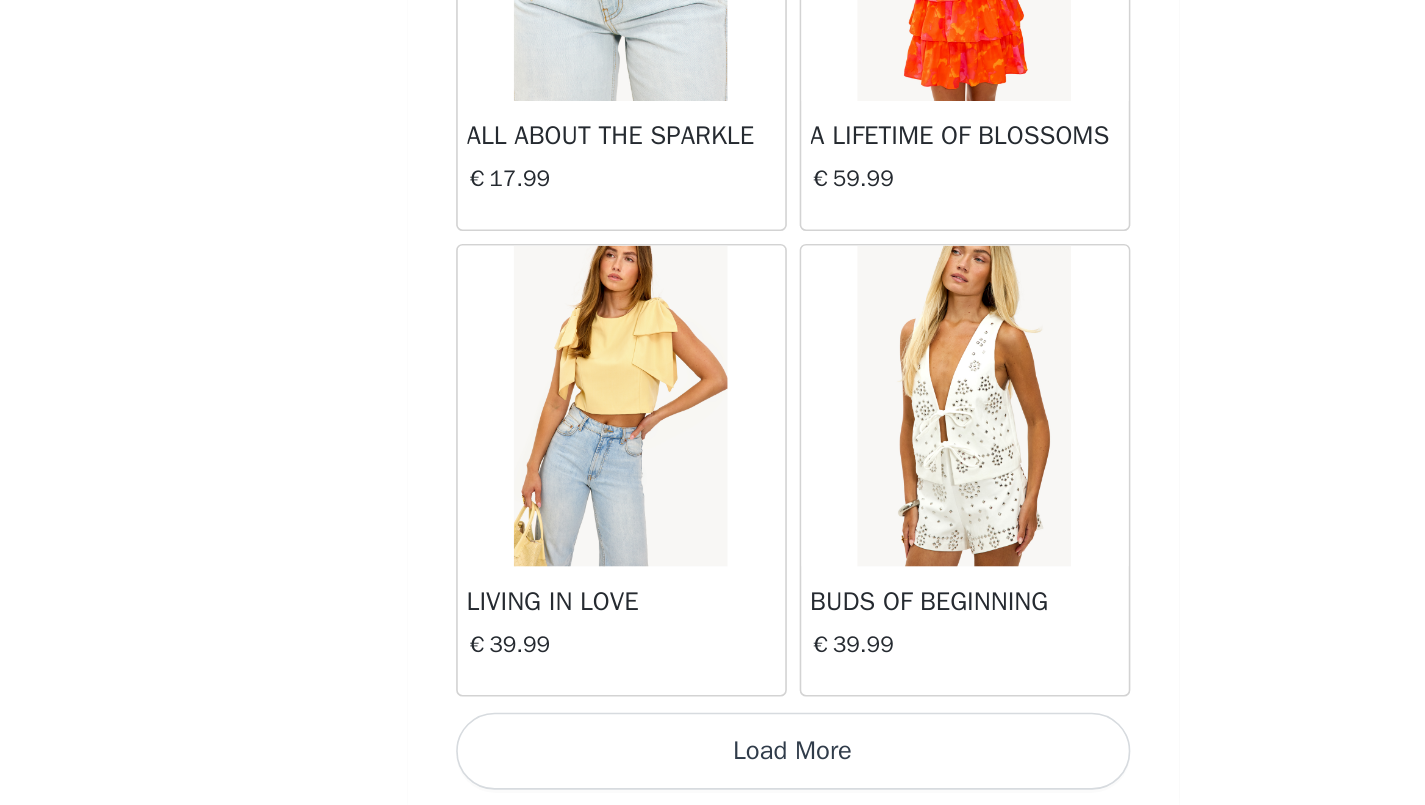 click on "Load More" at bounding box center (713, 771) 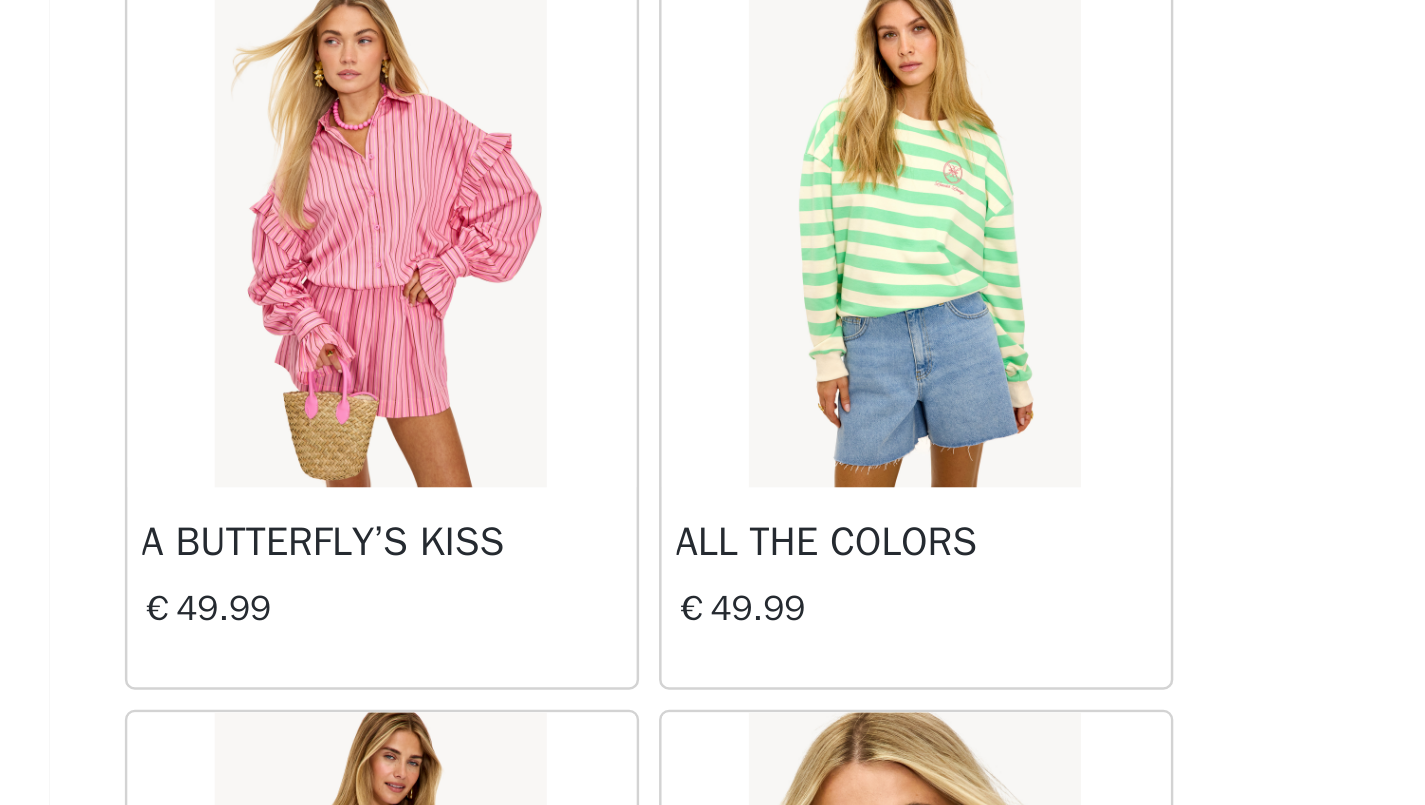 scroll, scrollTop: 30768, scrollLeft: 0, axis: vertical 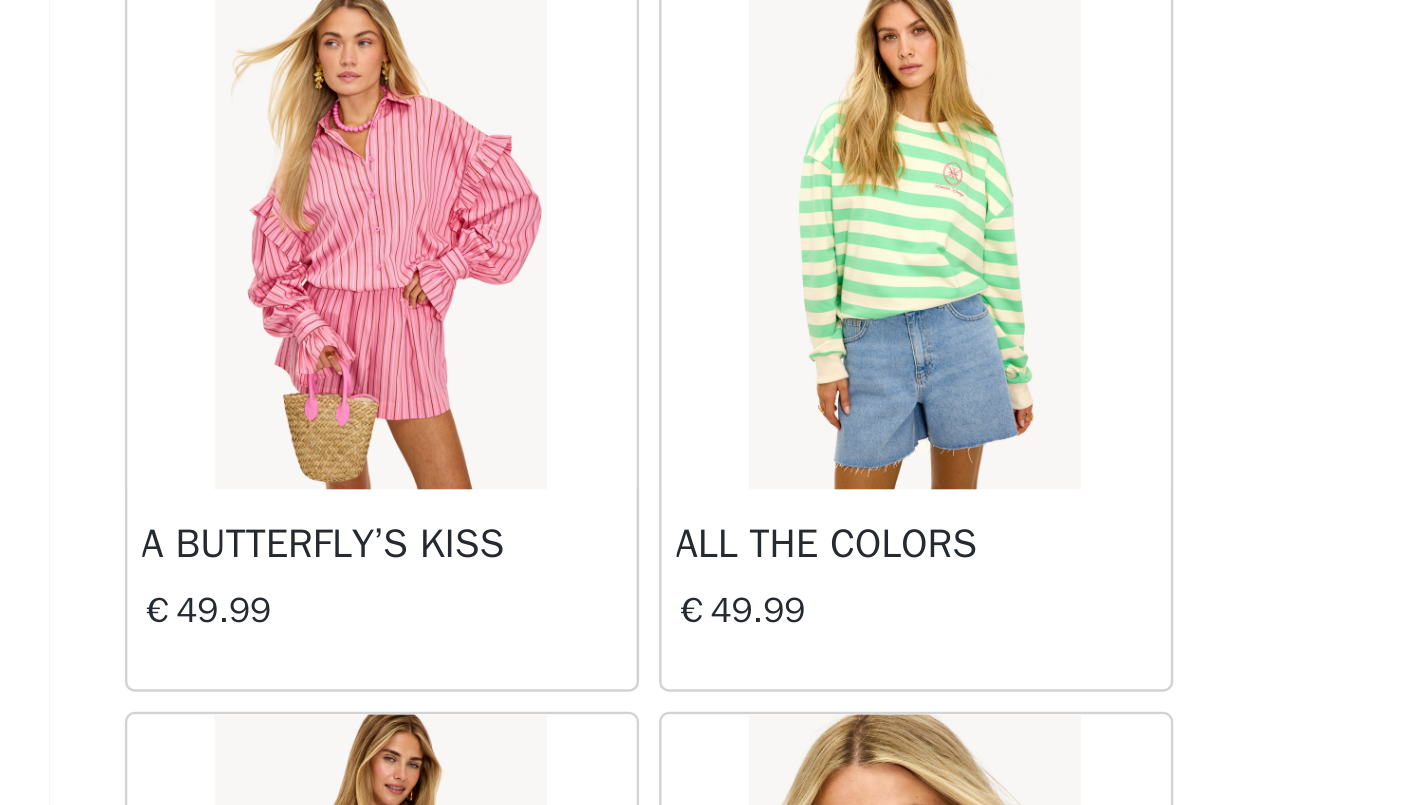 click at bounding box center (605, 463) 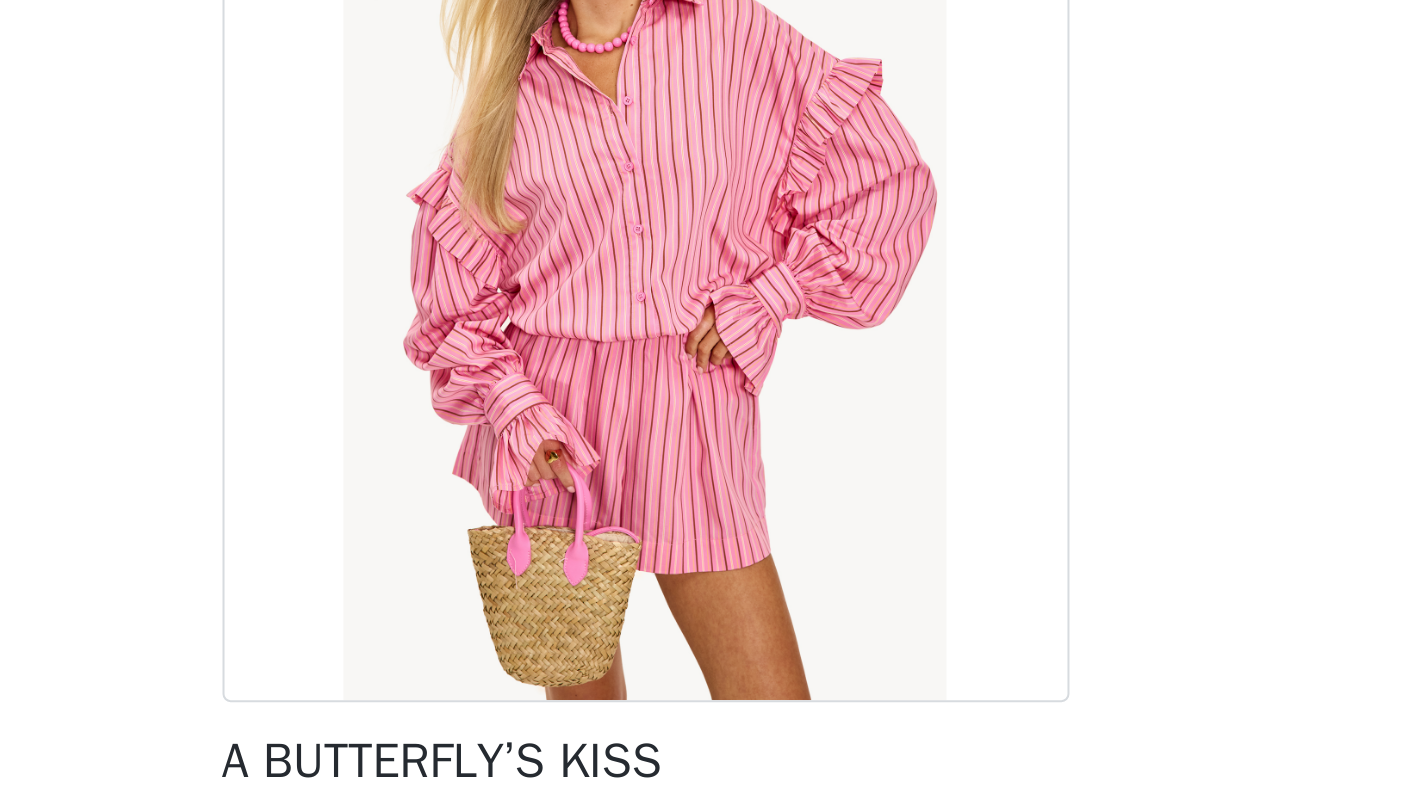 scroll, scrollTop: 98, scrollLeft: 0, axis: vertical 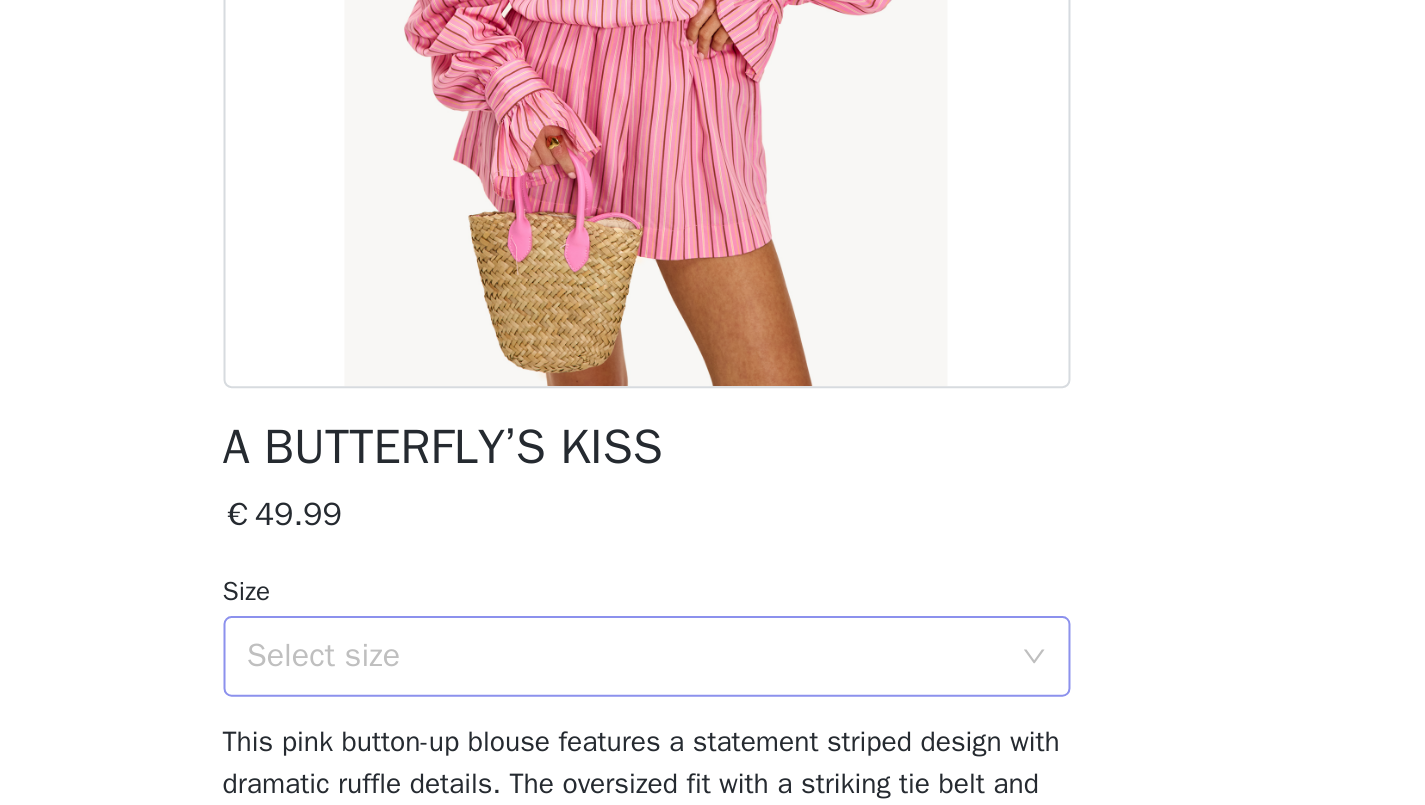 click on "Select size" at bounding box center [702, 605] 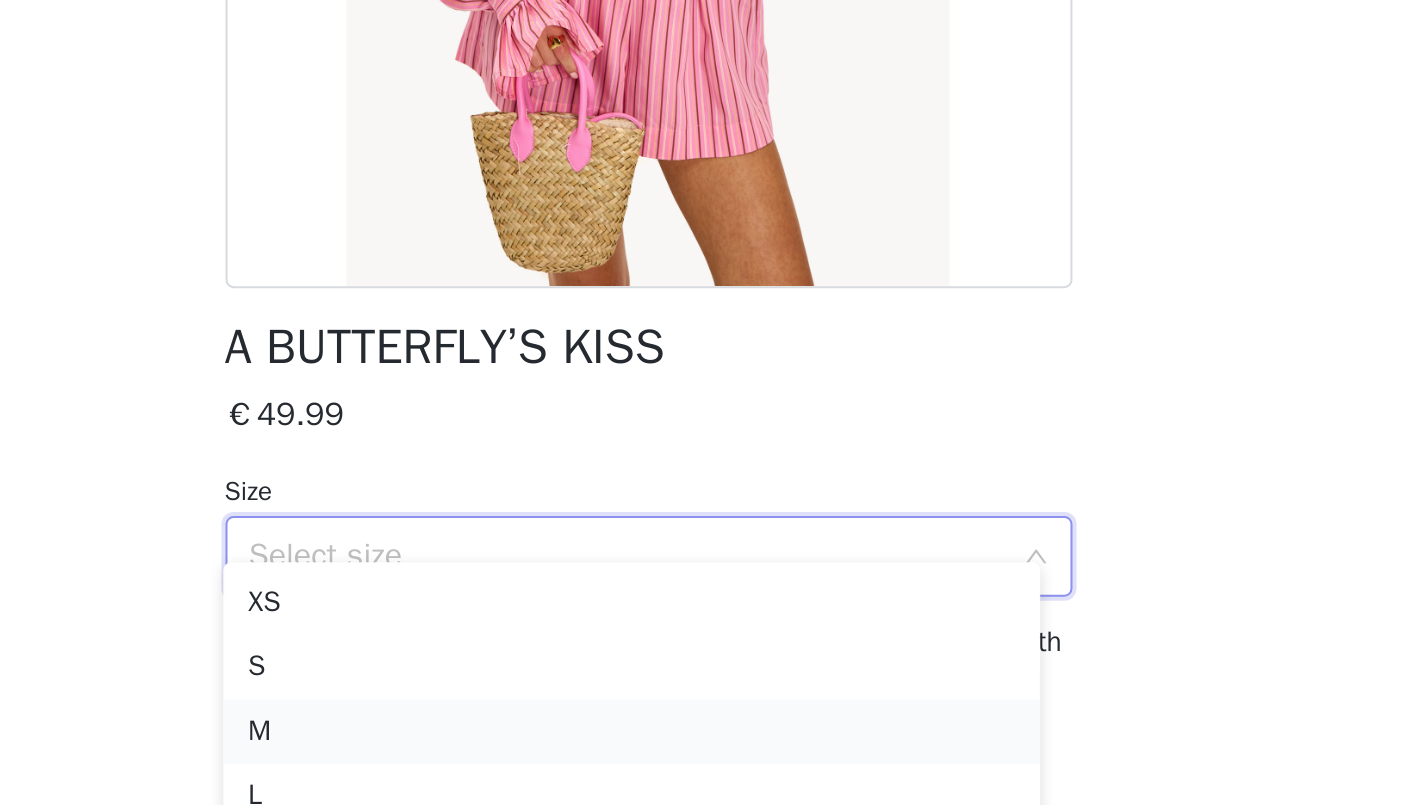 click on "M" at bounding box center (704, 692) 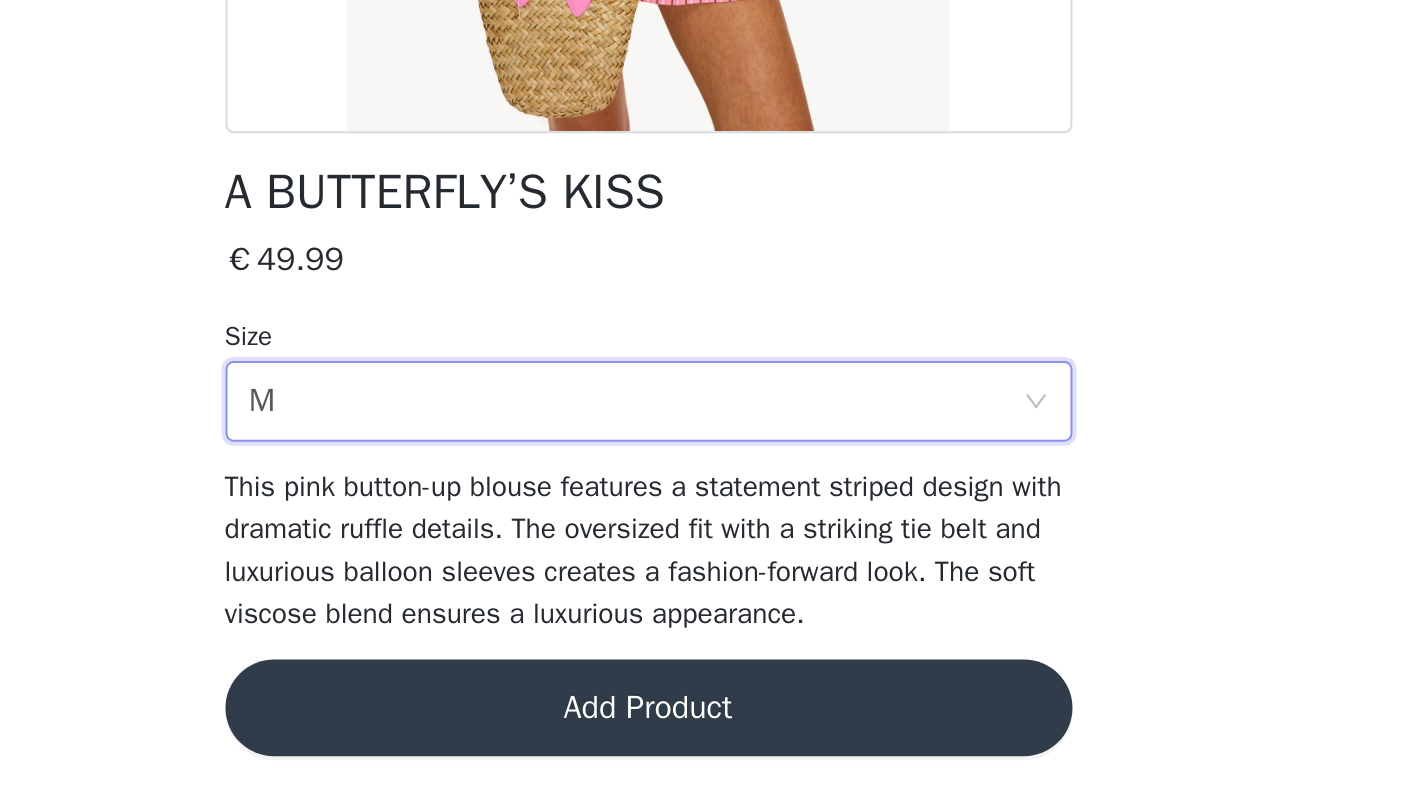 scroll, scrollTop: 67, scrollLeft: 0, axis: vertical 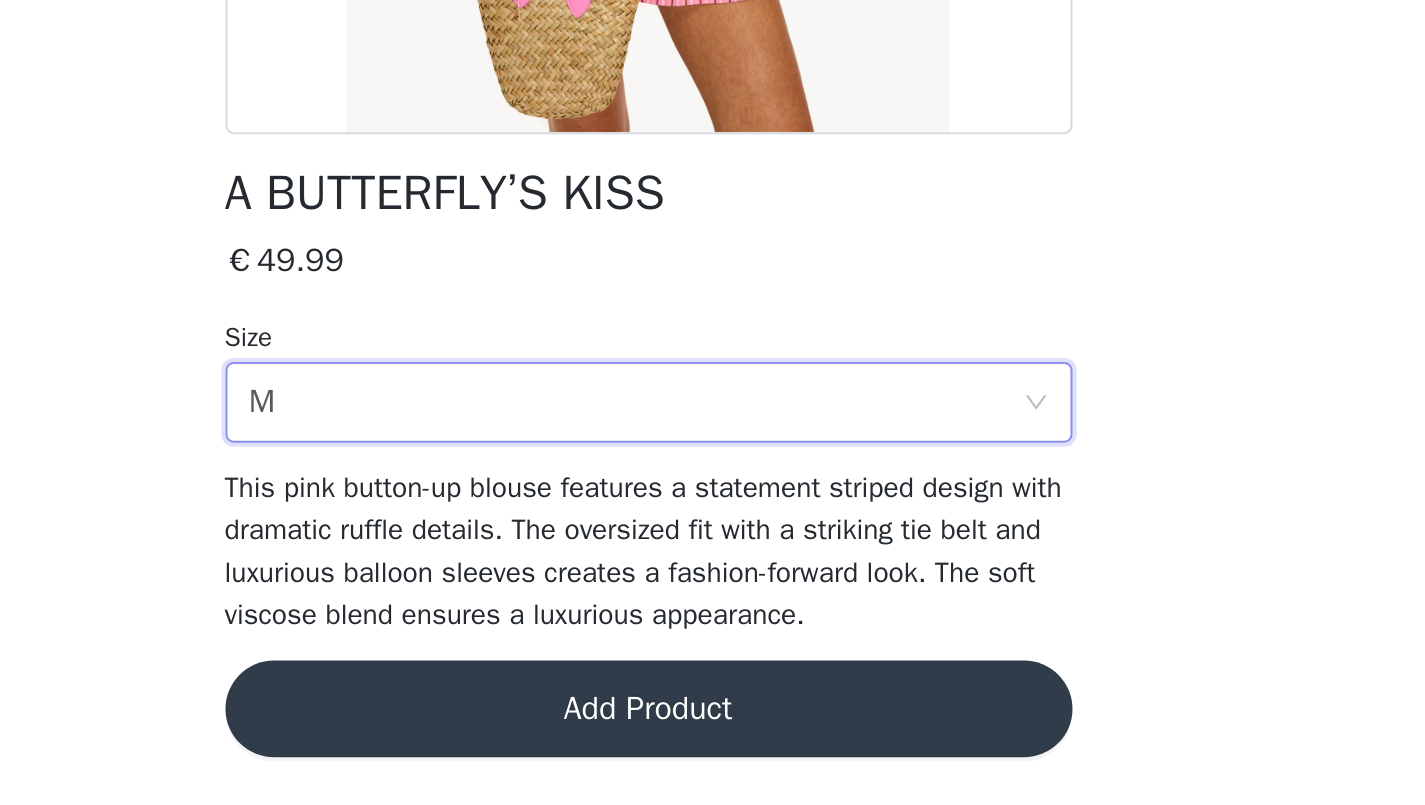 click on "Add Product" at bounding box center [713, 757] 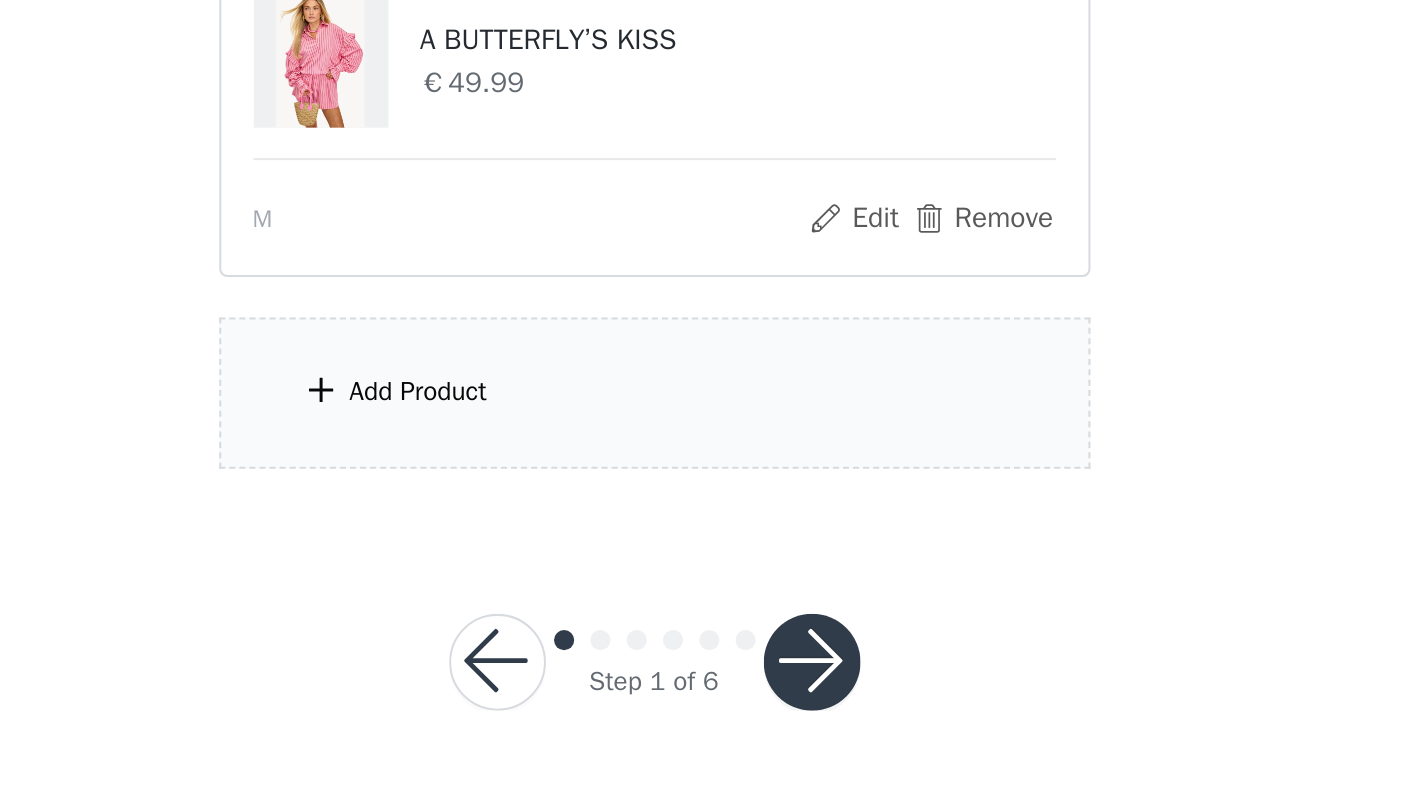 scroll, scrollTop: 244, scrollLeft: 0, axis: vertical 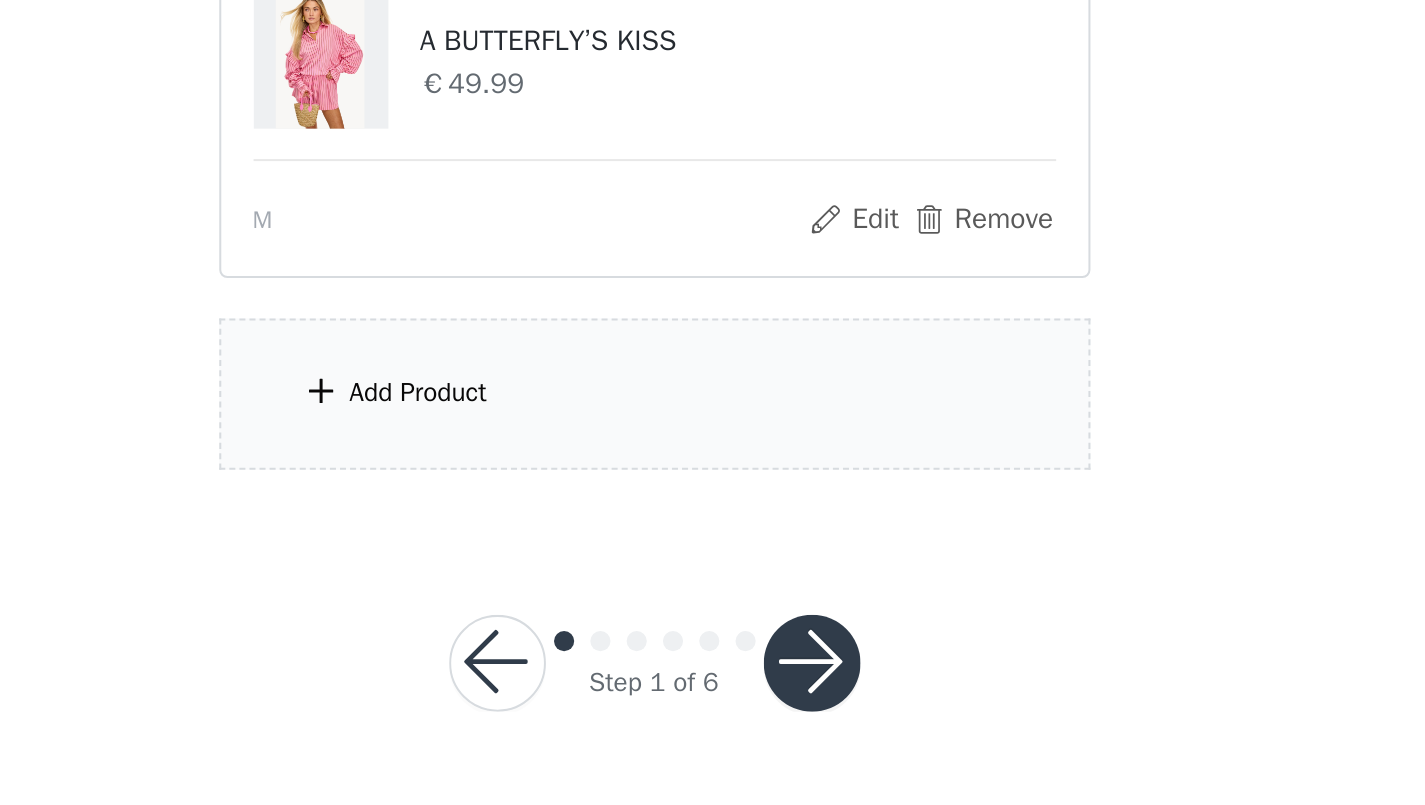 click on "Add Product" at bounding box center (713, 600) 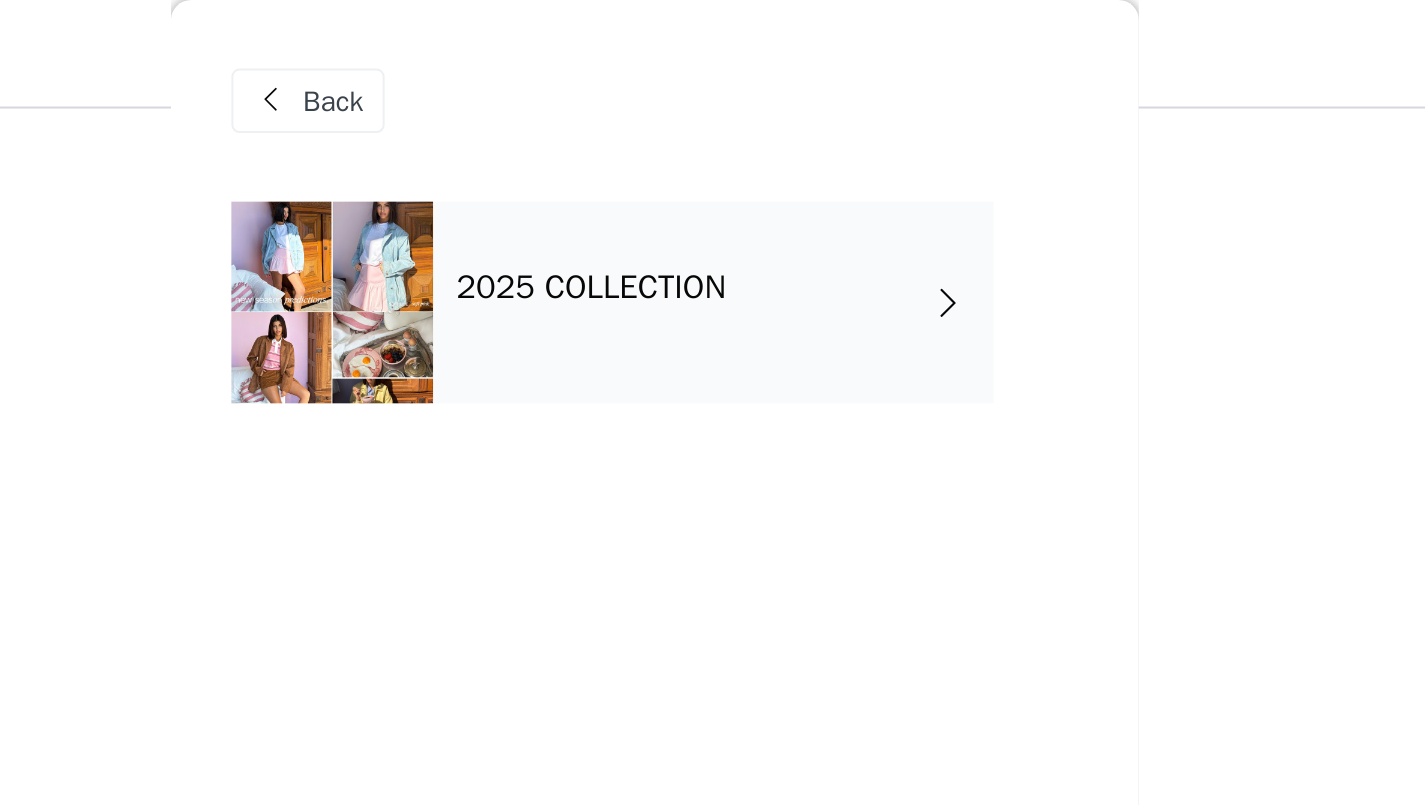 scroll, scrollTop: 104, scrollLeft: 0, axis: vertical 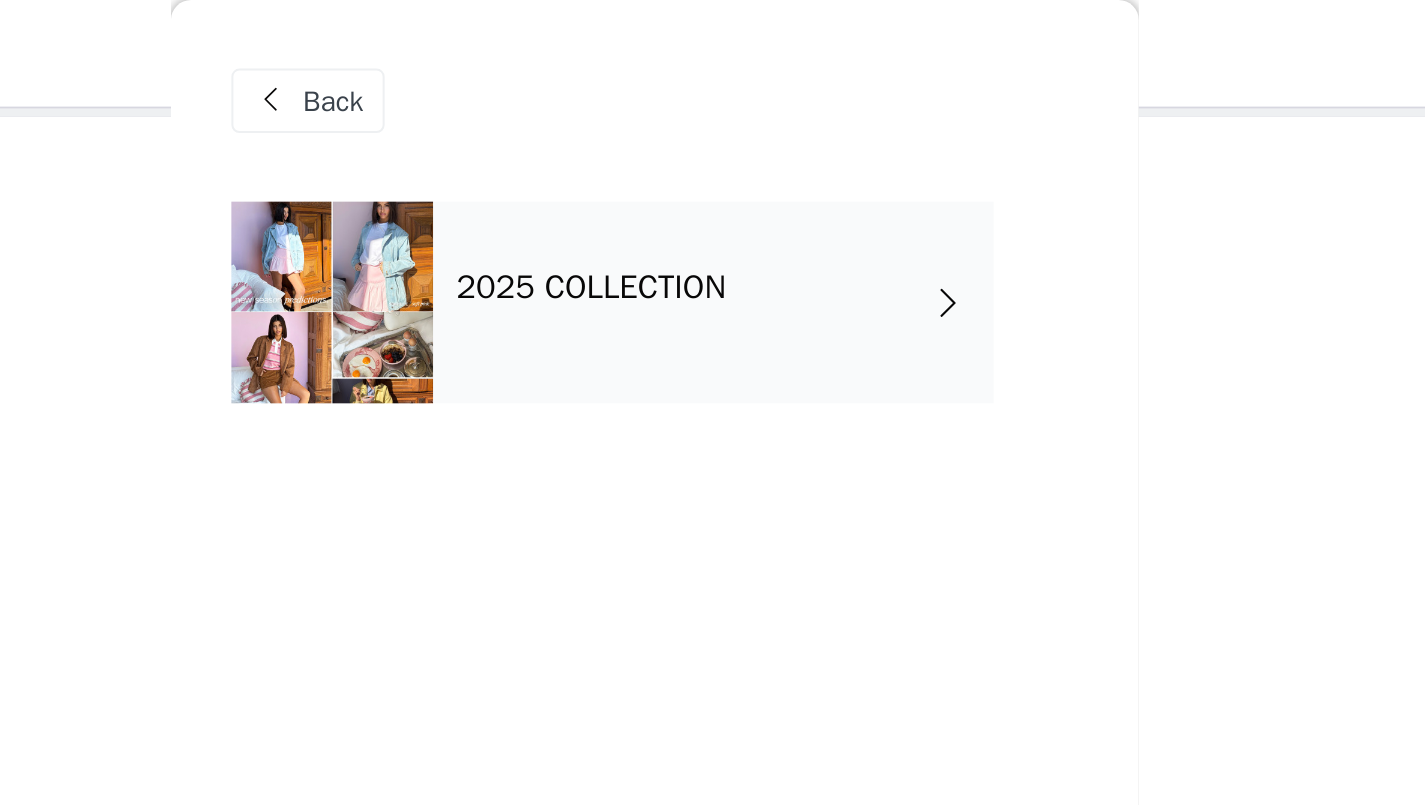 click on "2025 COLLECTION" at bounding box center [742, 150] 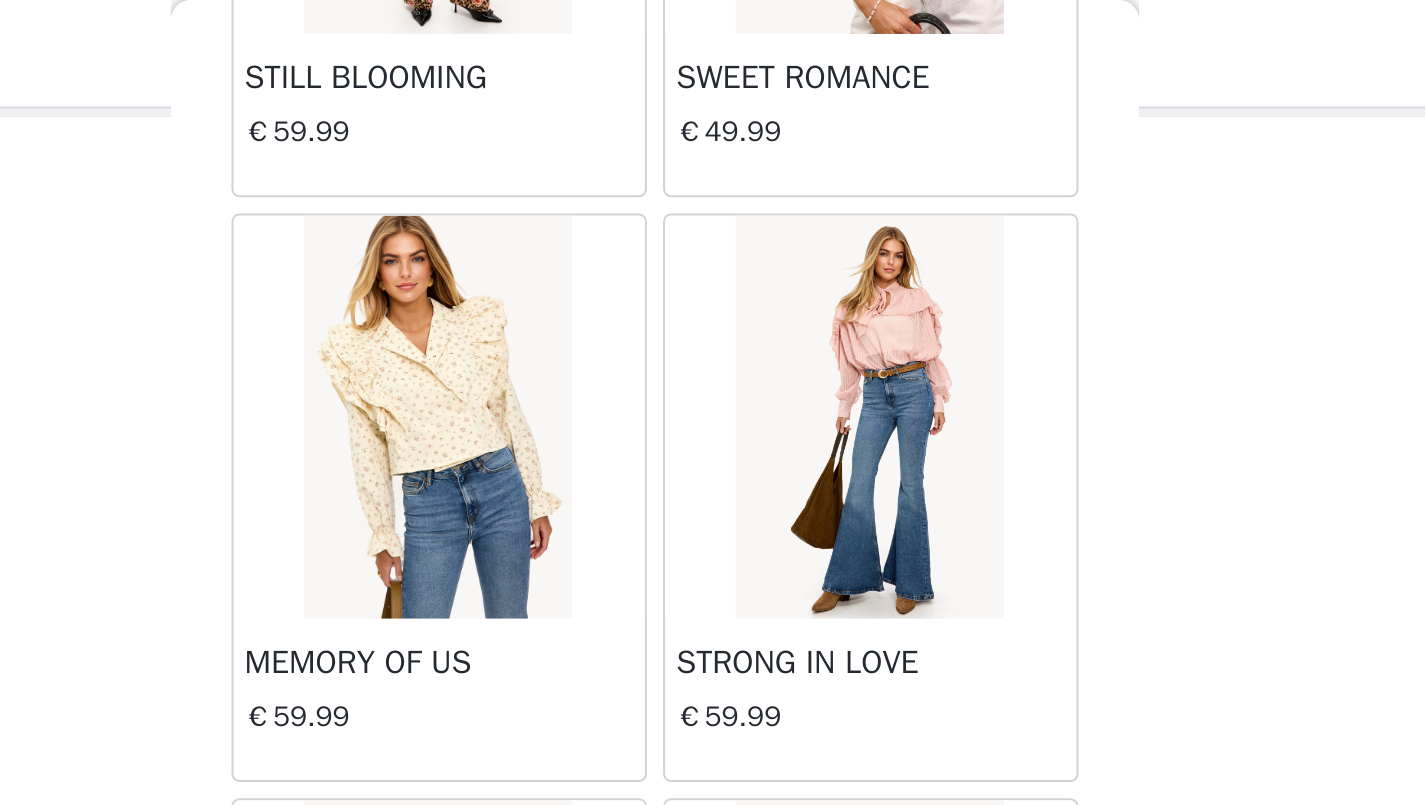 scroll, scrollTop: 2255, scrollLeft: 0, axis: vertical 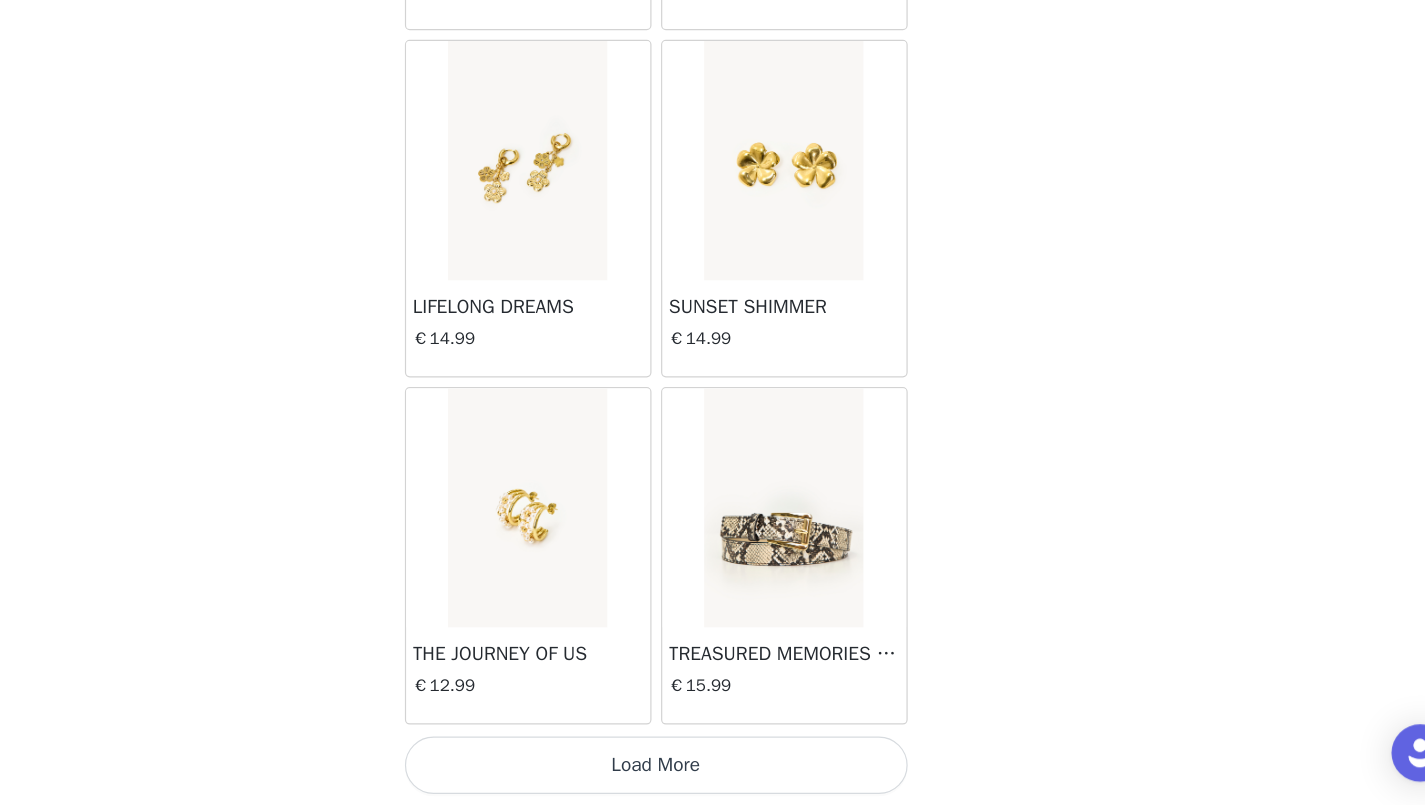 click on "Load More" at bounding box center [713, 771] 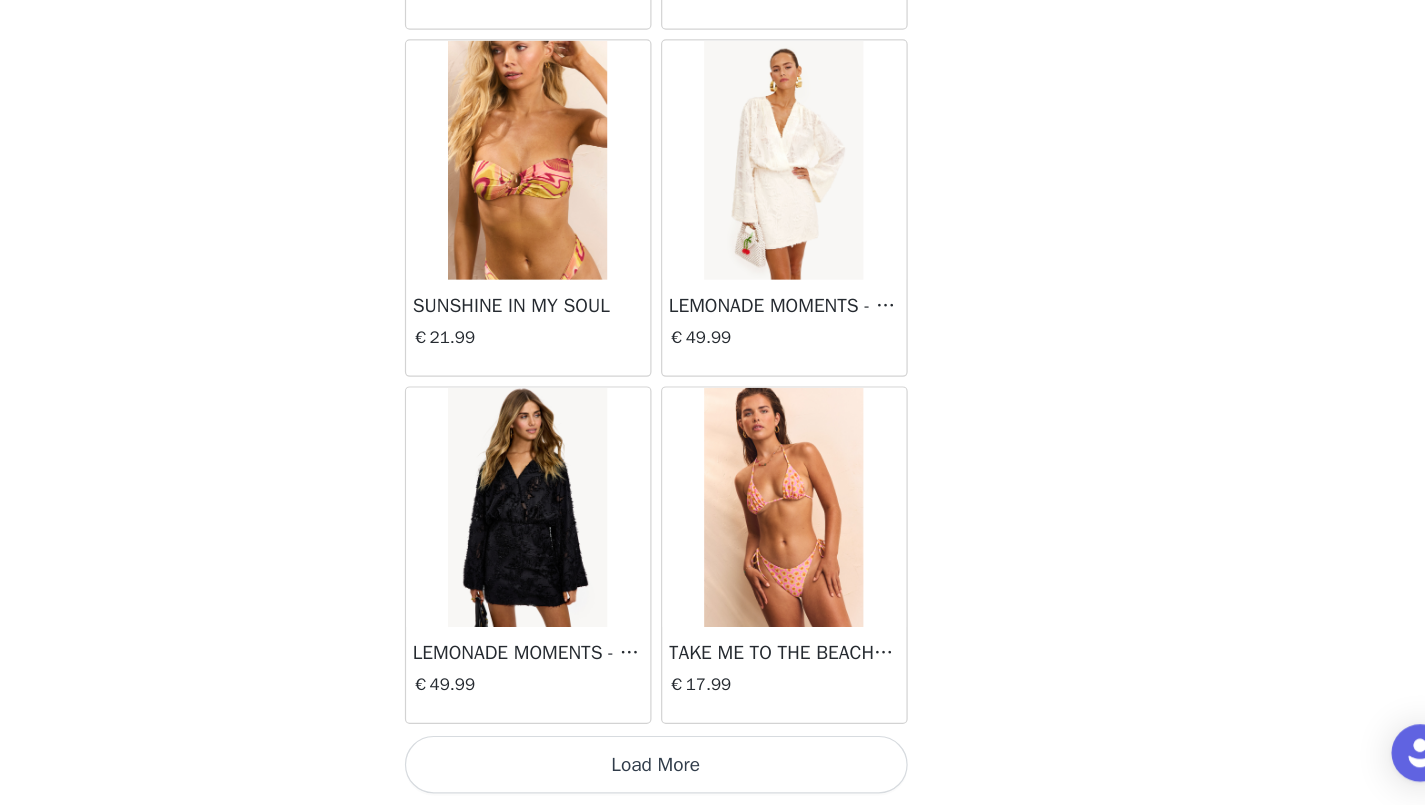 scroll, scrollTop: 5155, scrollLeft: 0, axis: vertical 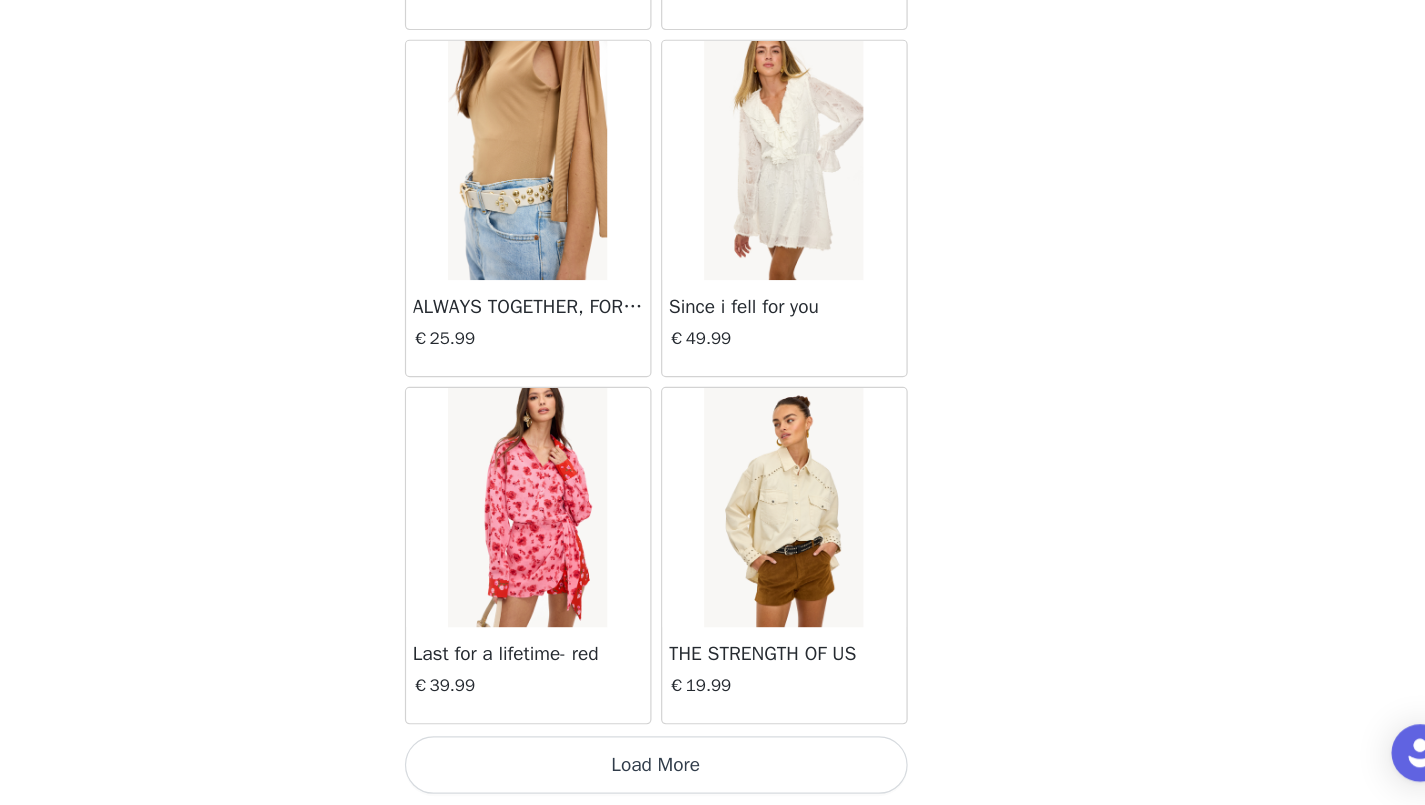 click on "Load More" at bounding box center (713, 771) 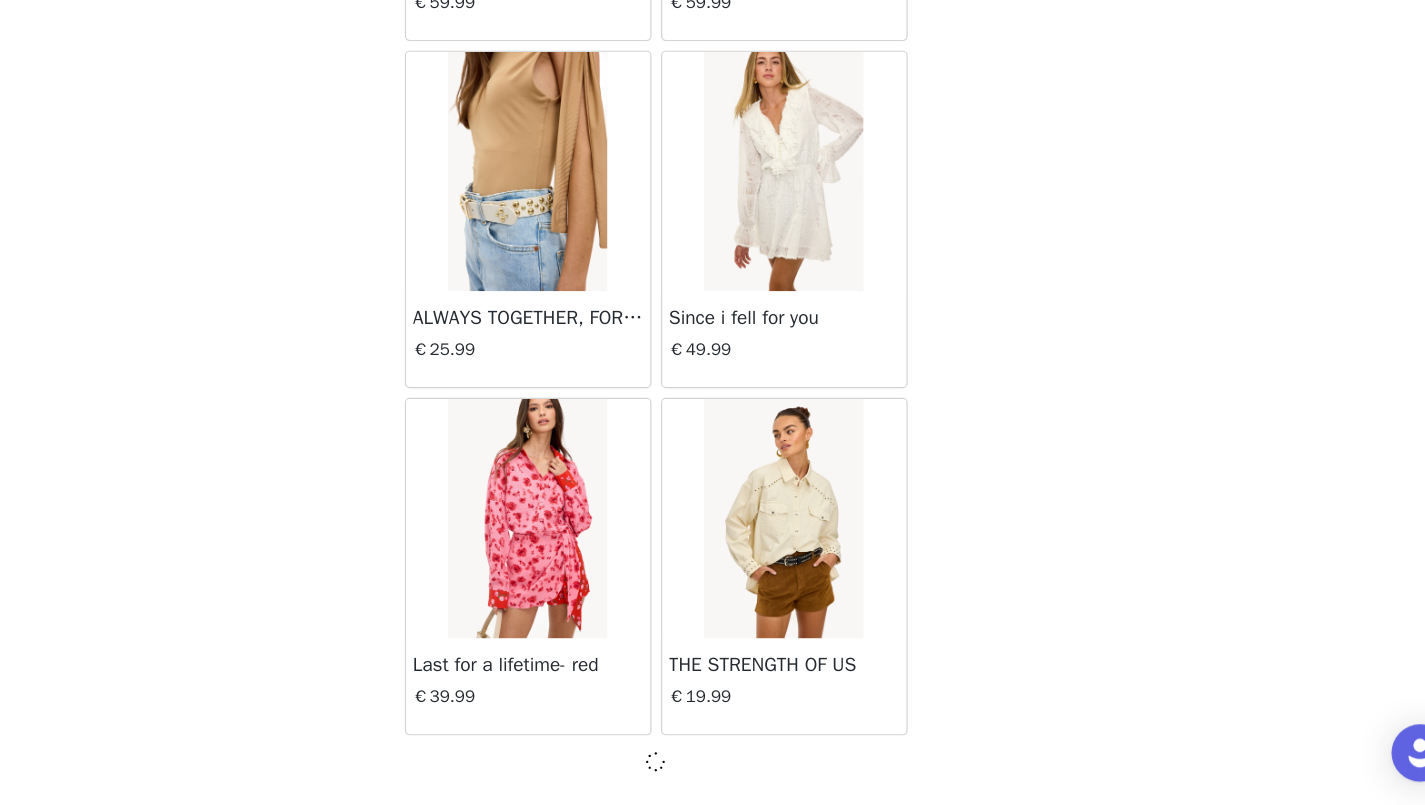 scroll, scrollTop: 8046, scrollLeft: 0, axis: vertical 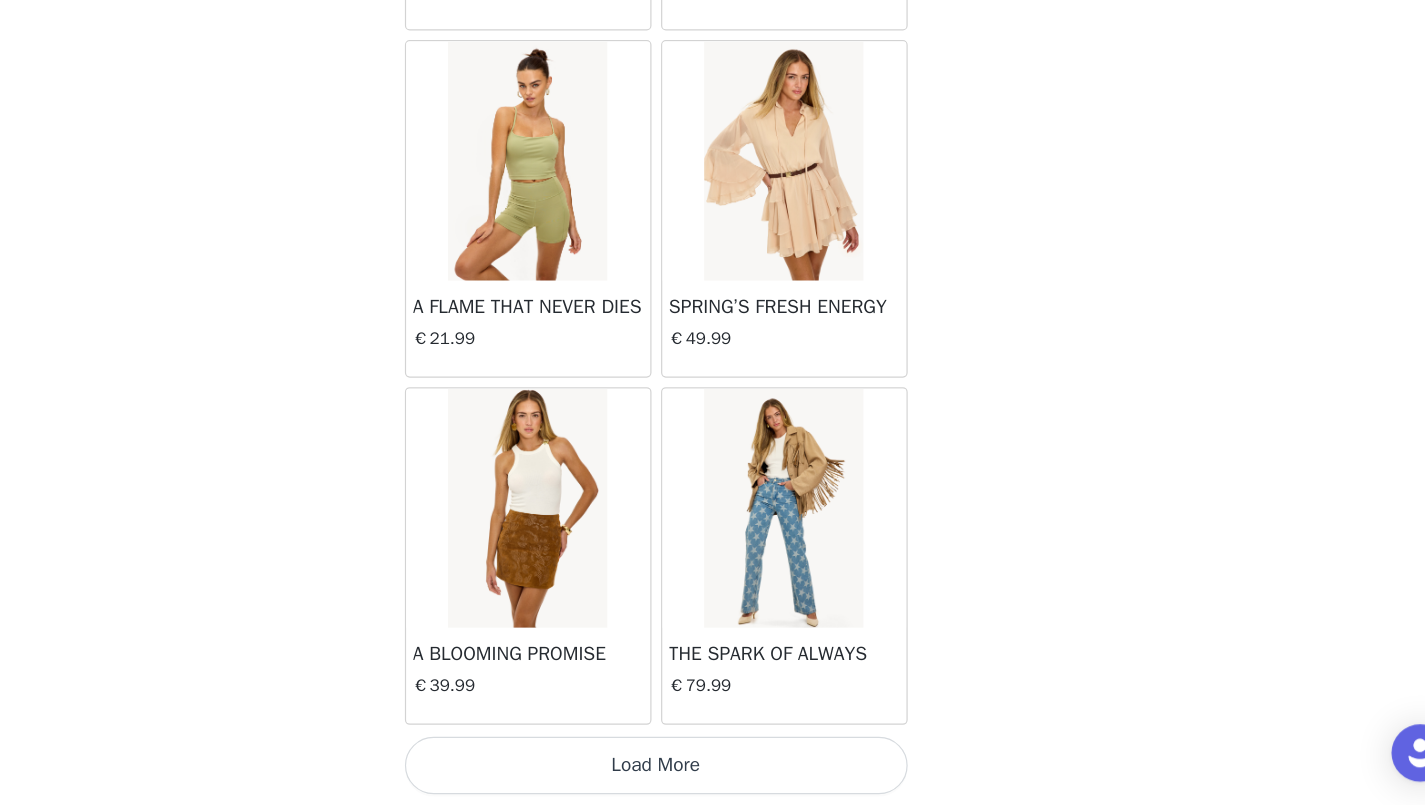 click on "Load More" at bounding box center [713, 771] 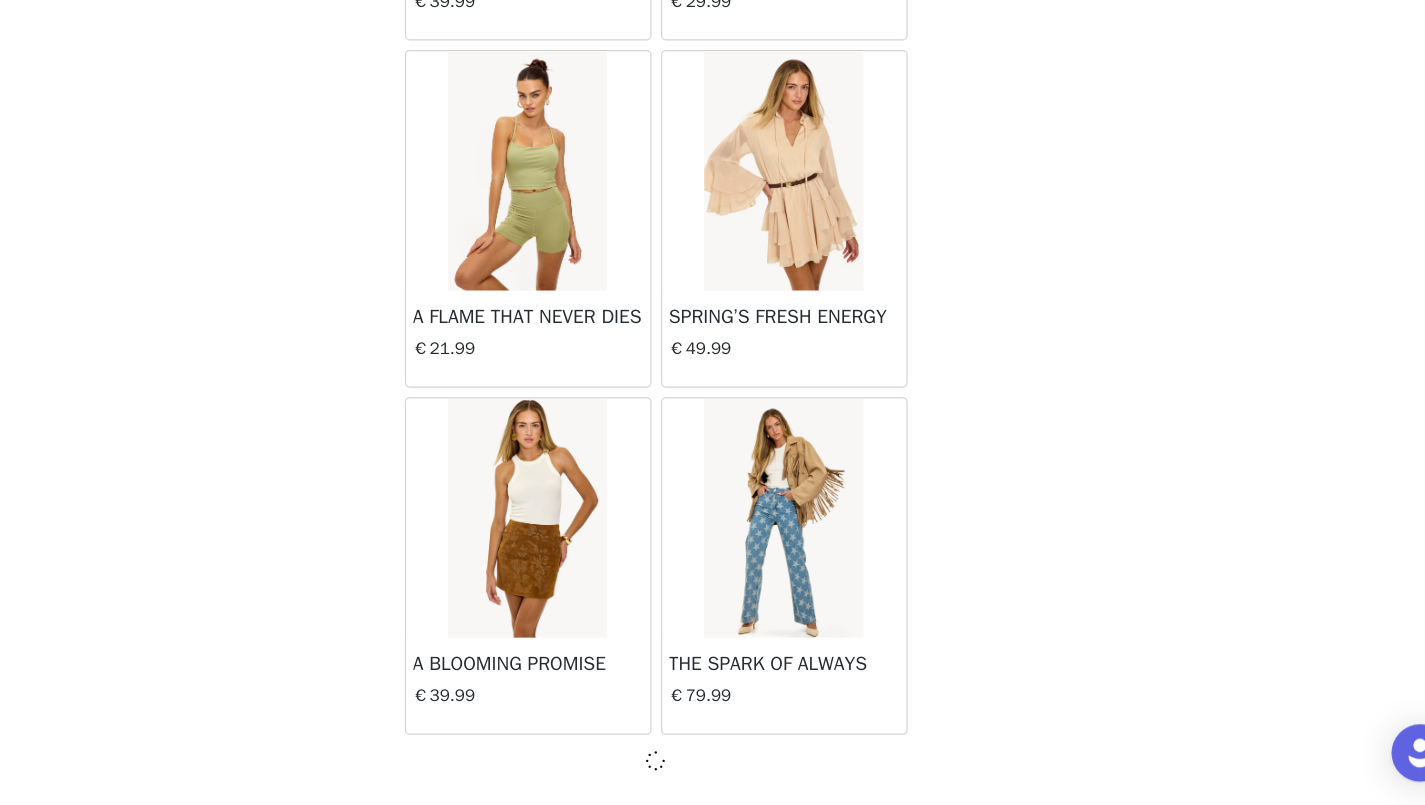 scroll, scrollTop: 10946, scrollLeft: 0, axis: vertical 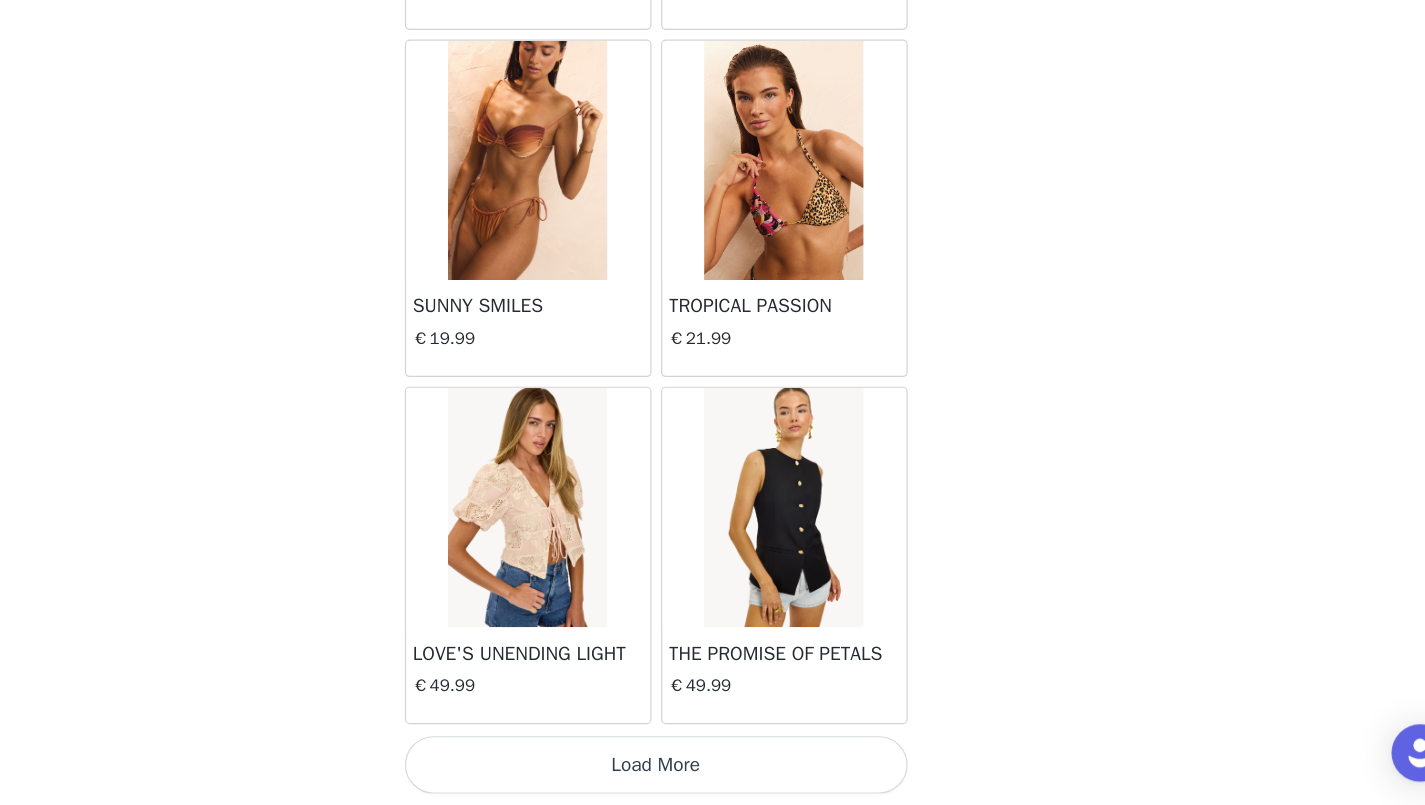 click on "Load More" at bounding box center [713, 771] 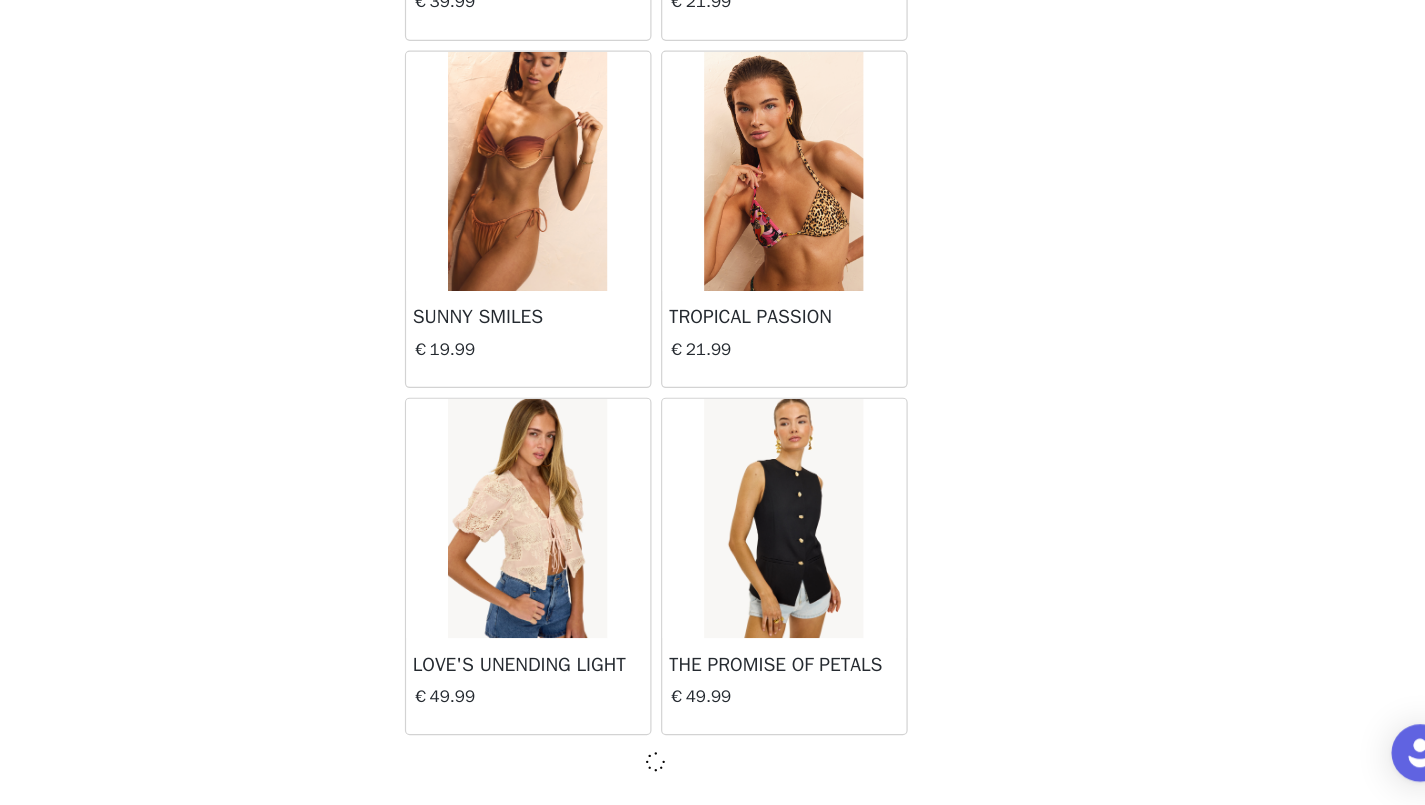 scroll, scrollTop: 13846, scrollLeft: 0, axis: vertical 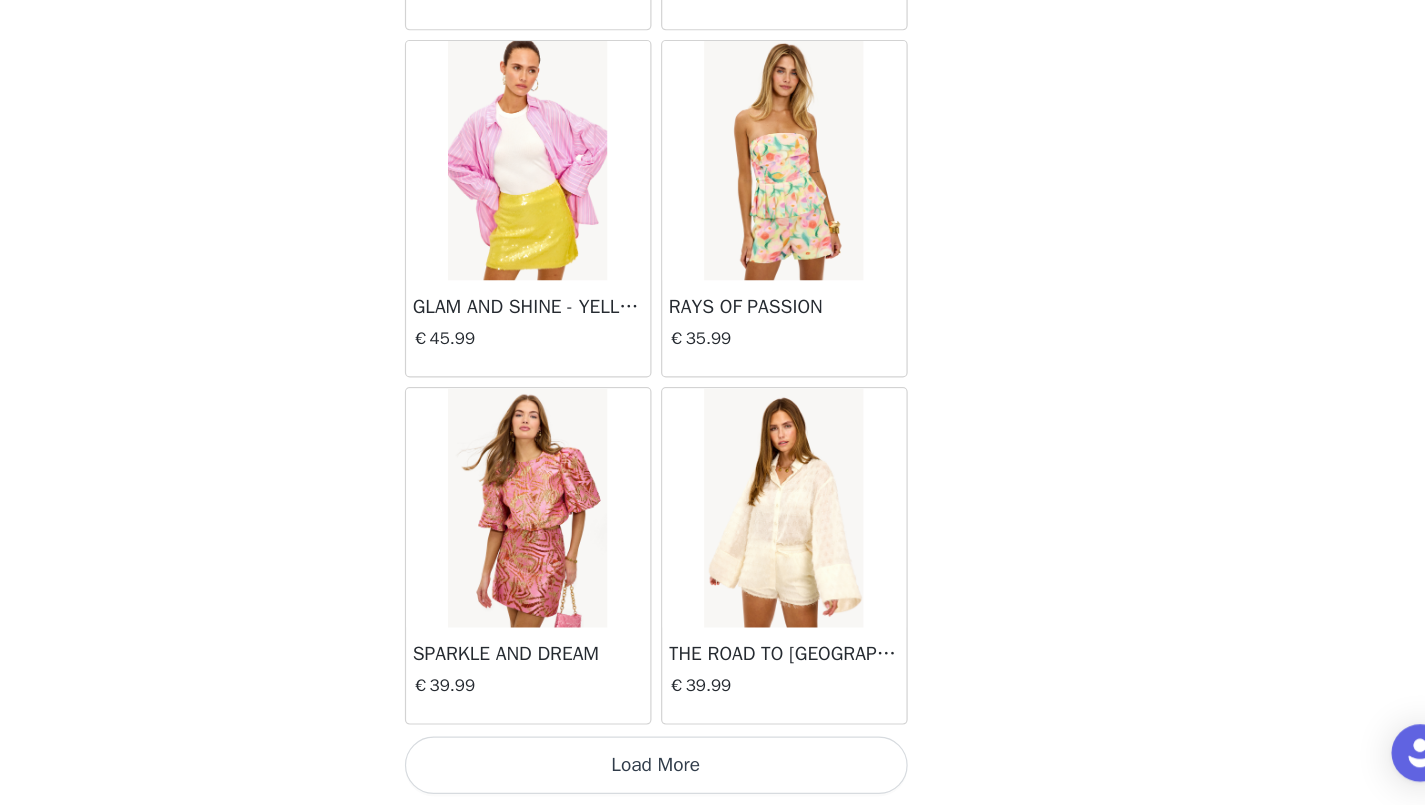 click on "Load More" at bounding box center [713, 771] 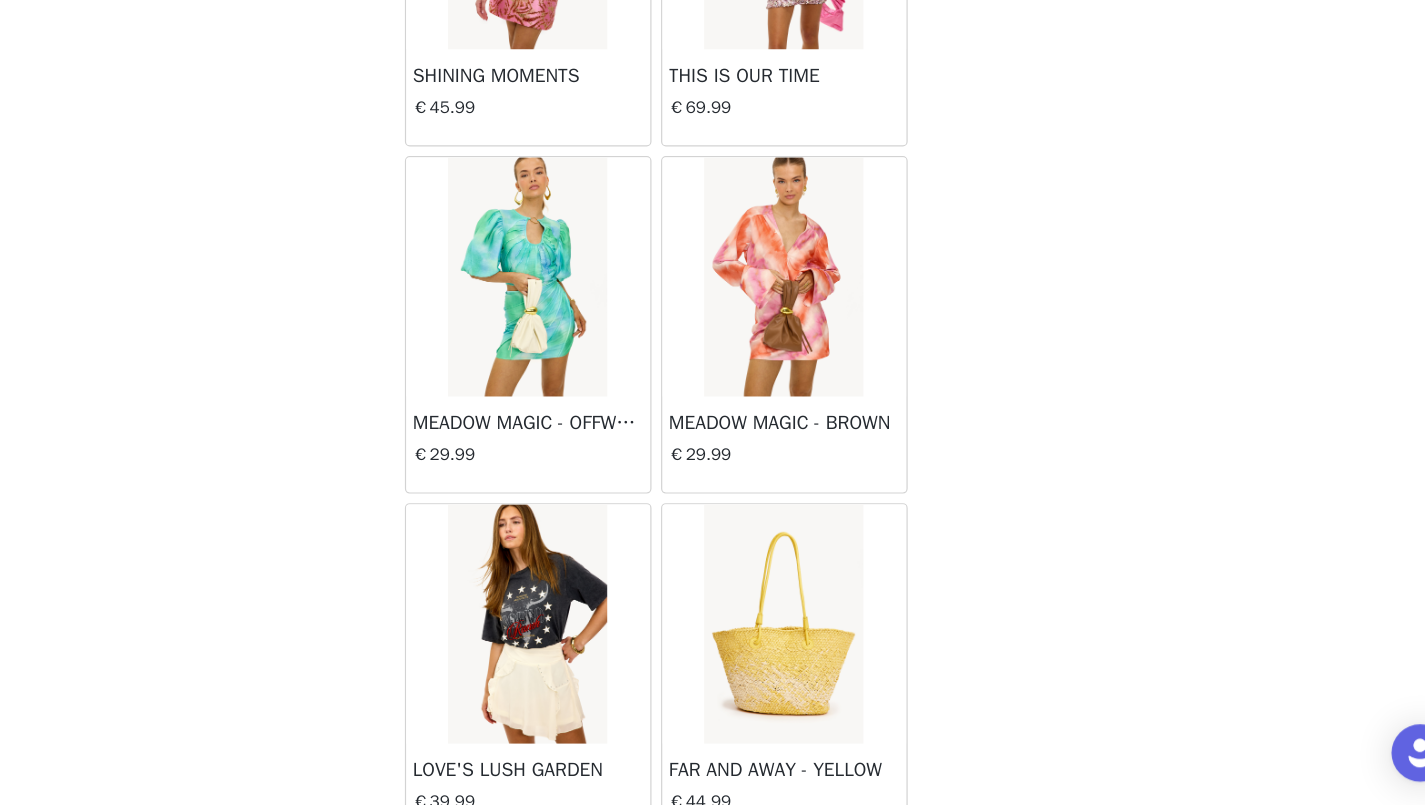 scroll, scrollTop: 19246, scrollLeft: 0, axis: vertical 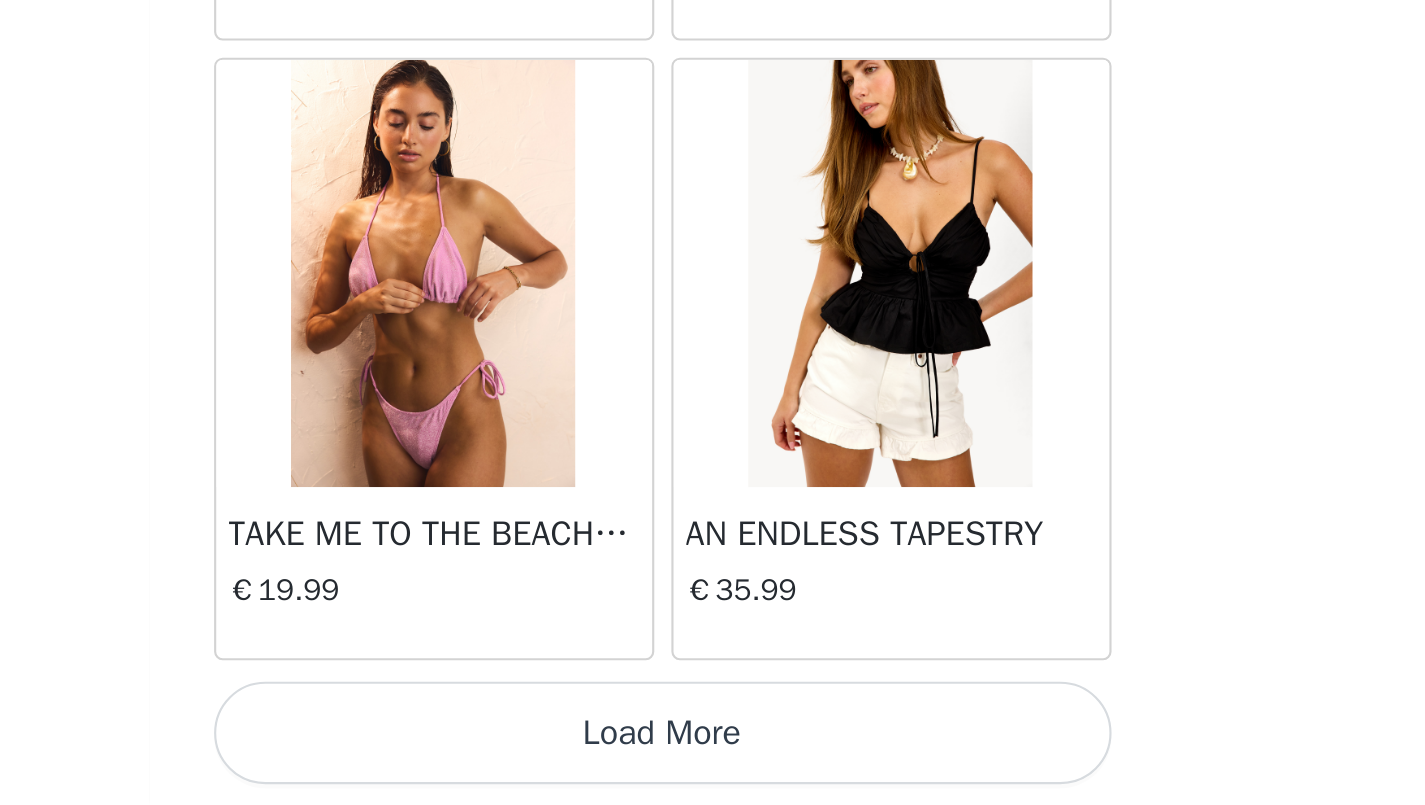 click on "Load More" at bounding box center (713, 771) 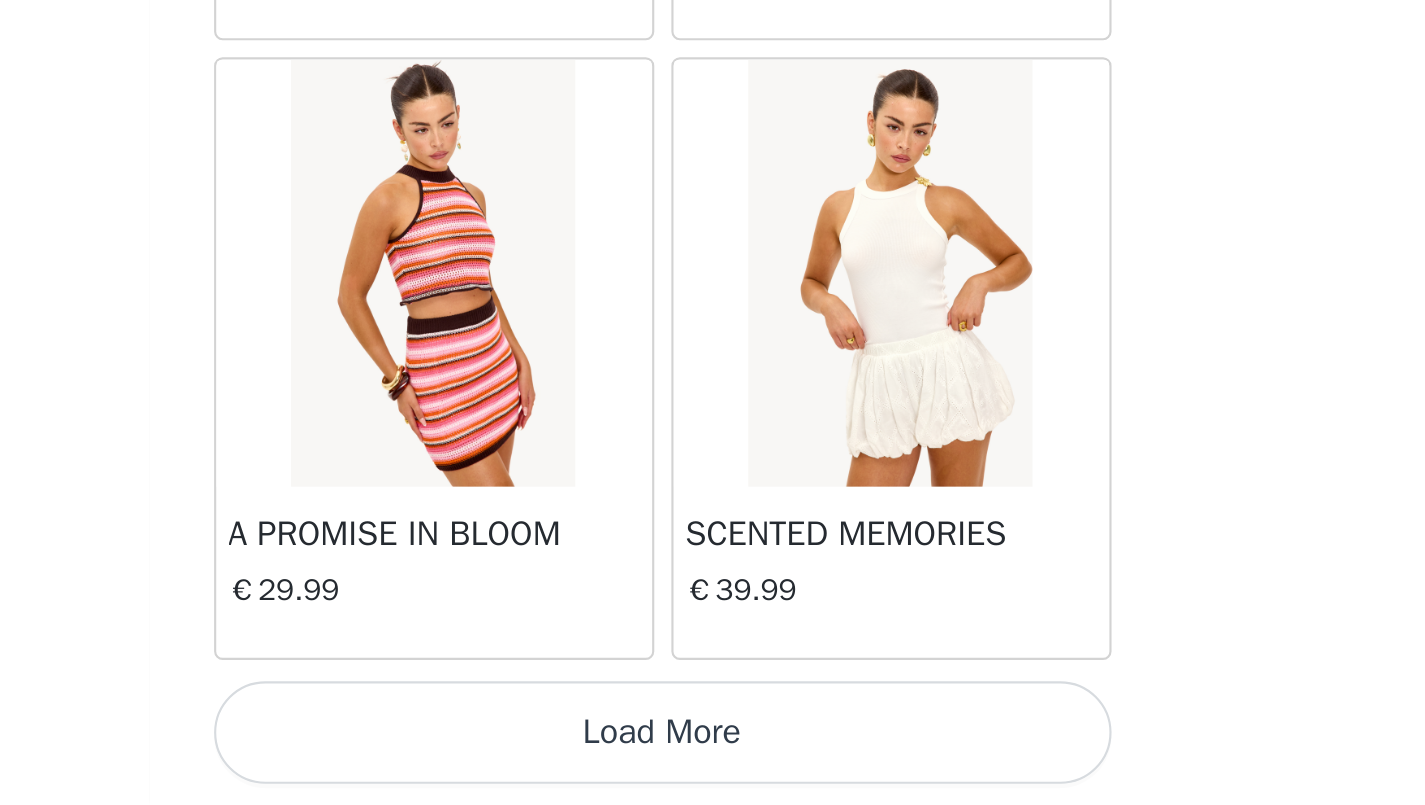 scroll, scrollTop: 22555, scrollLeft: 0, axis: vertical 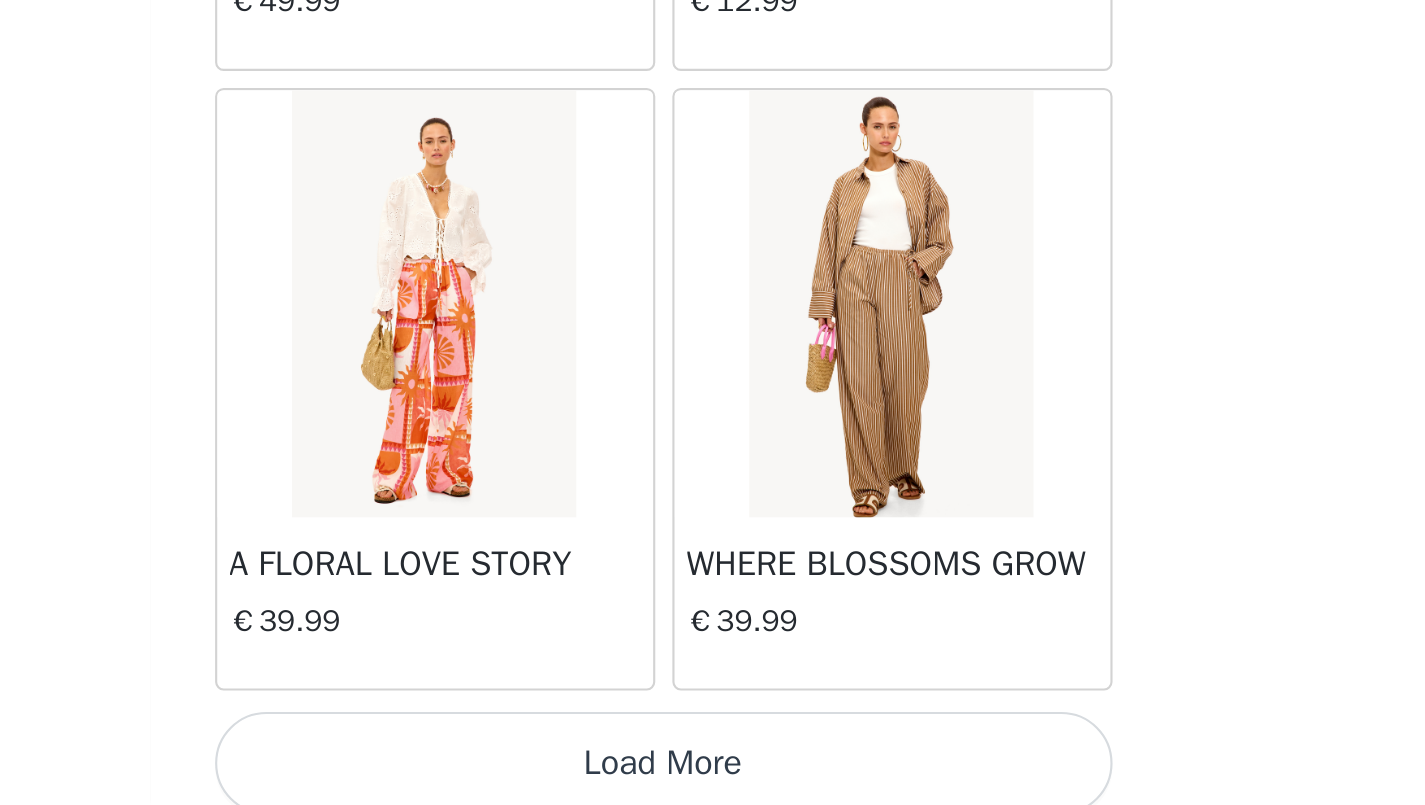 click on "Load More" at bounding box center [713, 785] 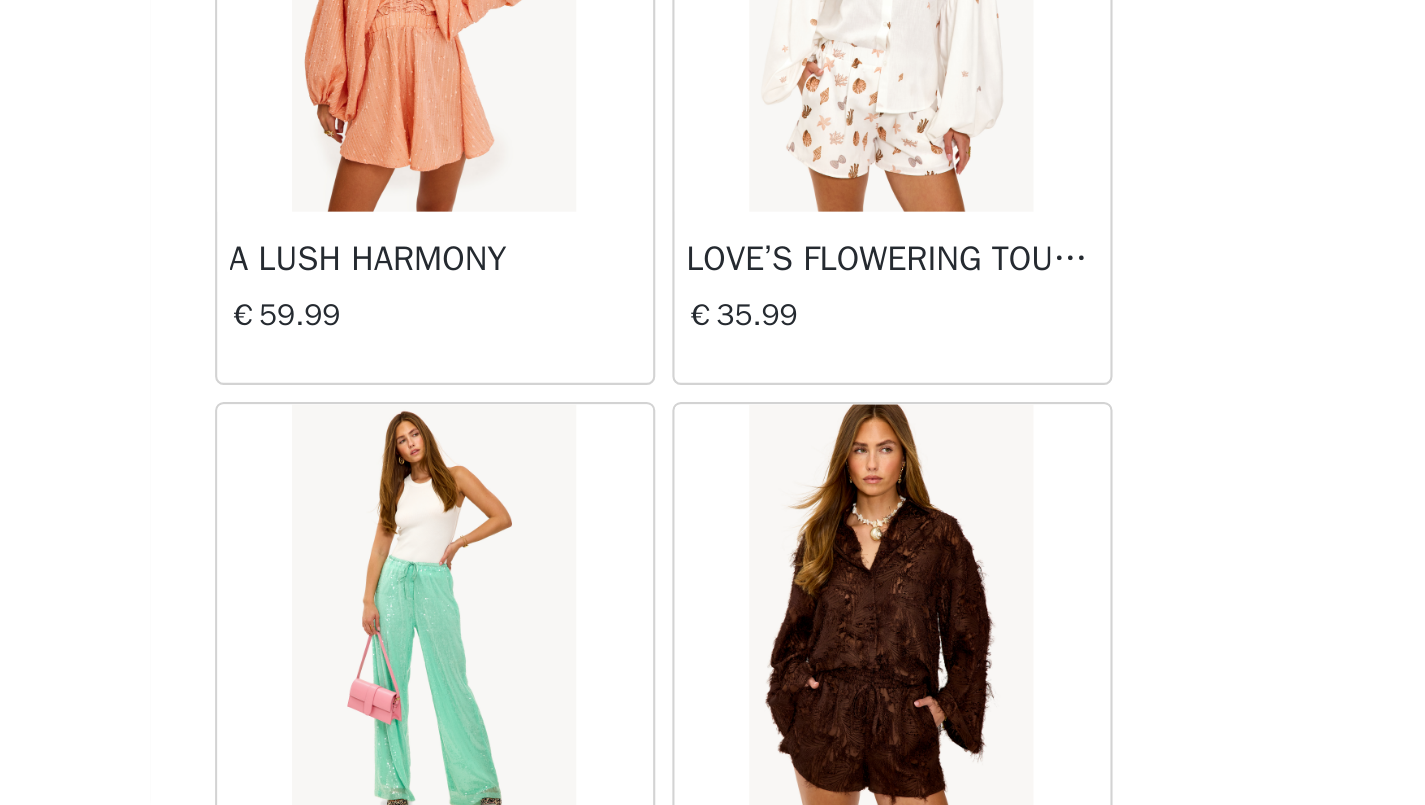scroll, scrollTop: 27292, scrollLeft: 0, axis: vertical 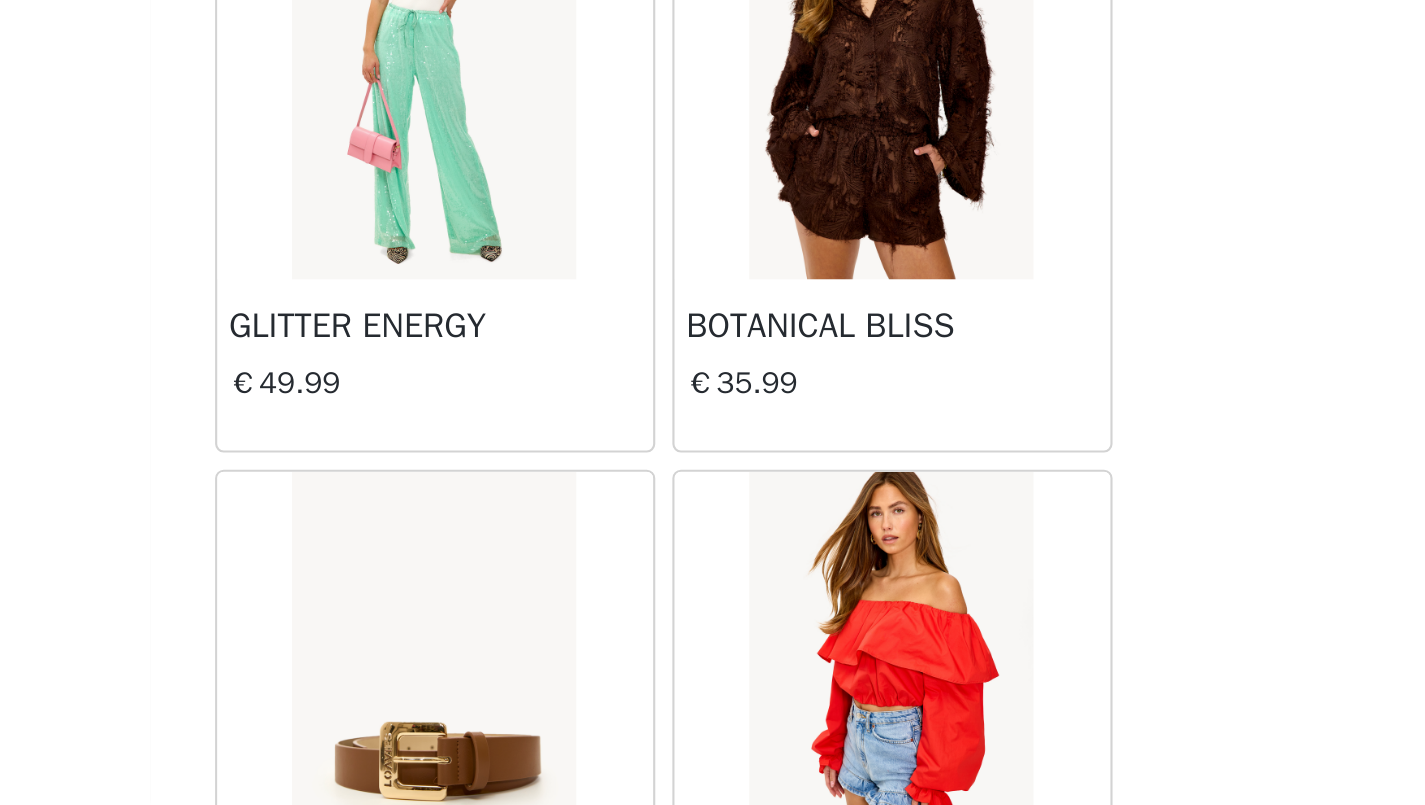 click at bounding box center [605, 459] 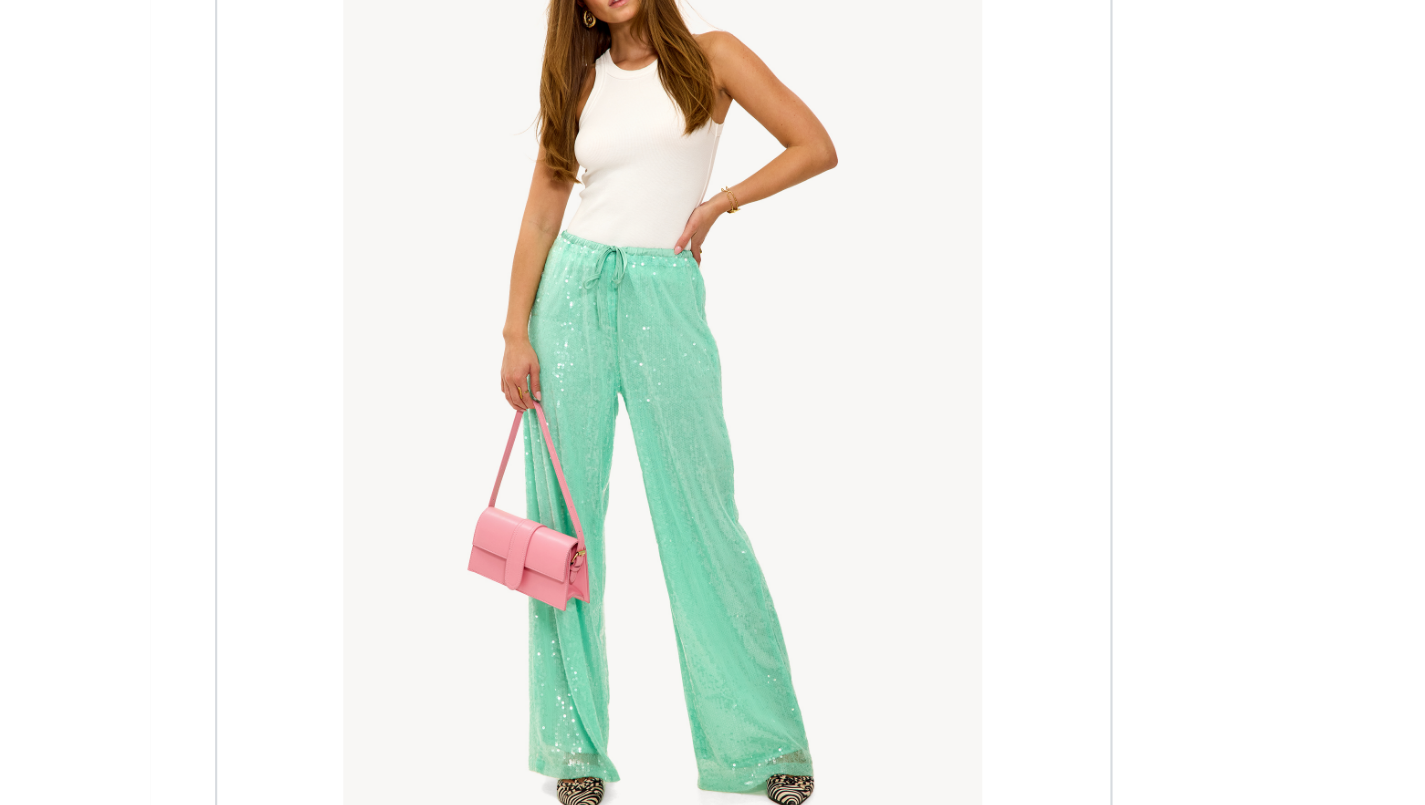 scroll, scrollTop: 119, scrollLeft: 0, axis: vertical 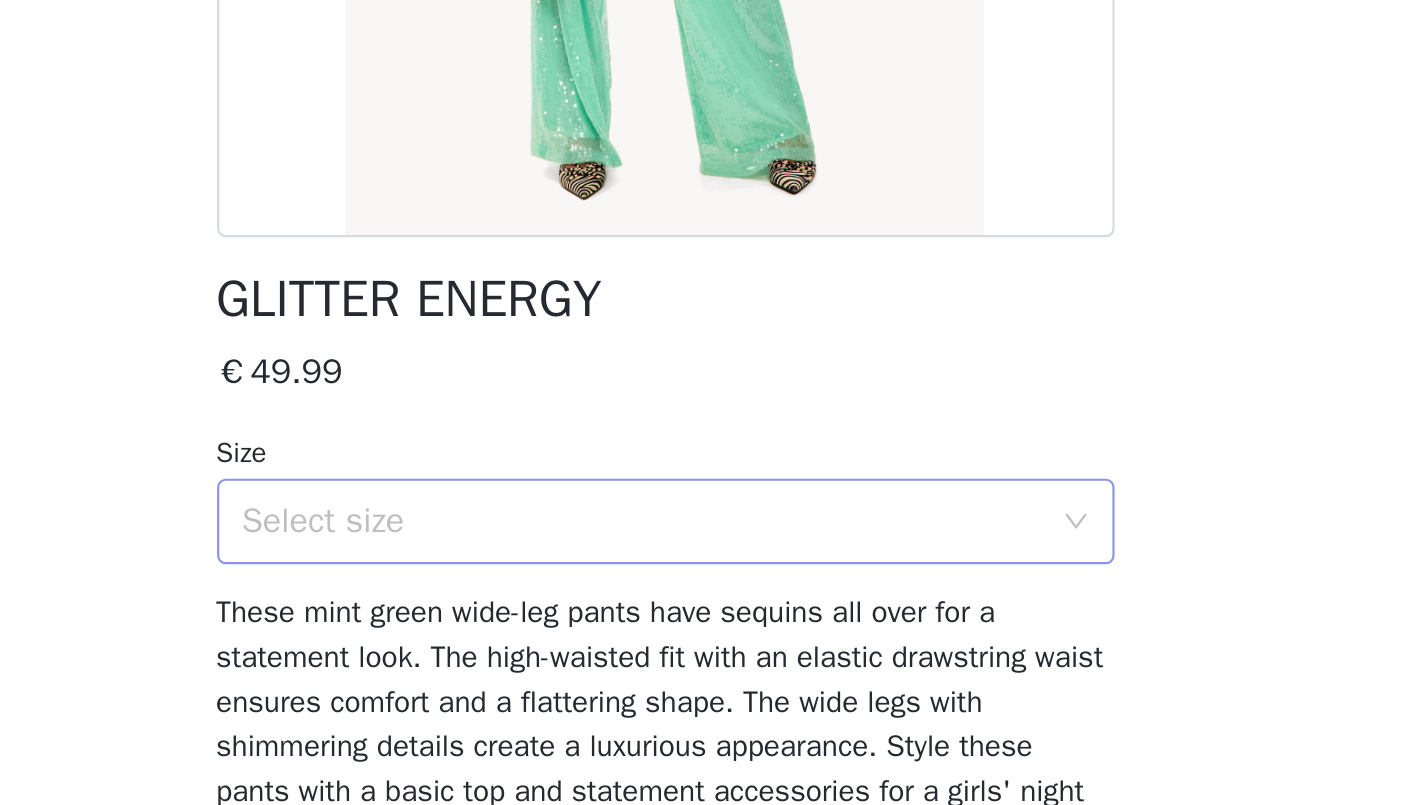 click on "Select size" at bounding box center [702, 564] 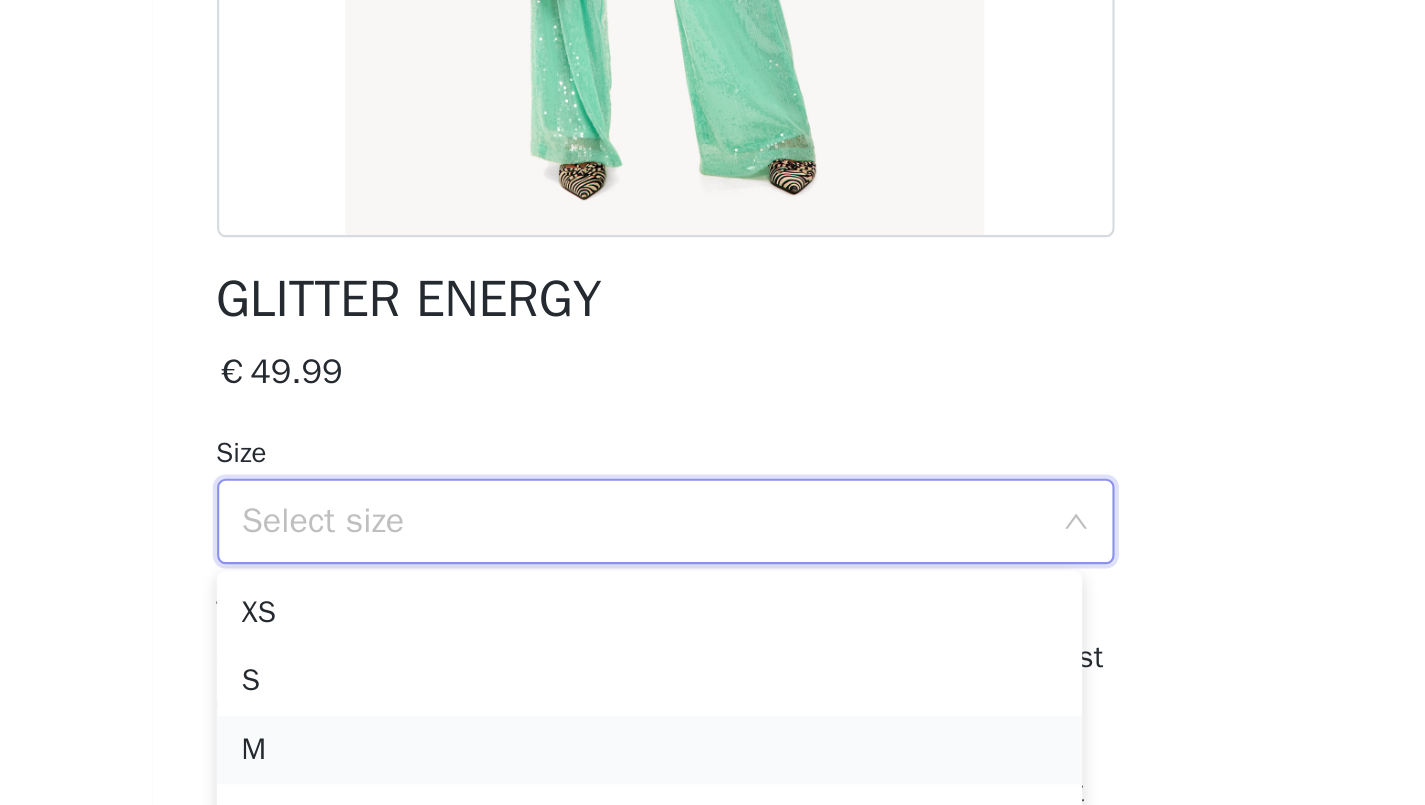 click on "M" at bounding box center (705, 671) 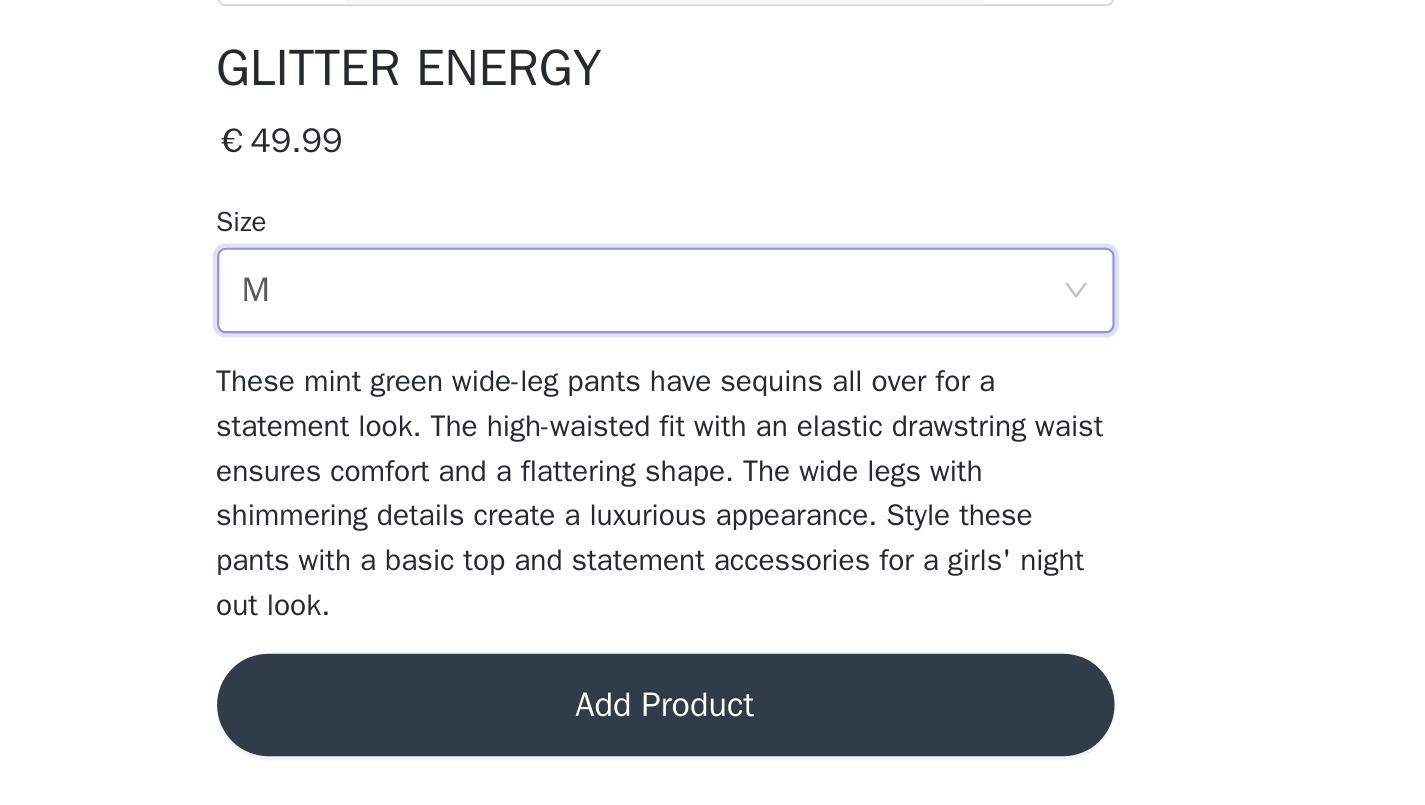 scroll, scrollTop: 244, scrollLeft: 0, axis: vertical 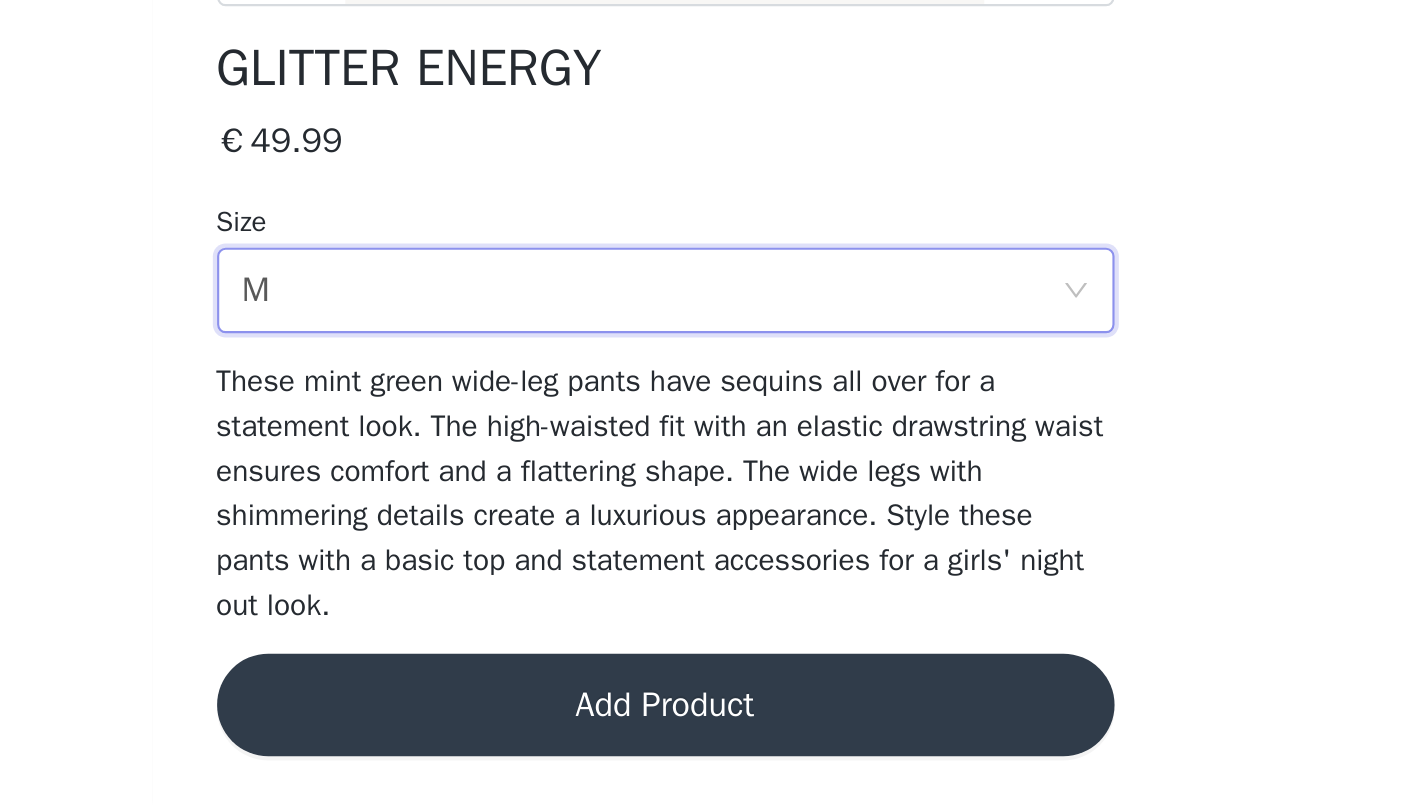 click on "Add Product" at bounding box center (713, 758) 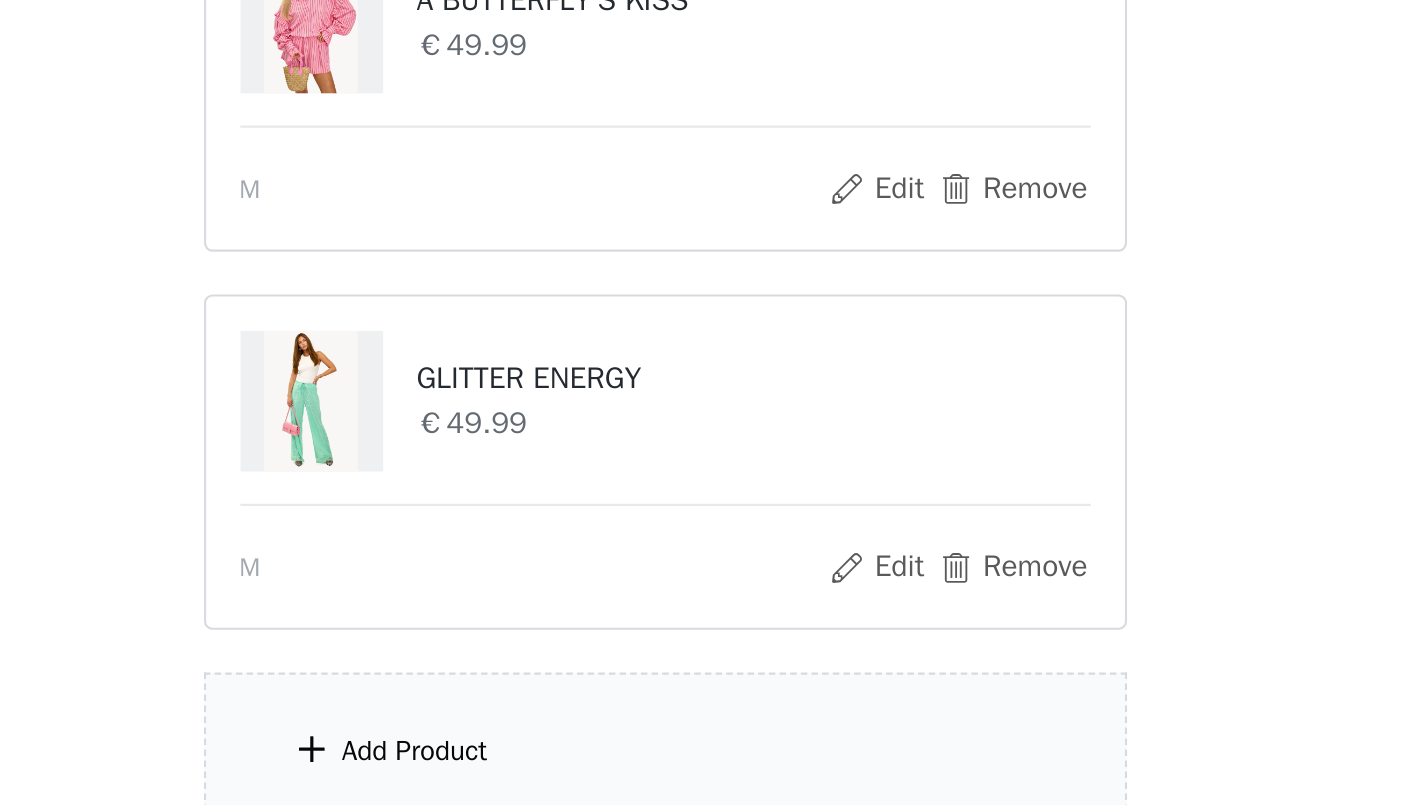 click on "Add Product" at bounding box center (713, 777) 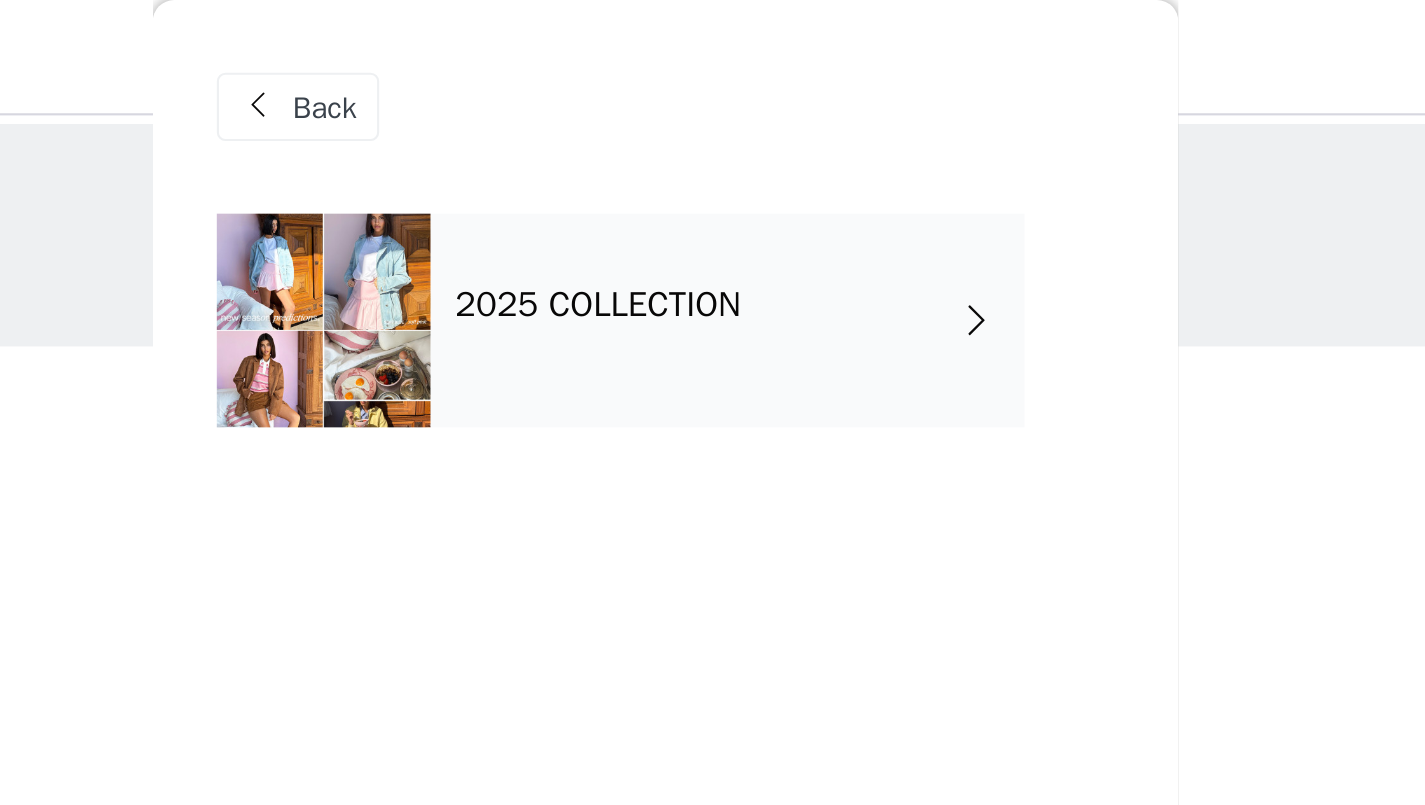 scroll, scrollTop: -3, scrollLeft: 0, axis: vertical 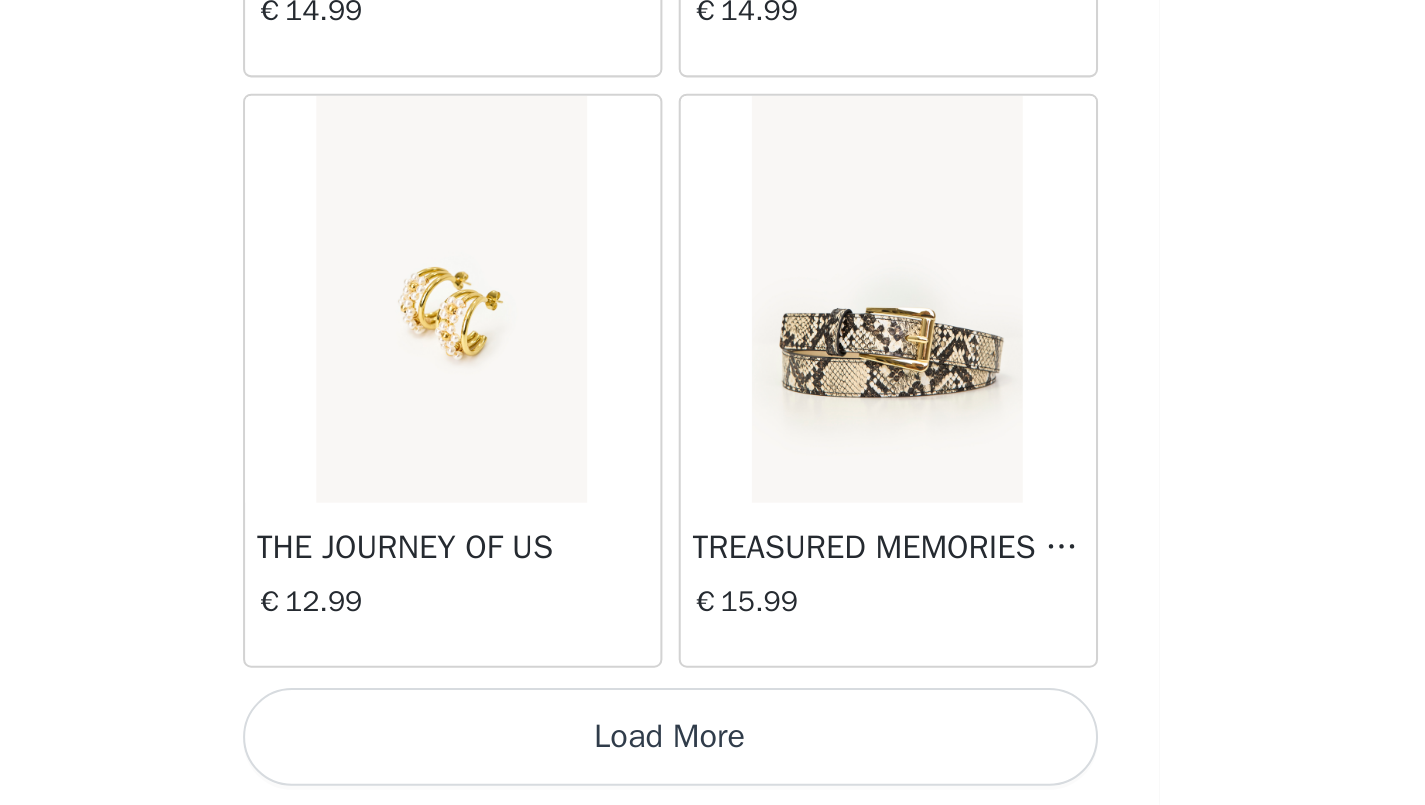 click on "Load More" at bounding box center [713, 771] 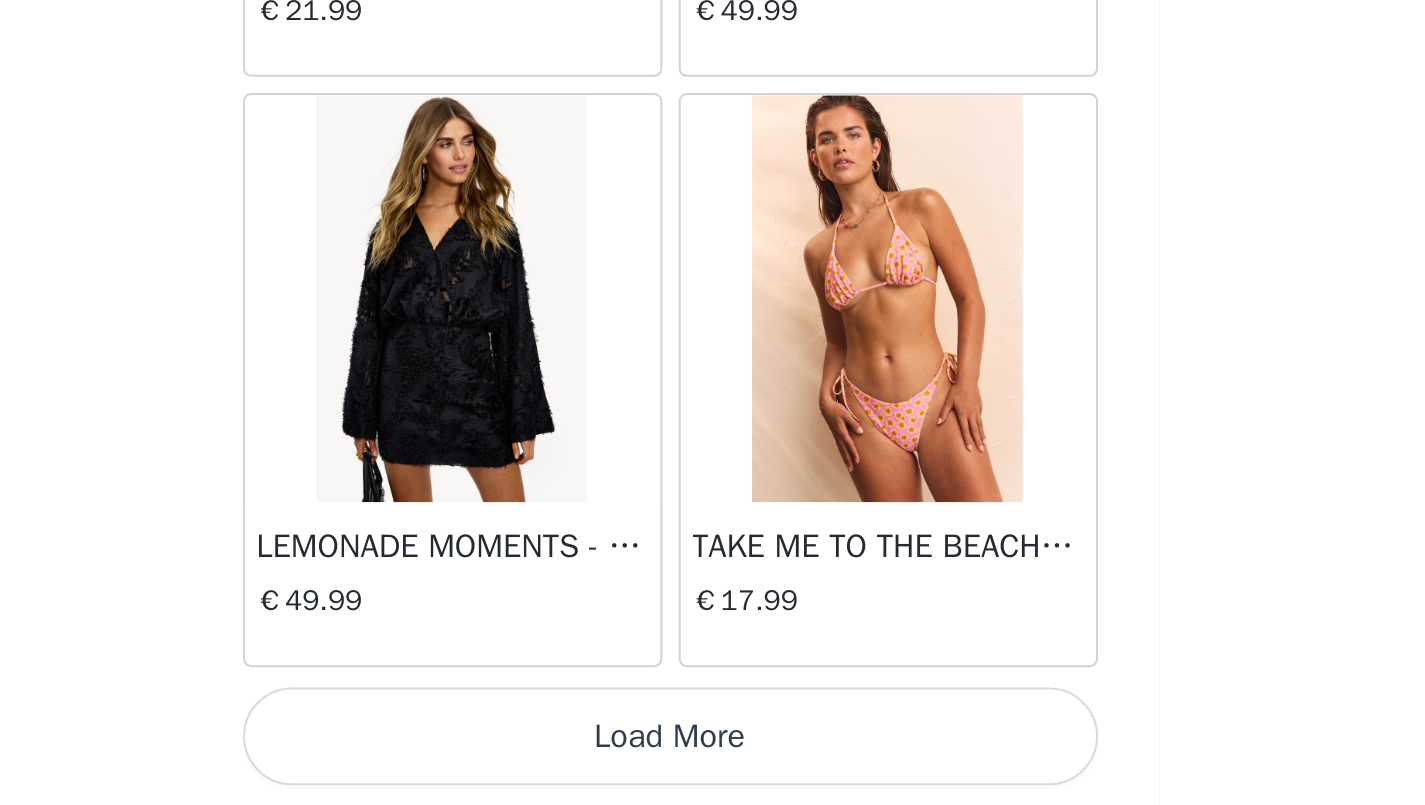 scroll, scrollTop: 5155, scrollLeft: 0, axis: vertical 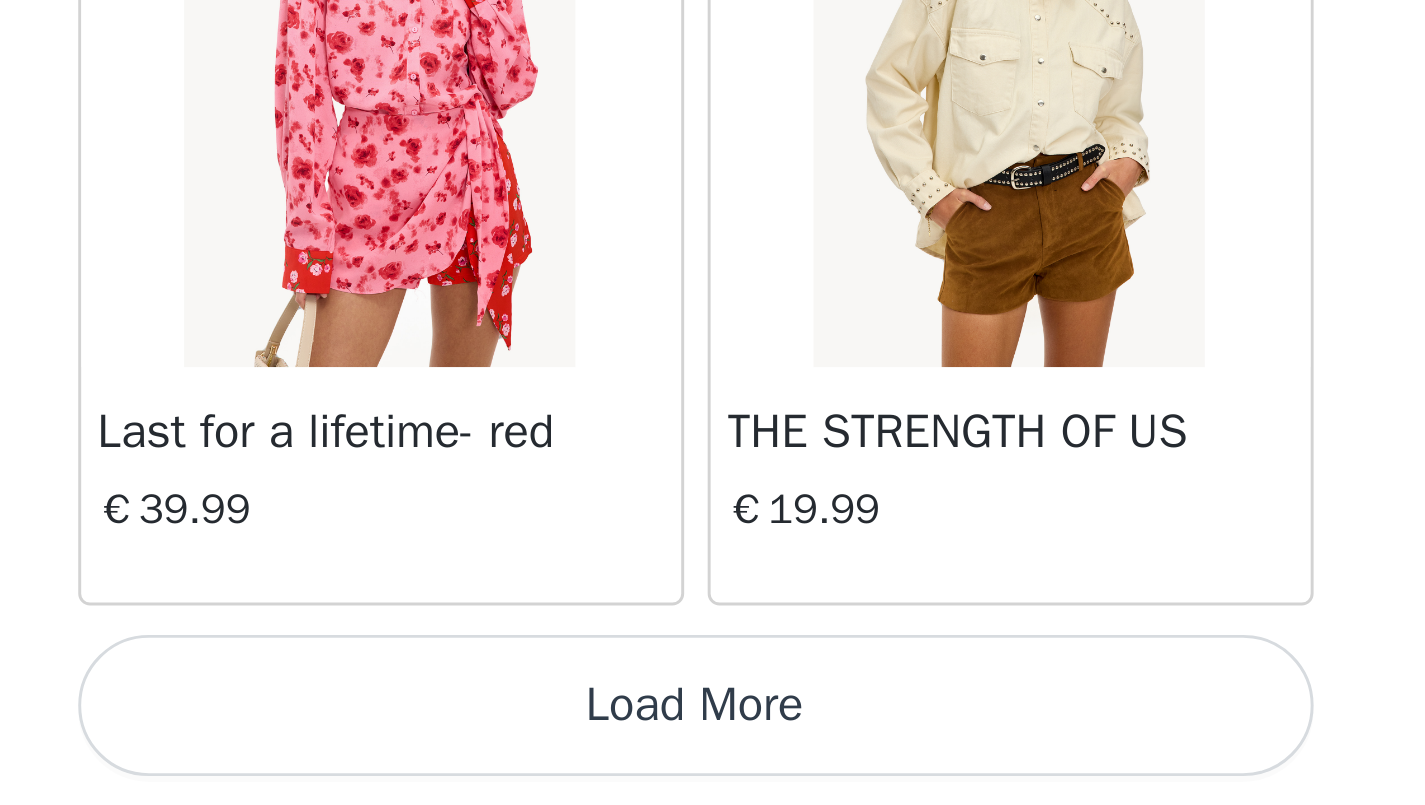 click on "Load More" at bounding box center (713, 771) 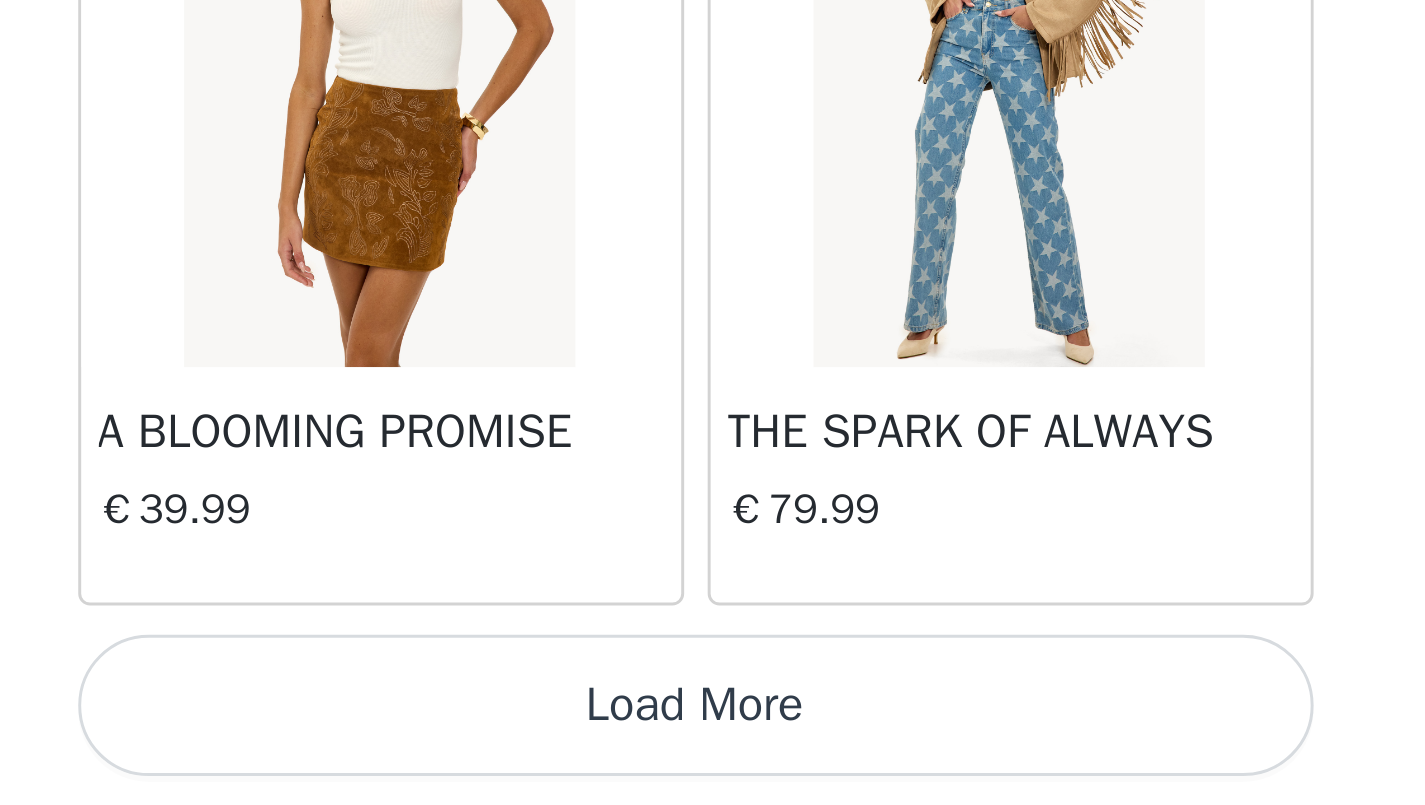 scroll, scrollTop: 10955, scrollLeft: 0, axis: vertical 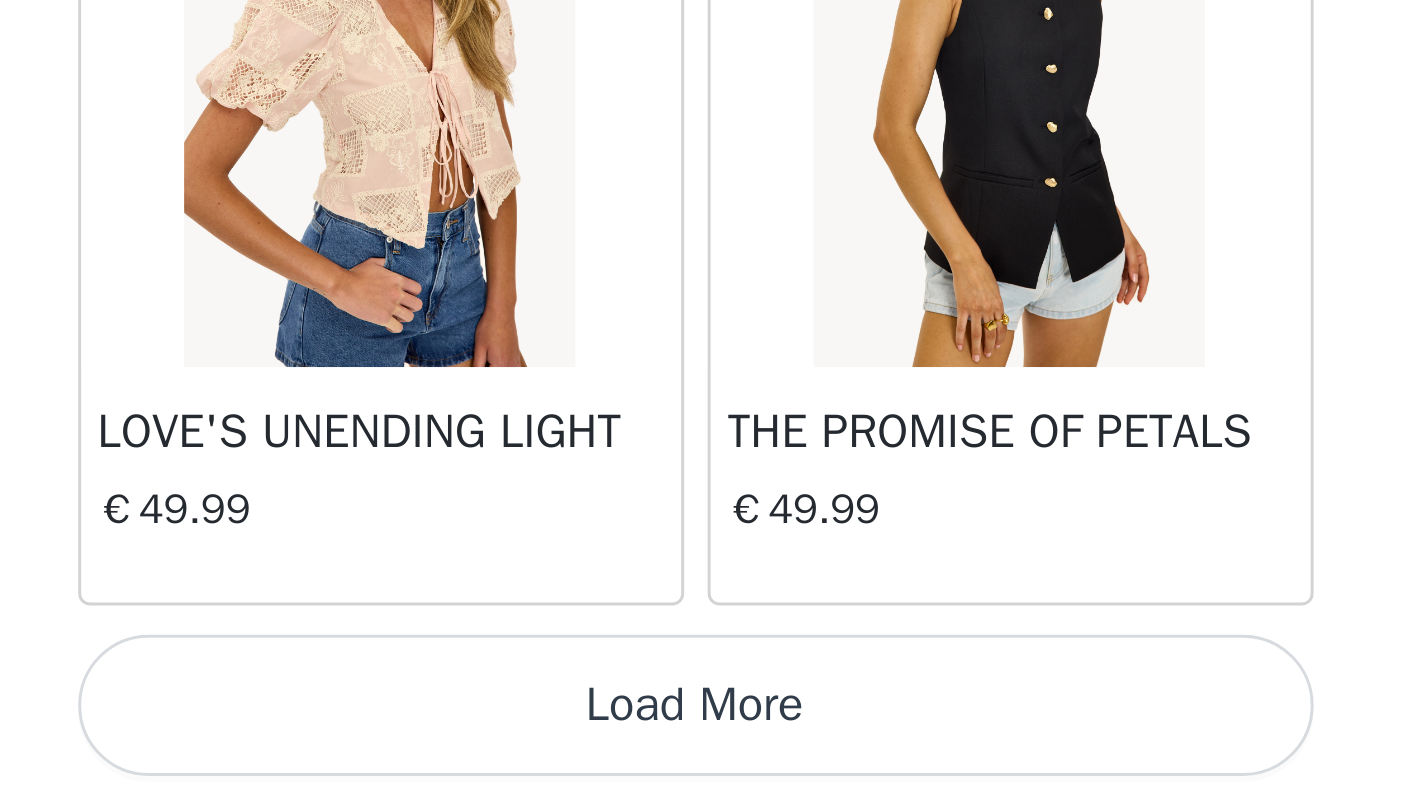 click on "Load More" at bounding box center (713, 771) 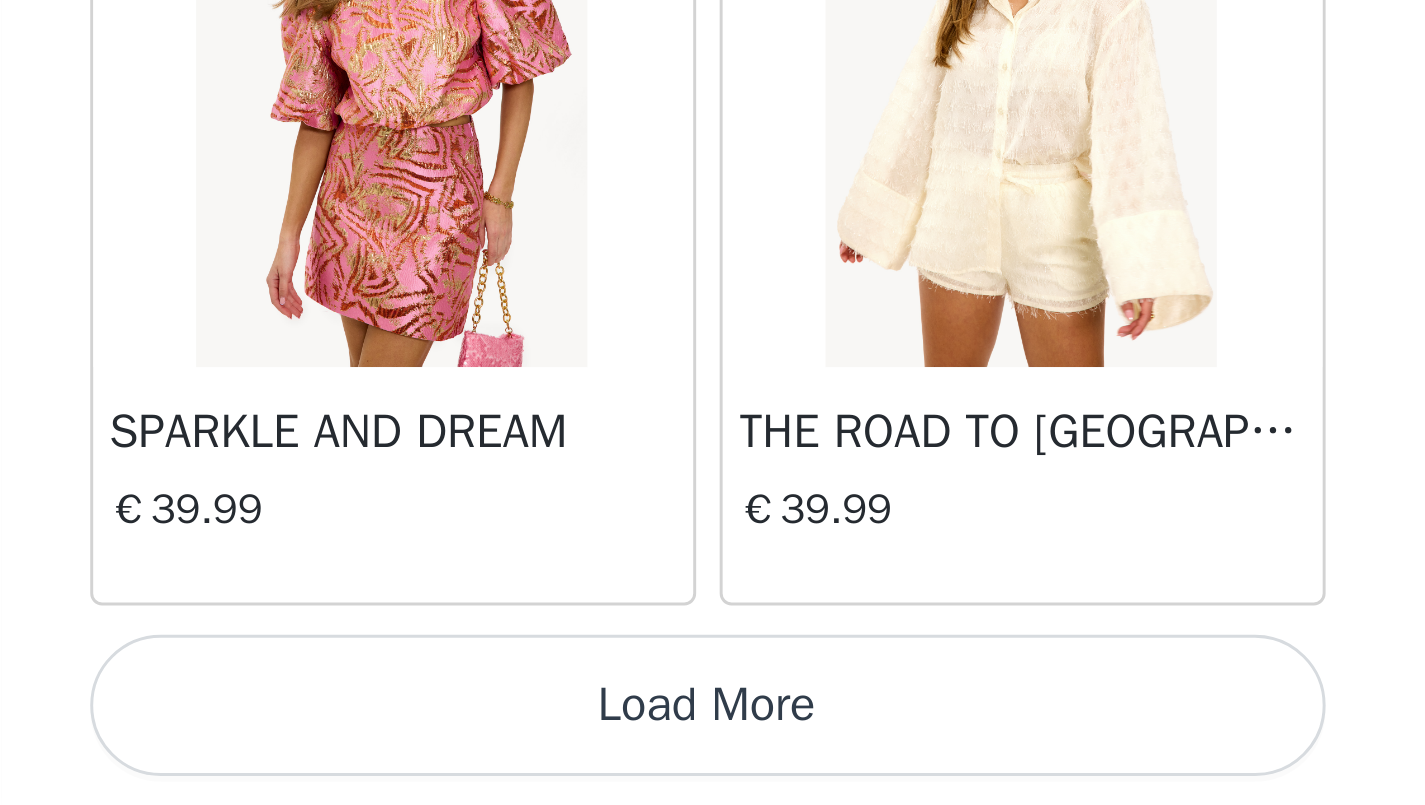 scroll, scrollTop: 16755, scrollLeft: 0, axis: vertical 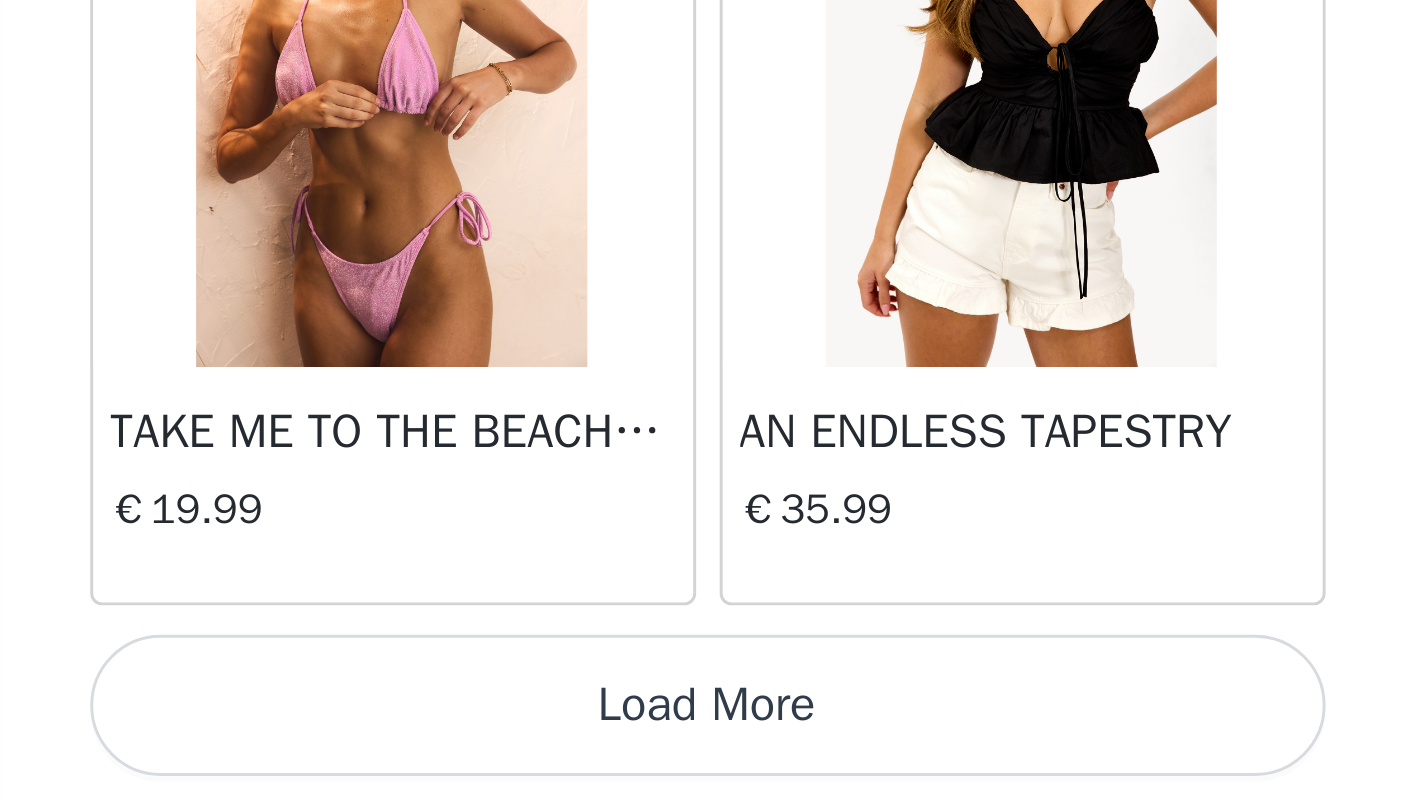 click on "Load More" at bounding box center (713, 771) 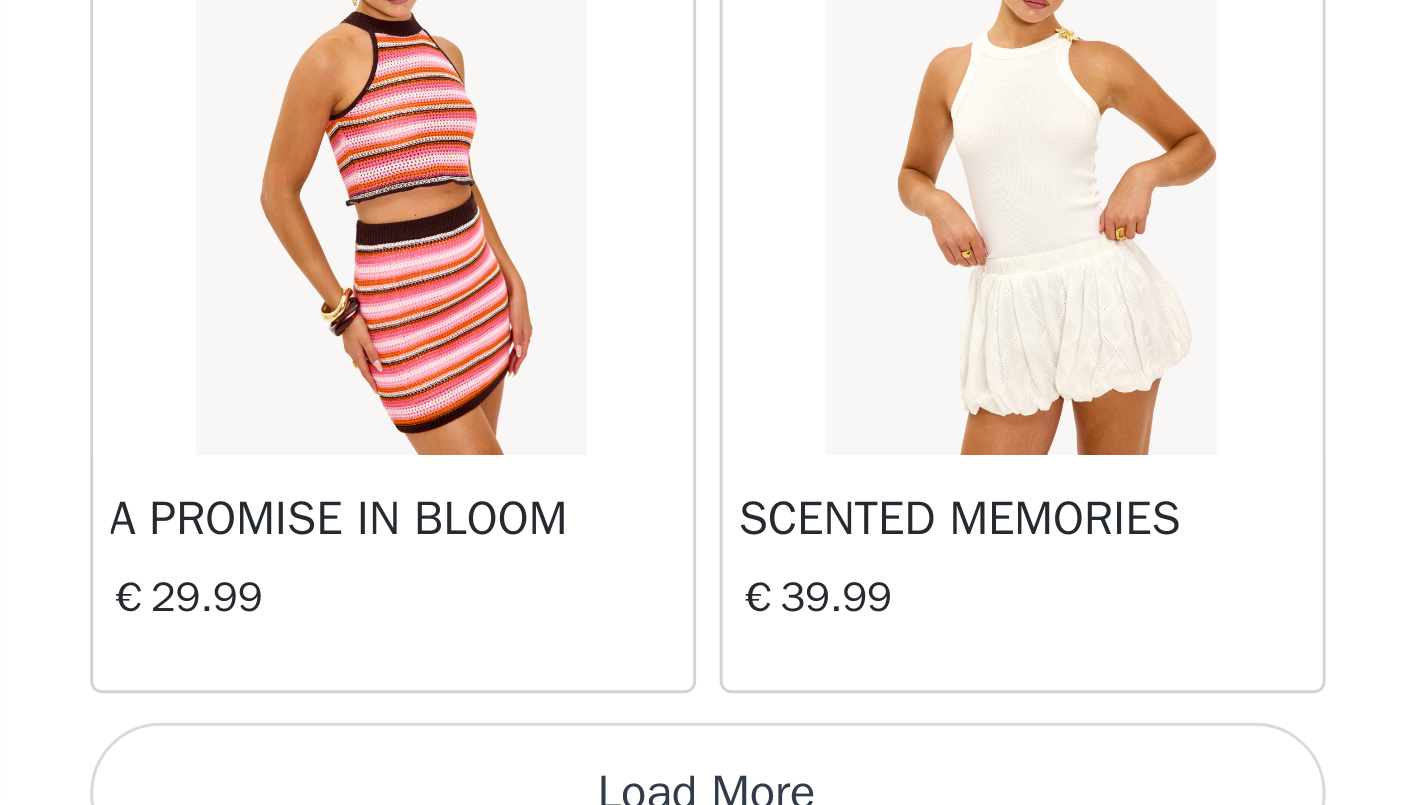 scroll, scrollTop: 22535, scrollLeft: 0, axis: vertical 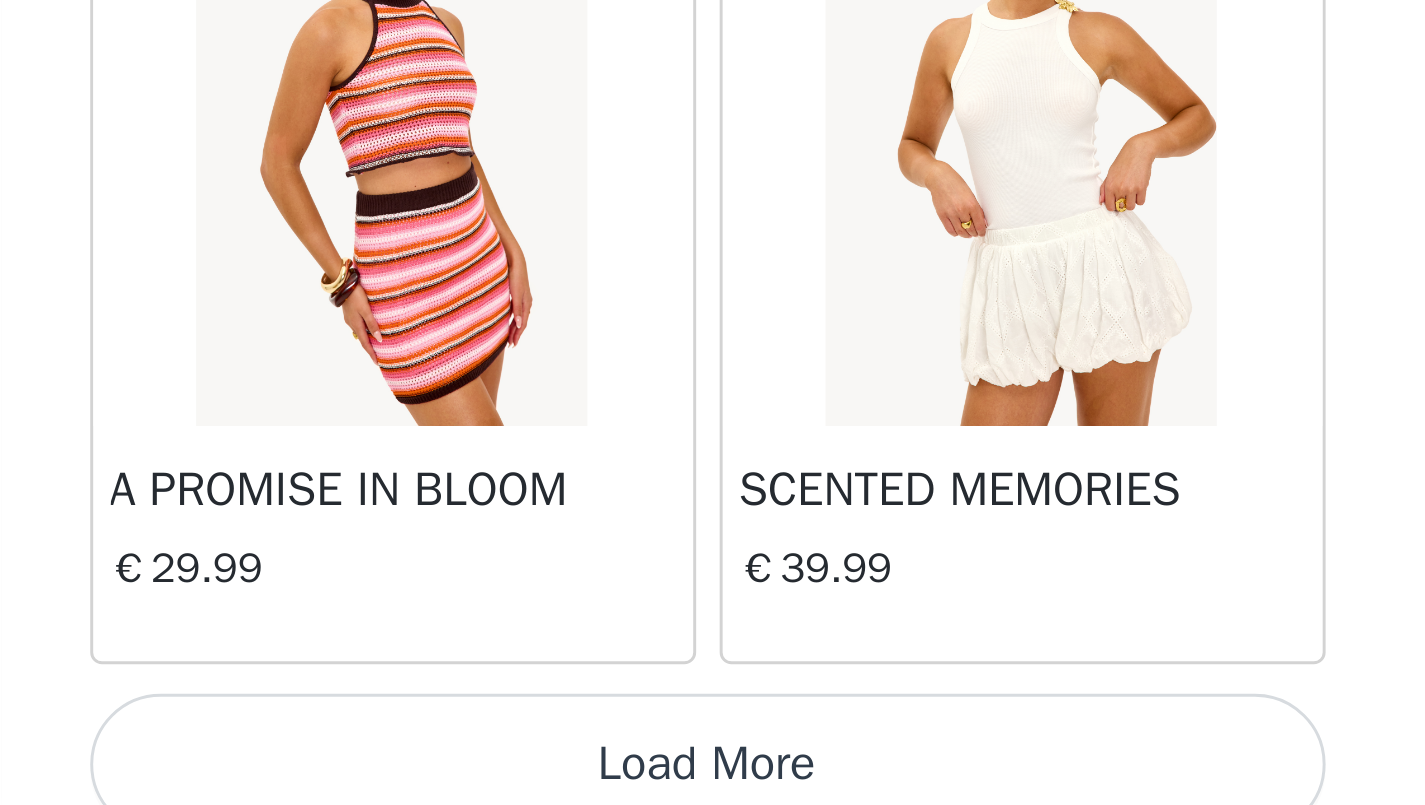click on "Load More" at bounding box center [713, 791] 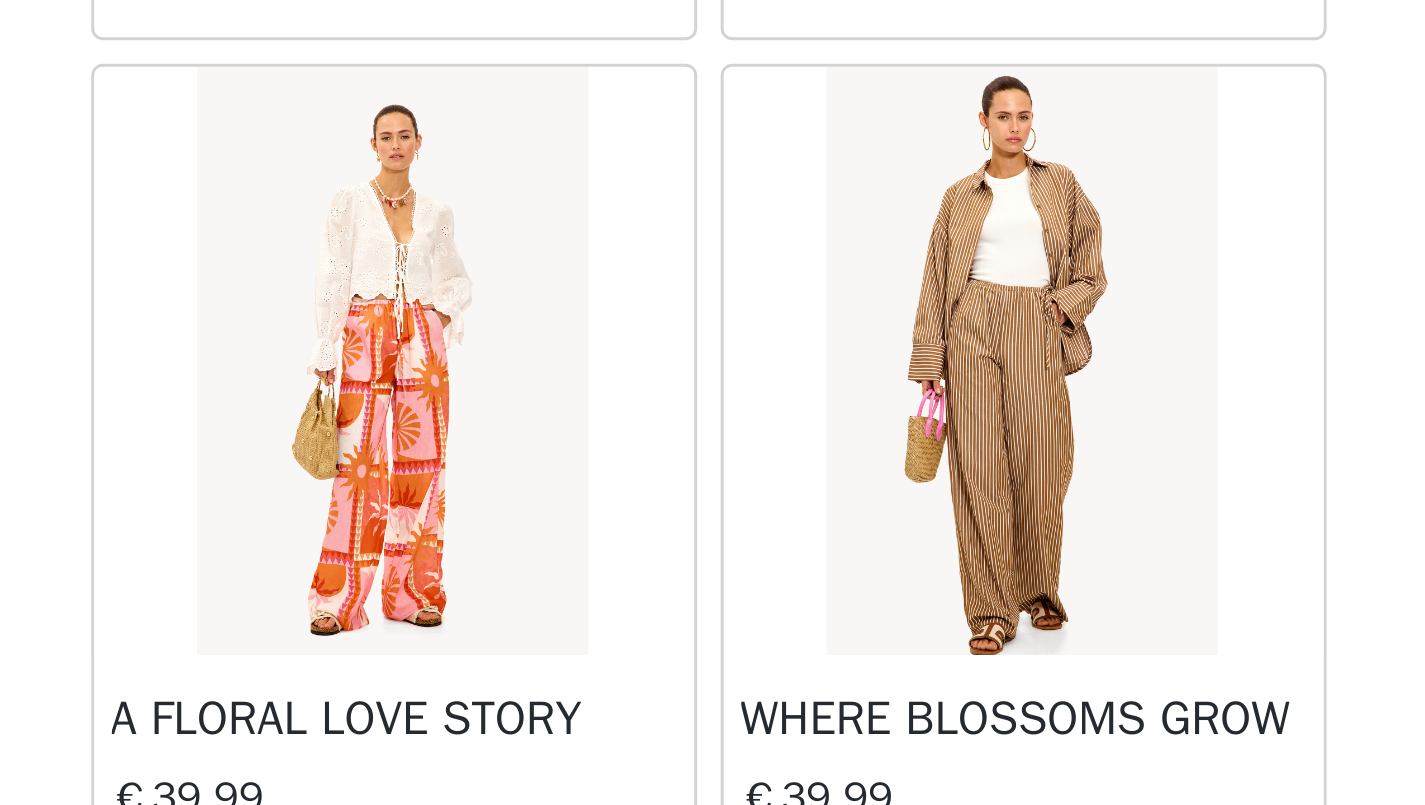 scroll, scrollTop: 25355, scrollLeft: 0, axis: vertical 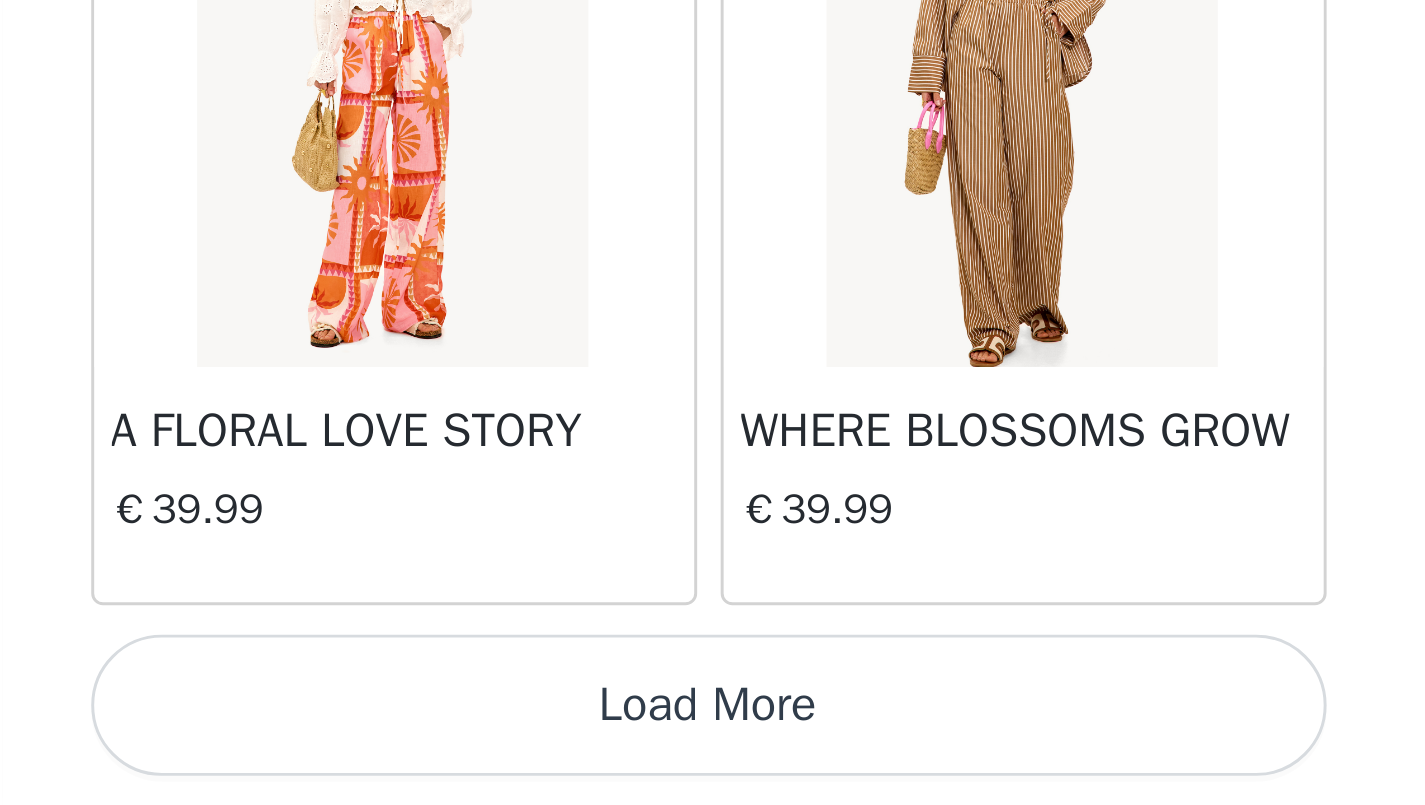 click on "Load More" at bounding box center [713, 771] 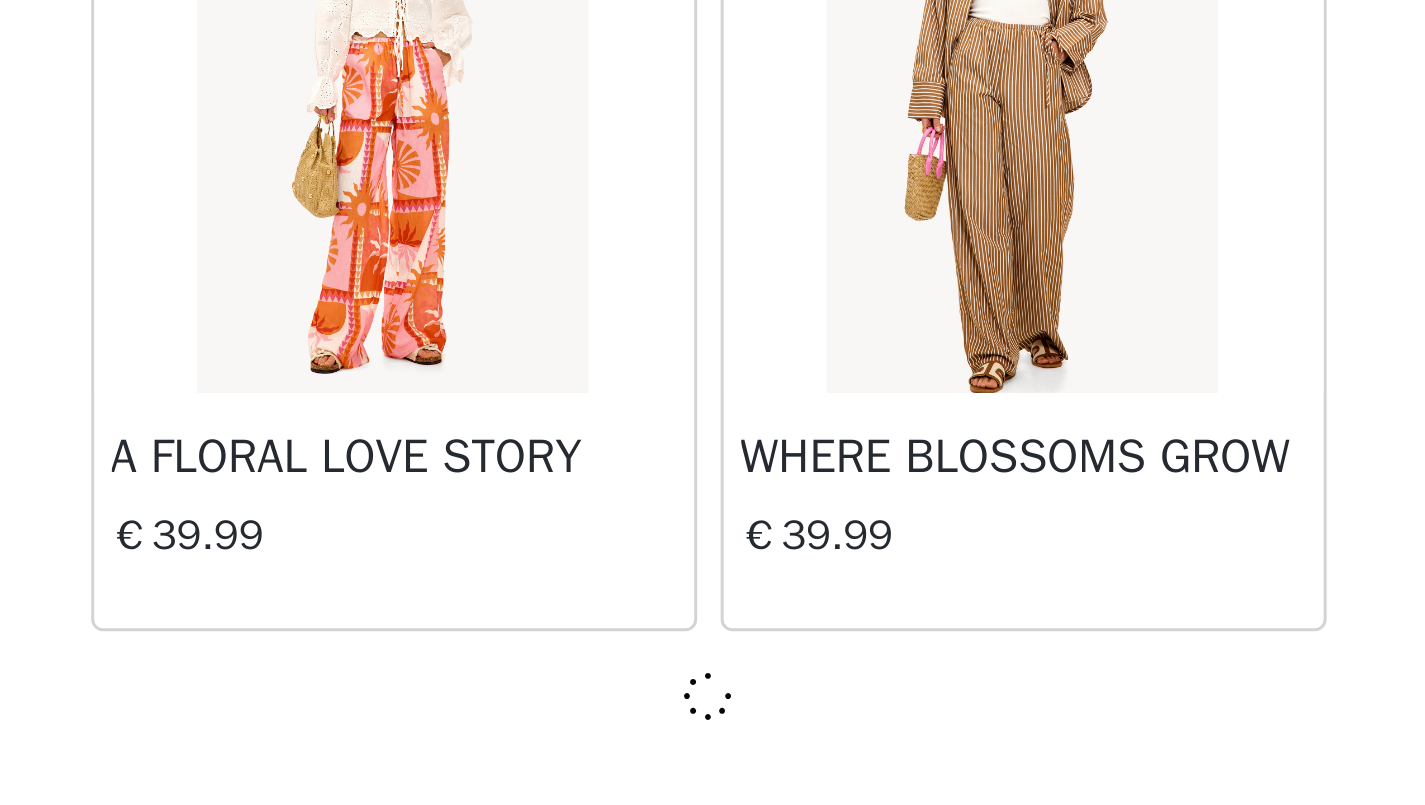 scroll, scrollTop: 25446, scrollLeft: 0, axis: vertical 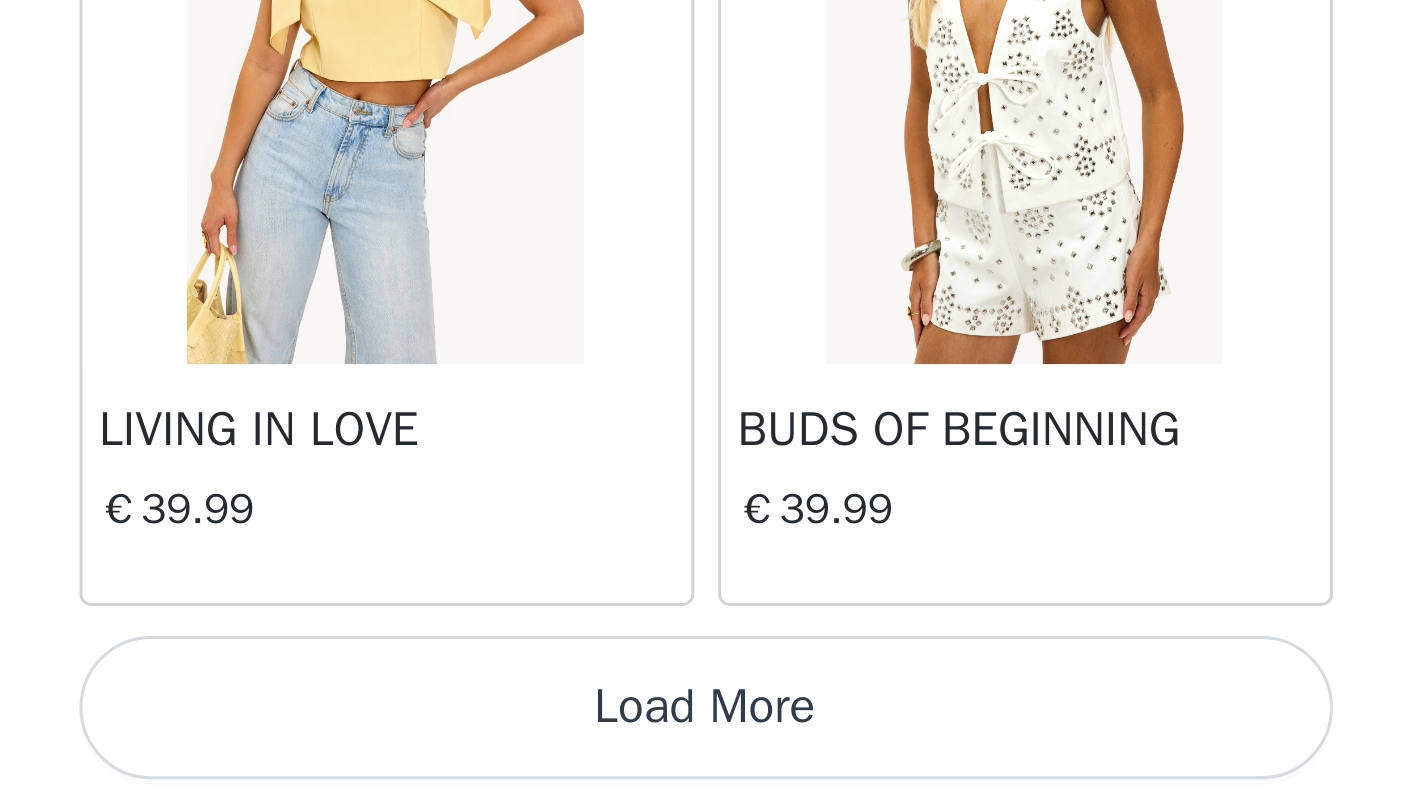 click on "Load More" at bounding box center [713, 771] 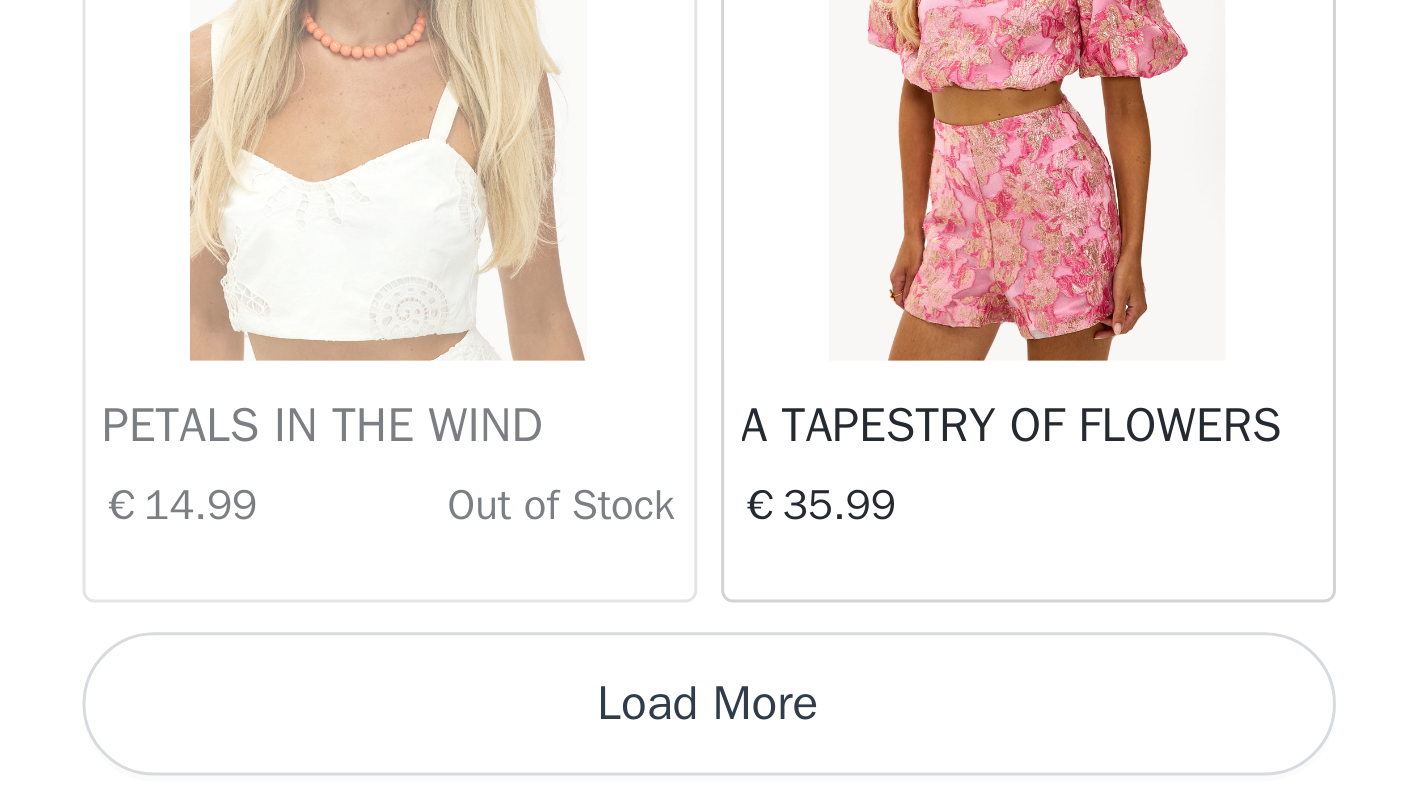 scroll, scrollTop: 31255, scrollLeft: 0, axis: vertical 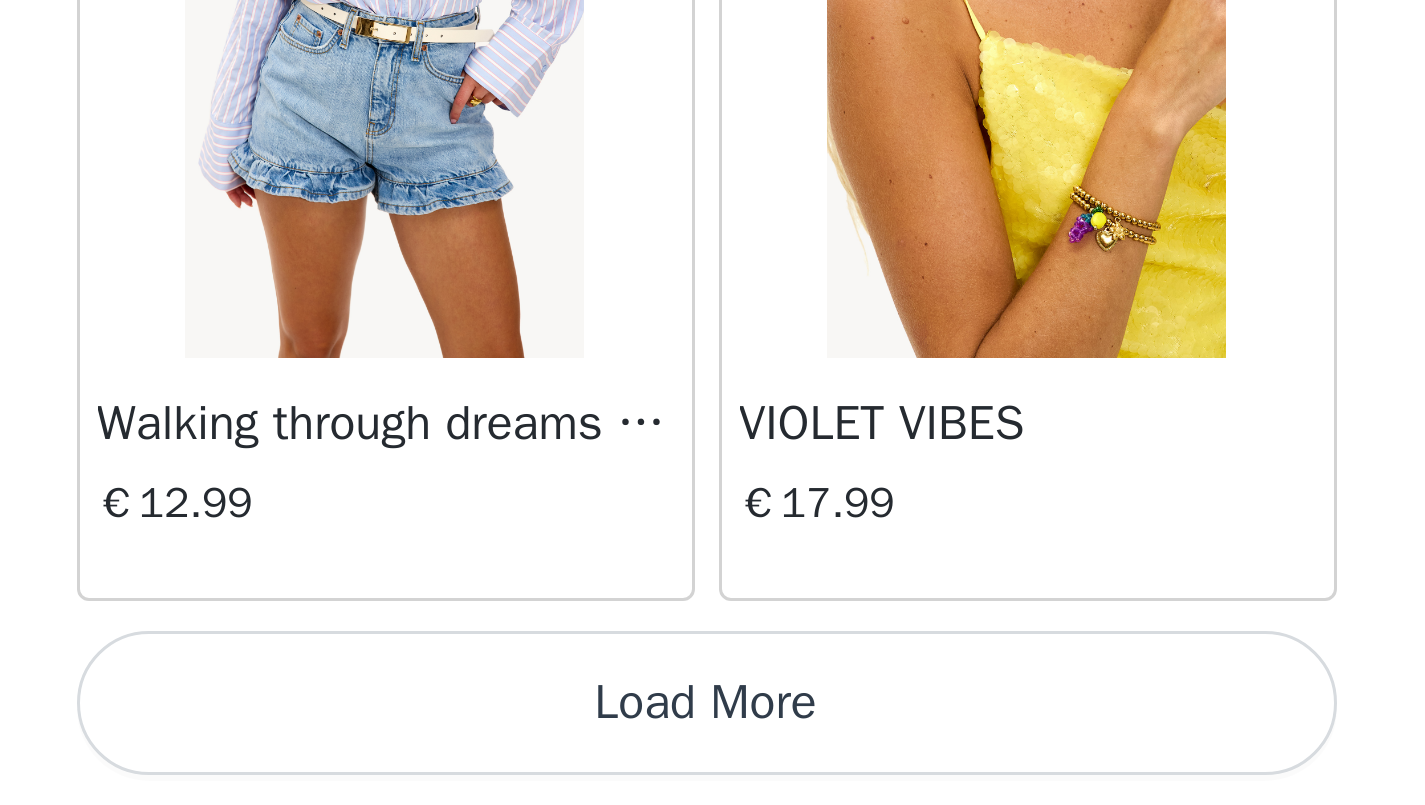 click on "Load More" at bounding box center [713, 771] 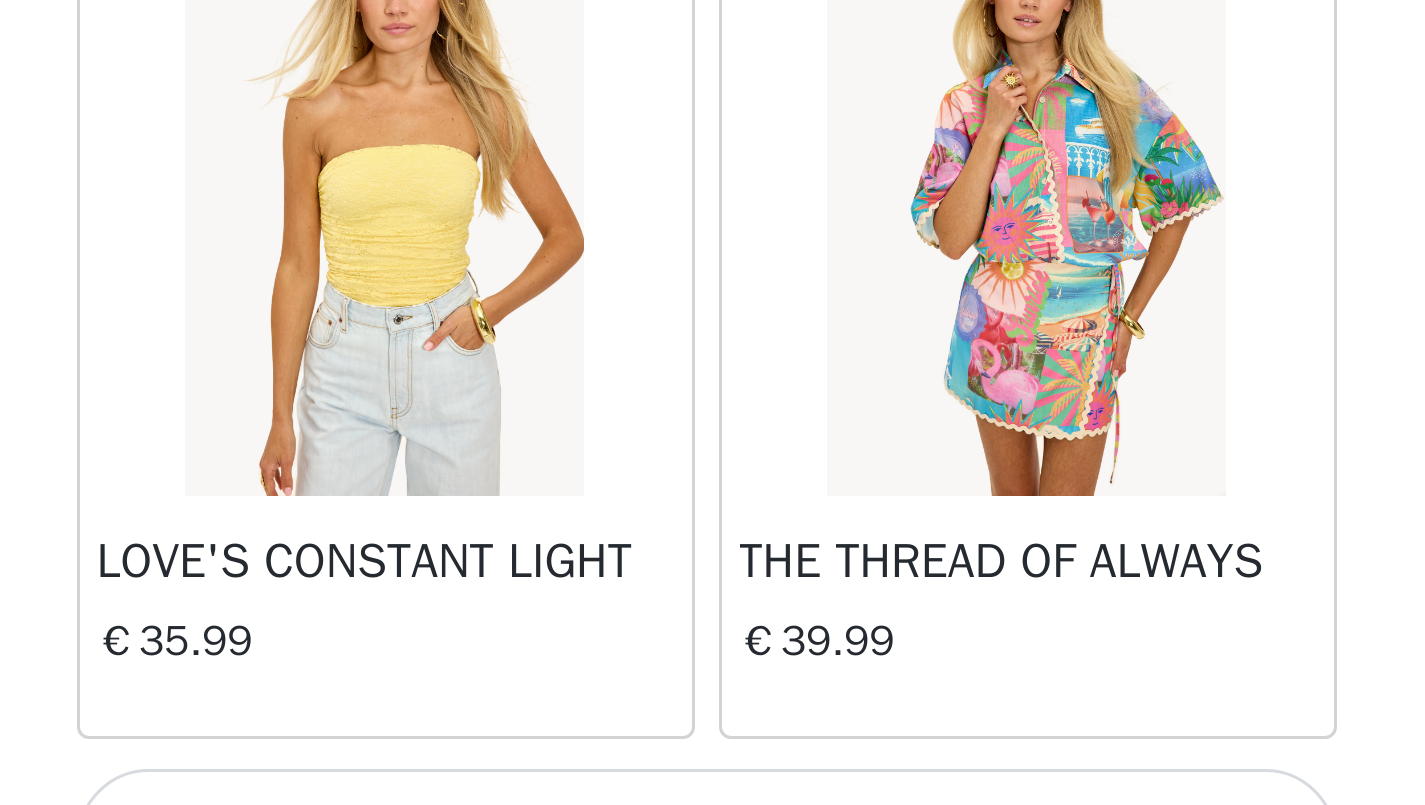 scroll, scrollTop: 37007, scrollLeft: 0, axis: vertical 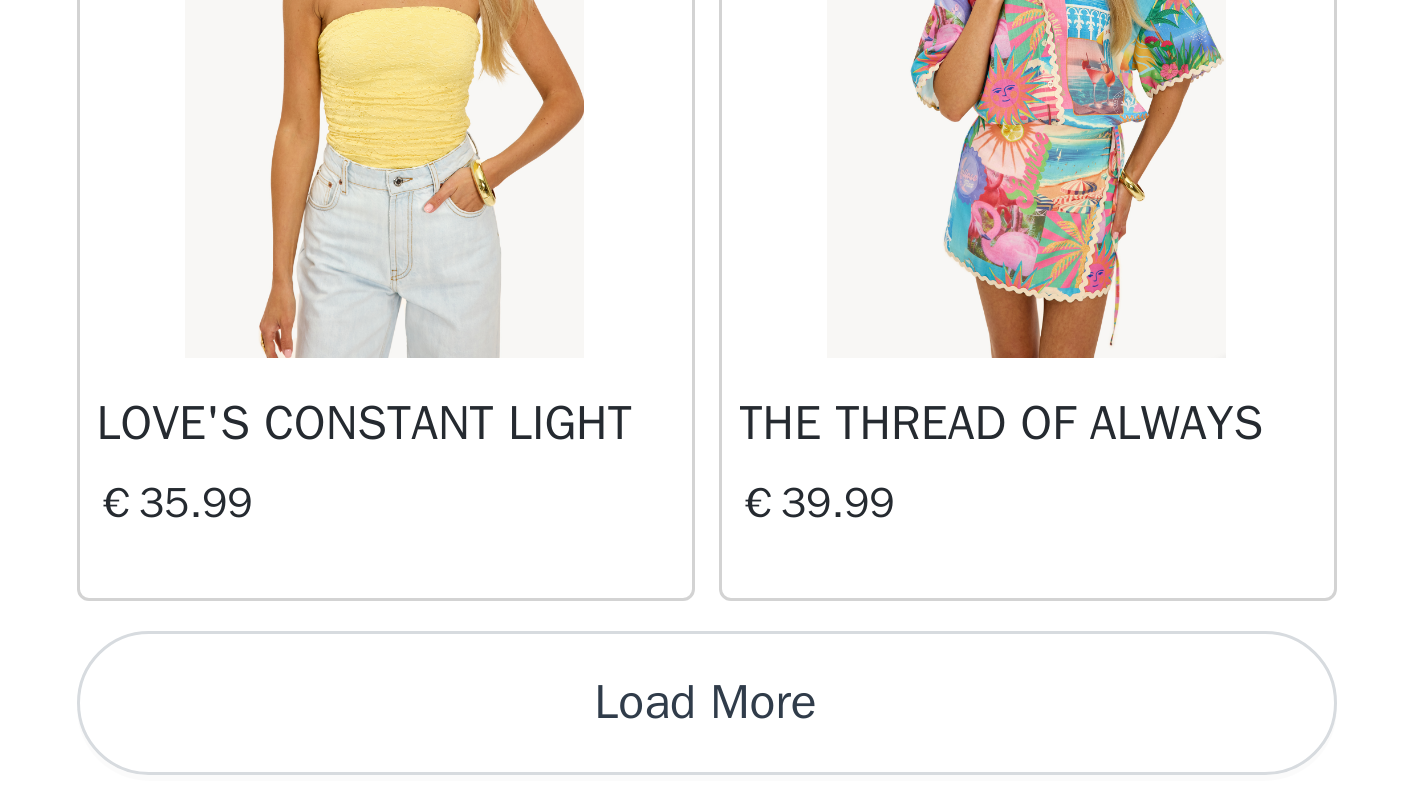 click on "Load More" at bounding box center [713, 771] 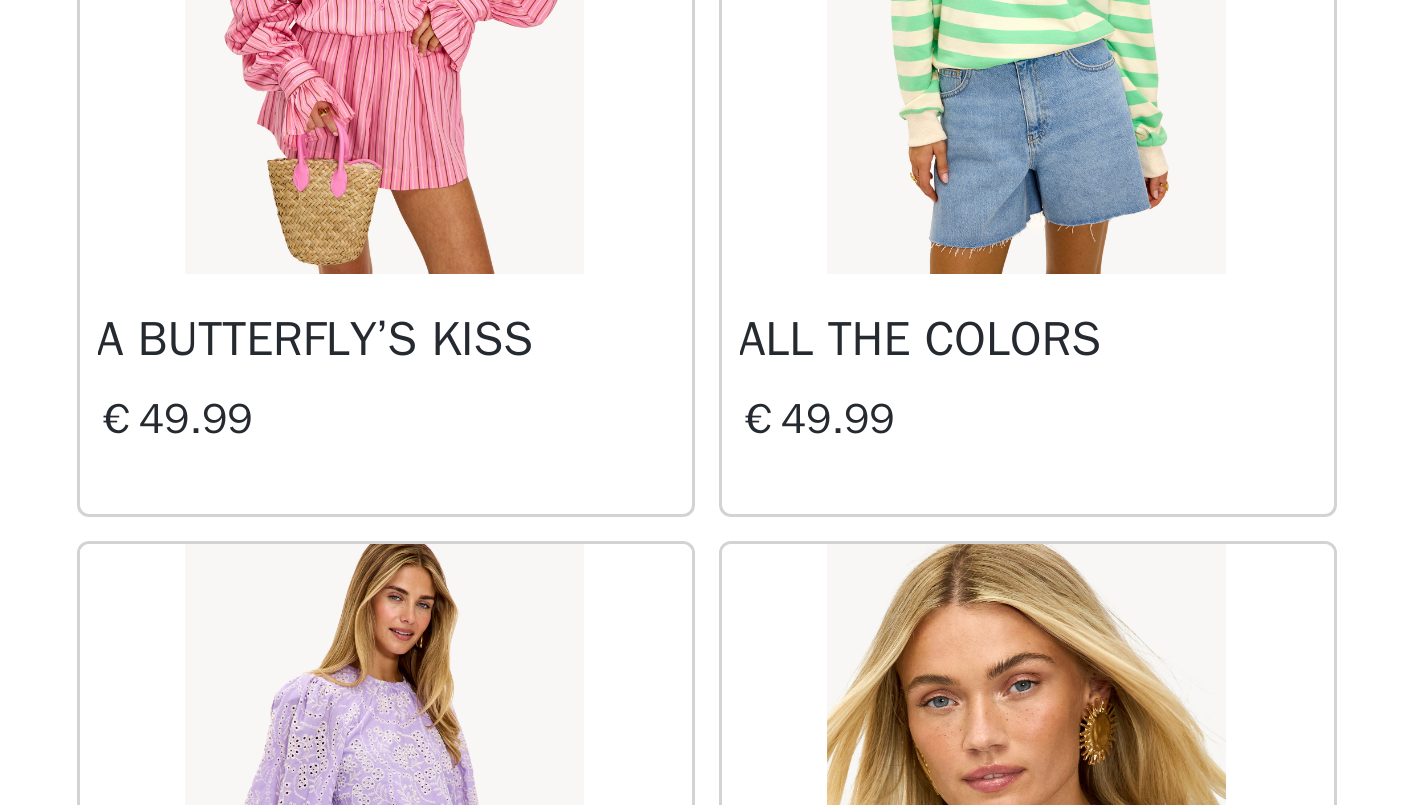scroll, scrollTop: 30571, scrollLeft: 0, axis: vertical 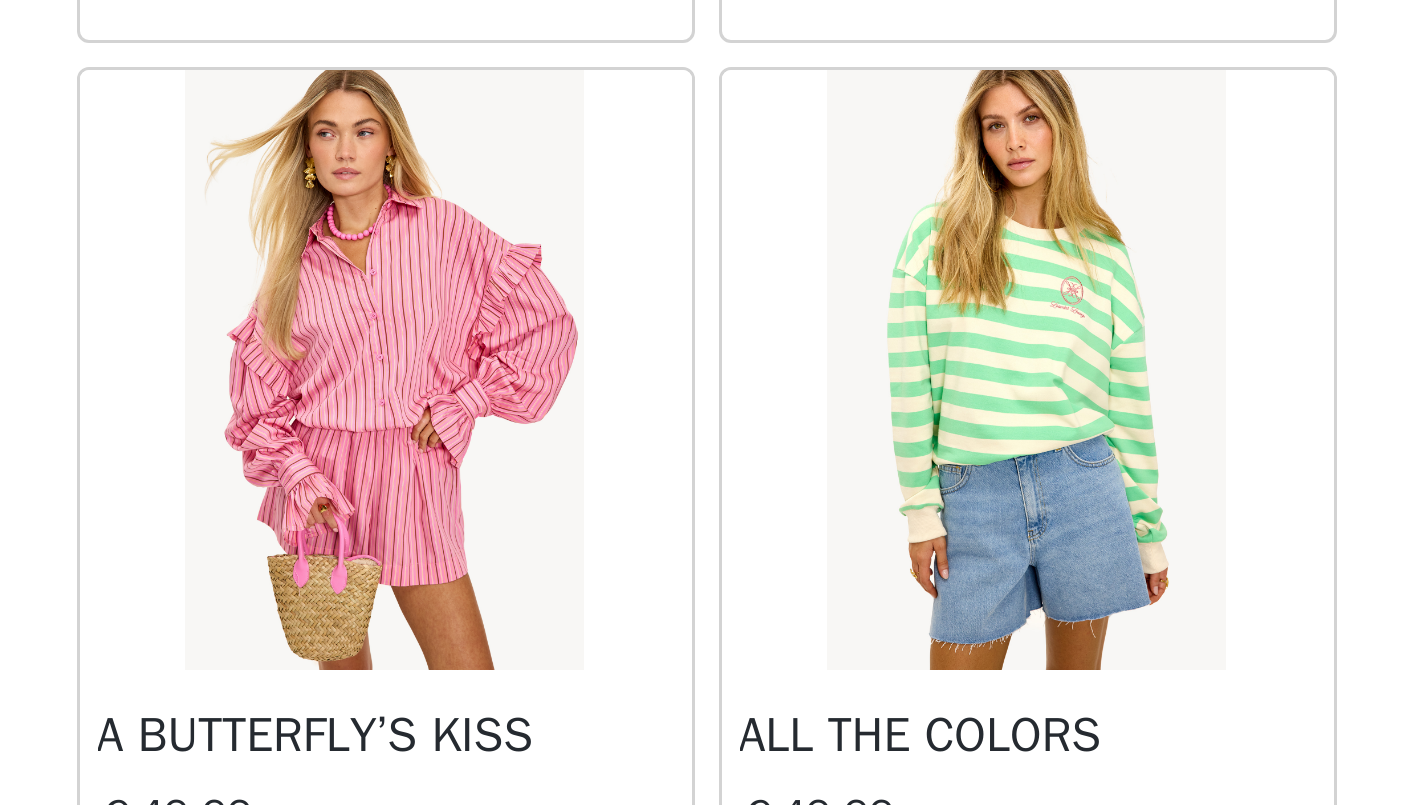 click at bounding box center [819, 660] 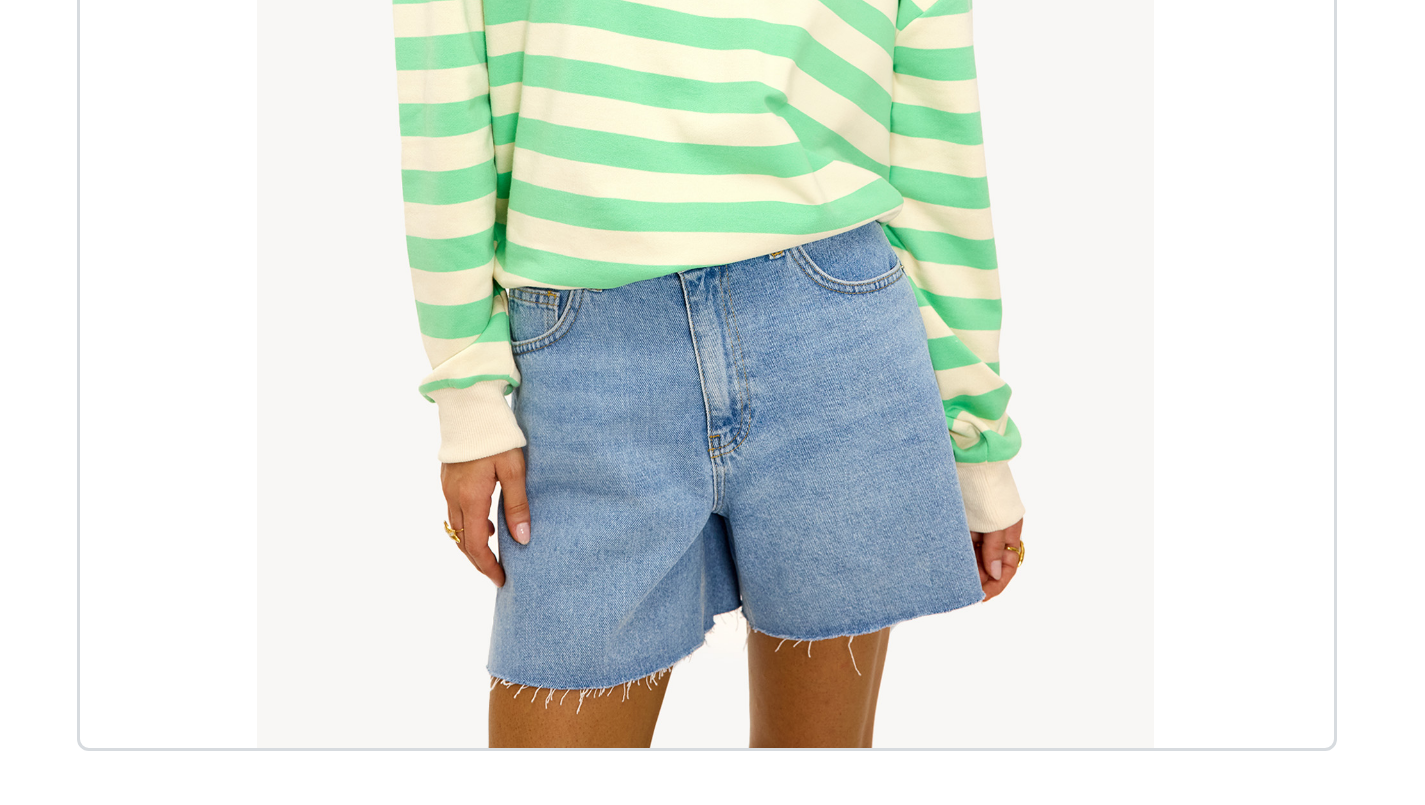 scroll, scrollTop: 98, scrollLeft: 0, axis: vertical 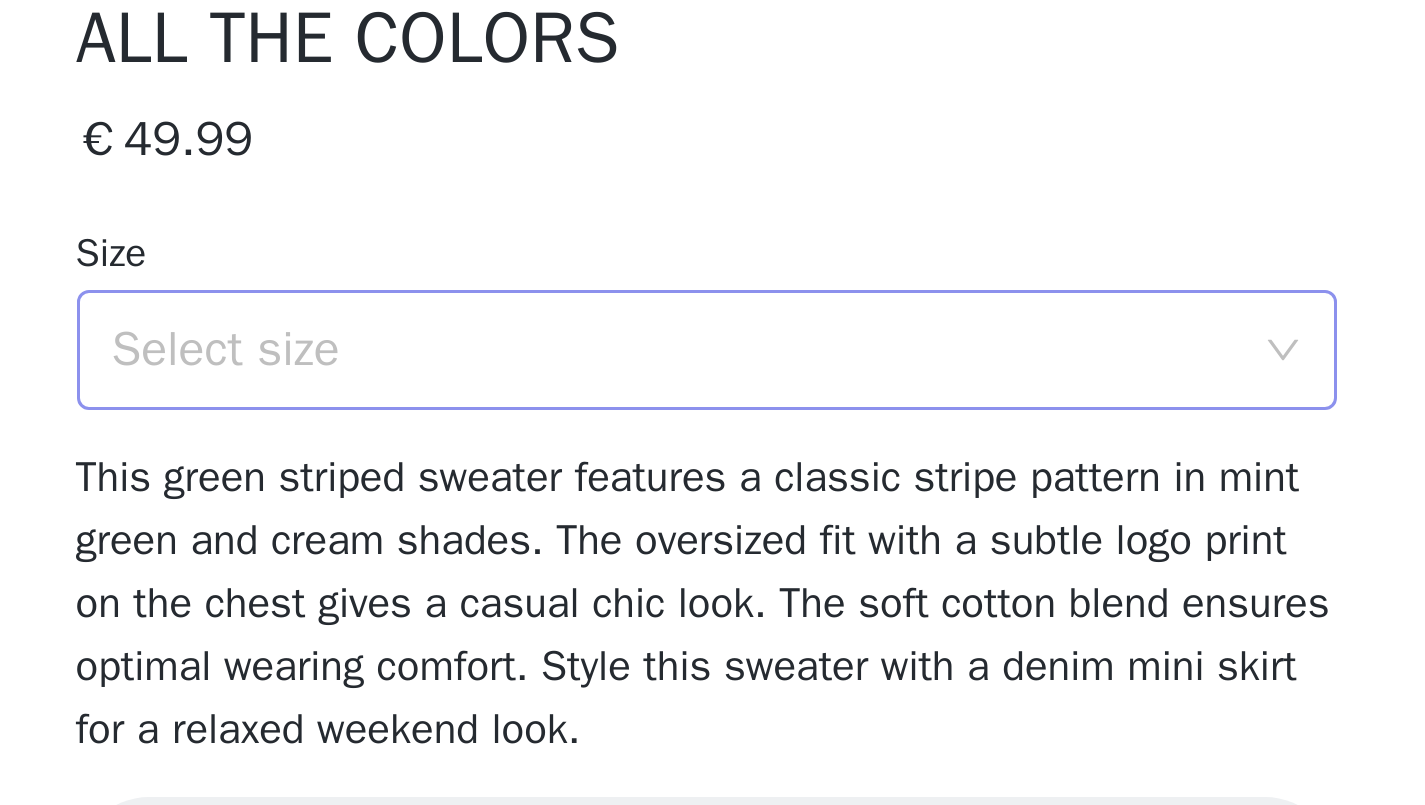 click on "Select size" at bounding box center [702, 585] 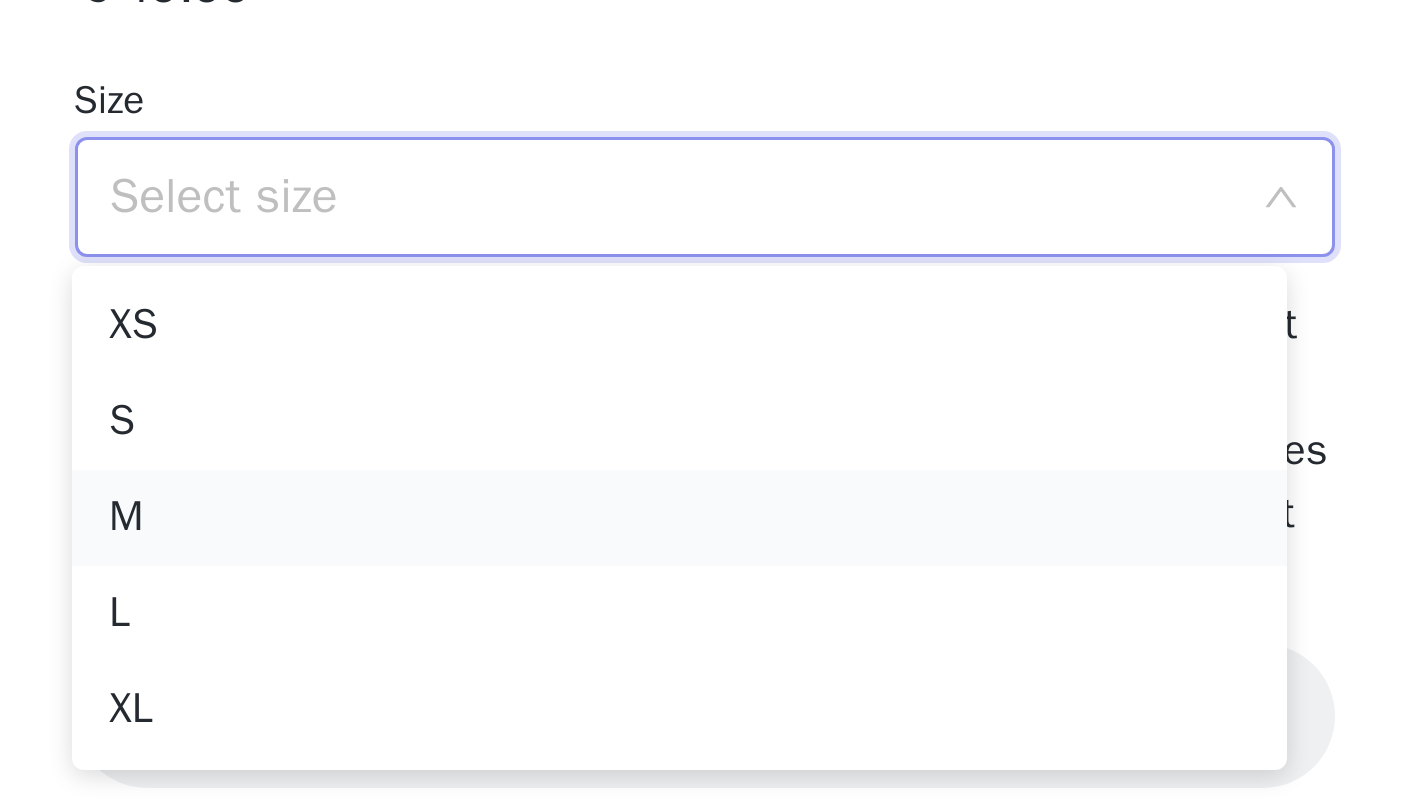 click on "M" at bounding box center (704, 692) 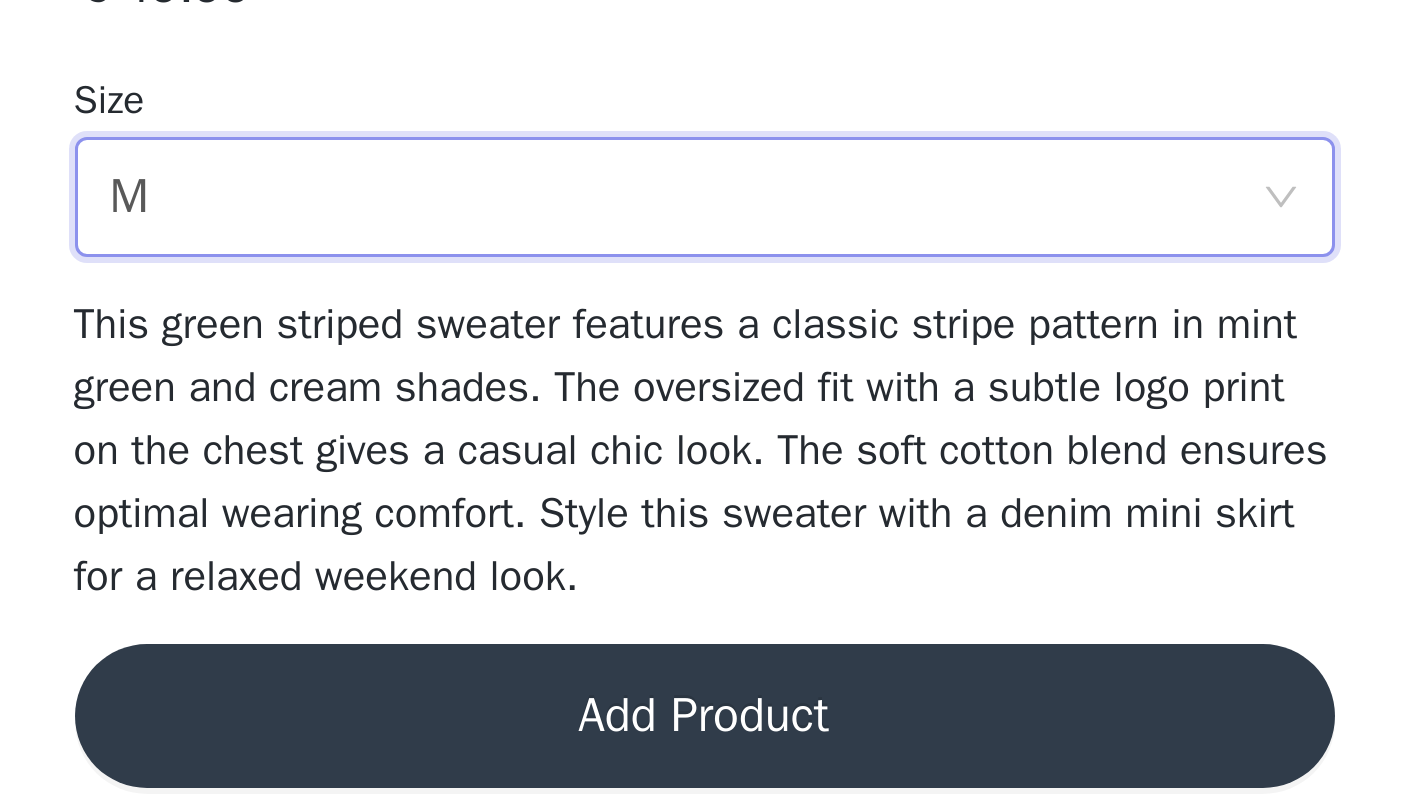 click on "Add Product" at bounding box center [713, 758] 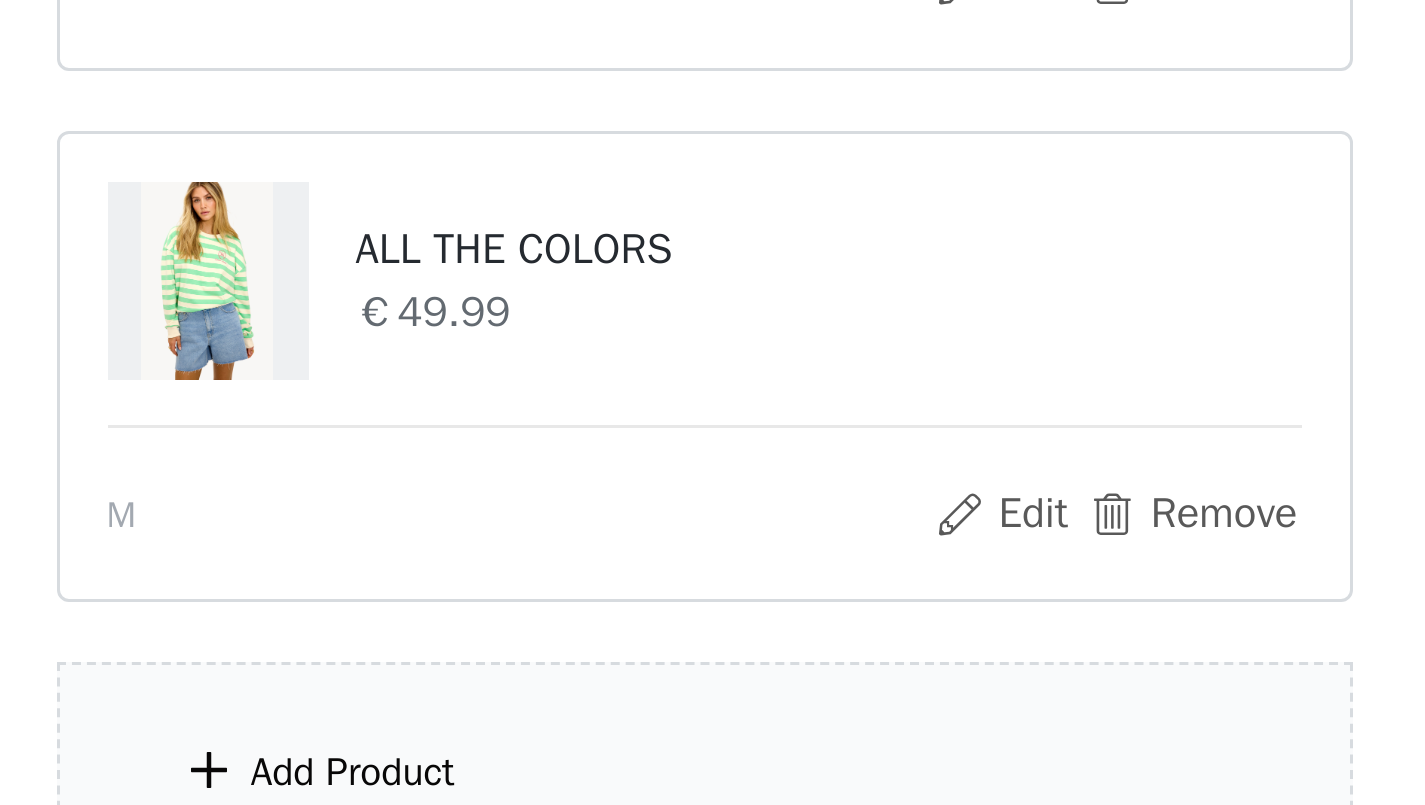 click on "Add Product" at bounding box center [713, 777] 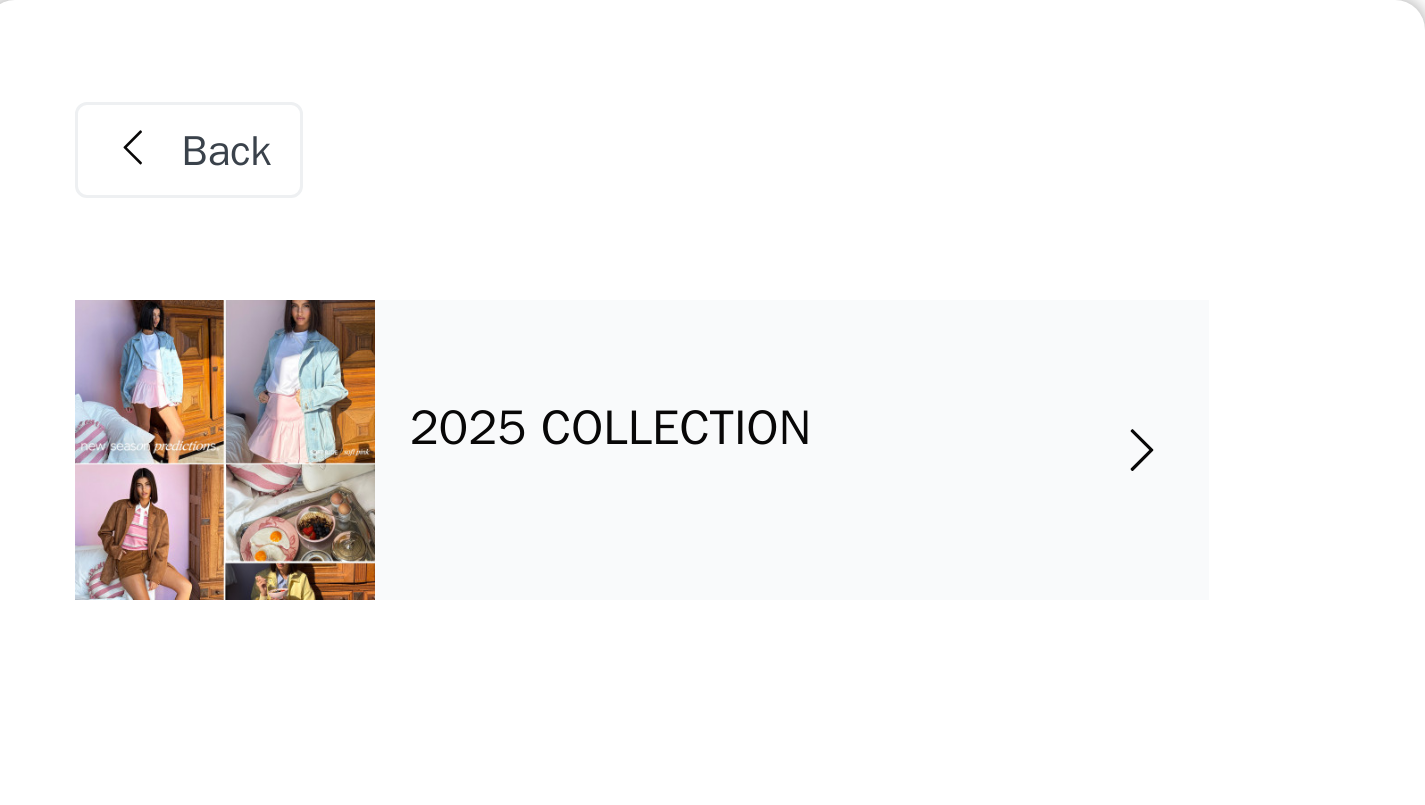 scroll, scrollTop: 260, scrollLeft: 0, axis: vertical 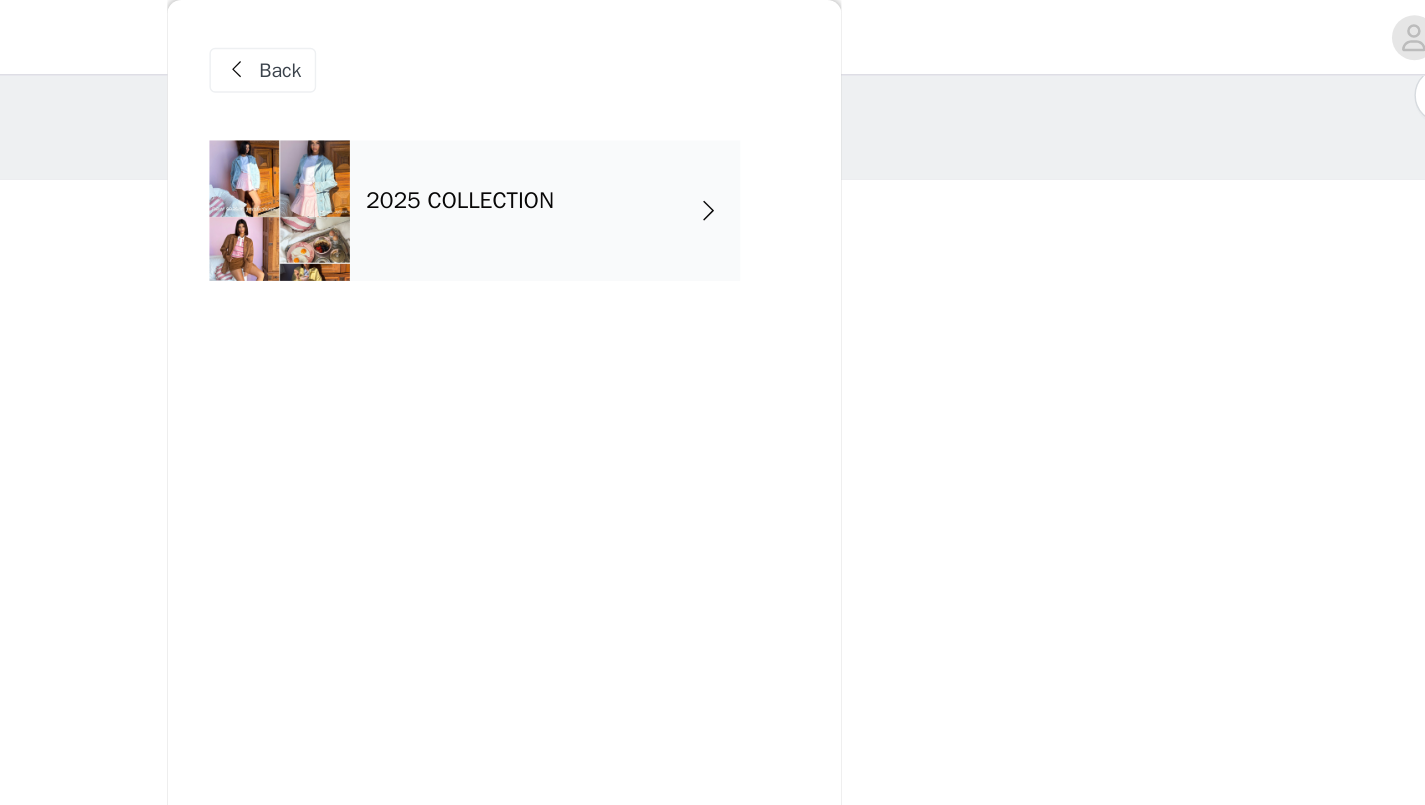 click on "Back" at bounding box center (554, 50) 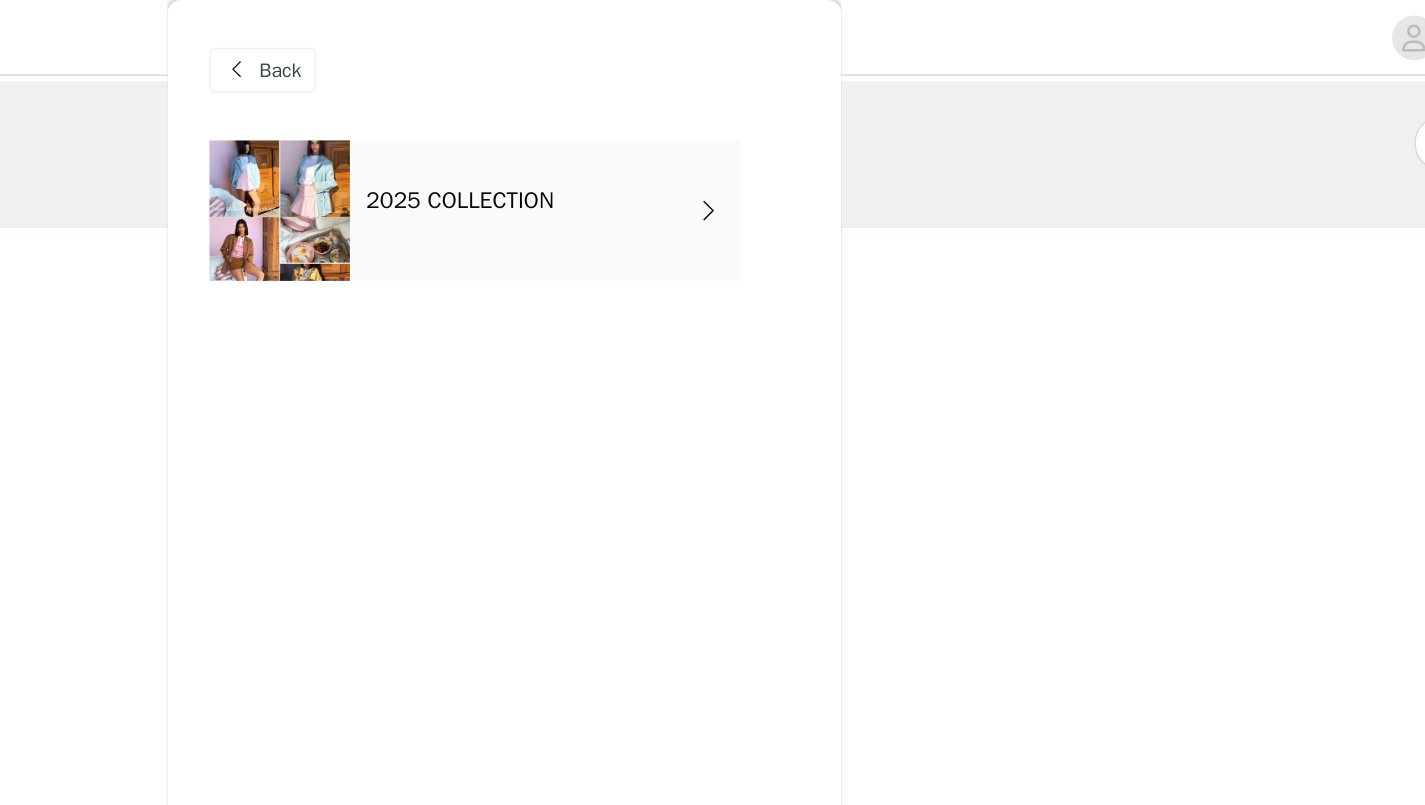 scroll, scrollTop: 0, scrollLeft: 0, axis: both 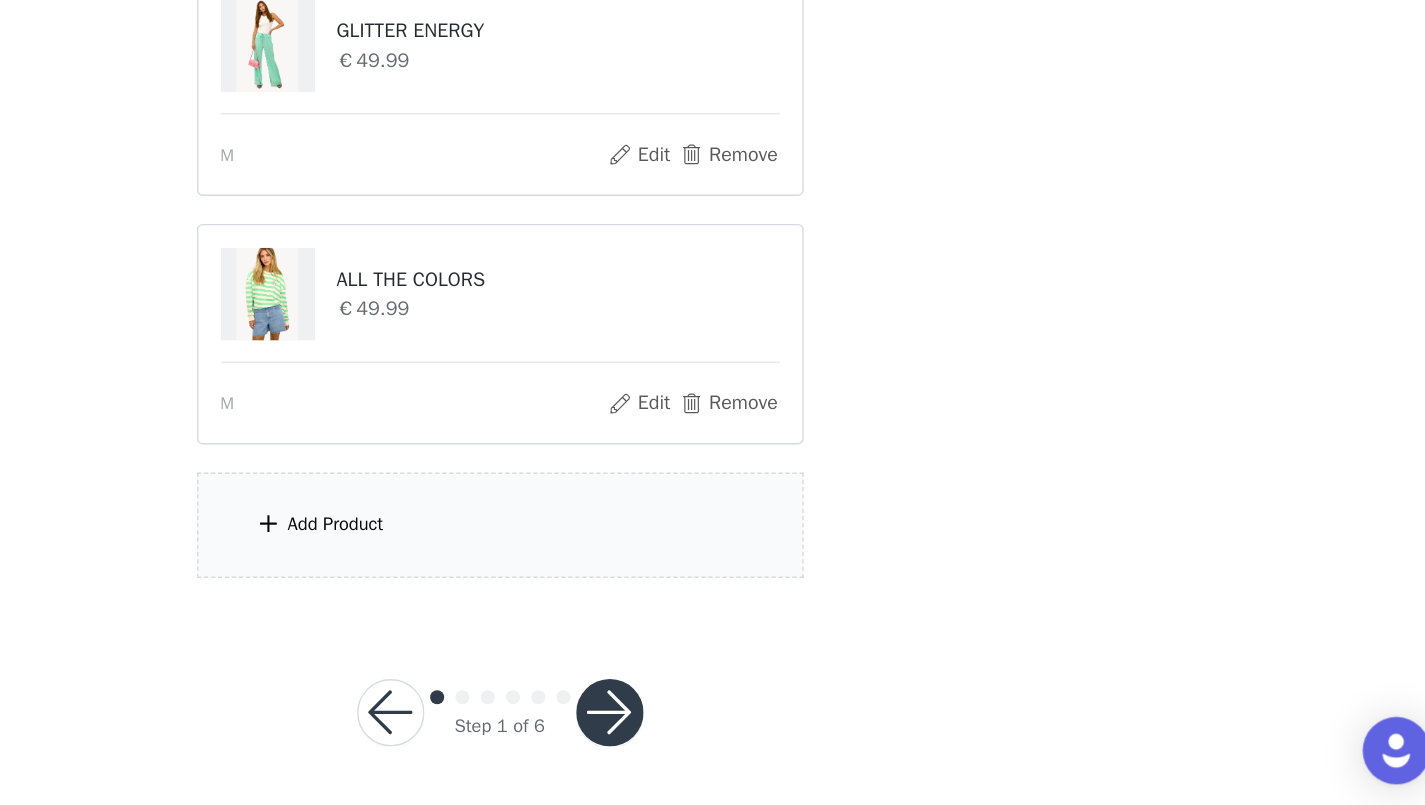 click at bounding box center [791, 734] 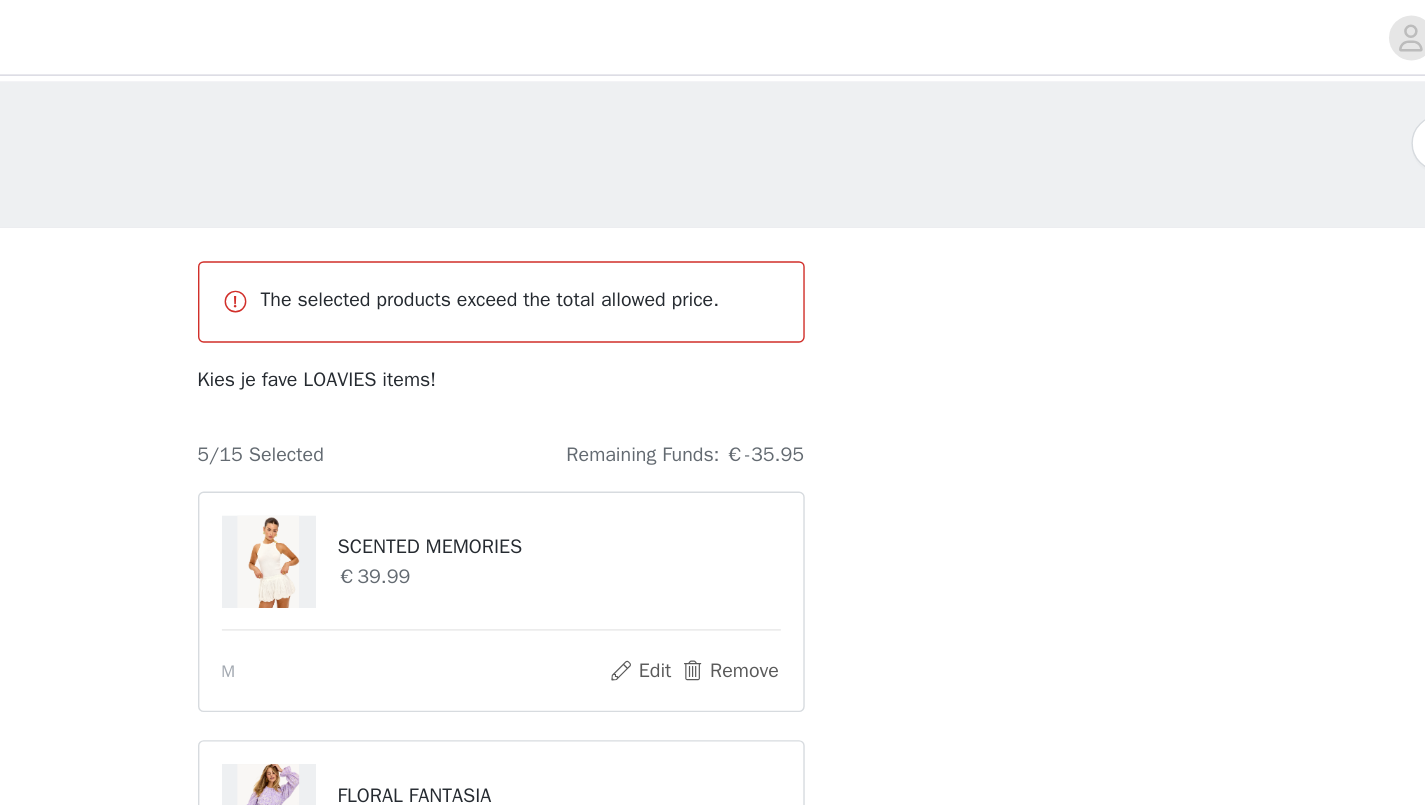 scroll, scrollTop: 0, scrollLeft: 0, axis: both 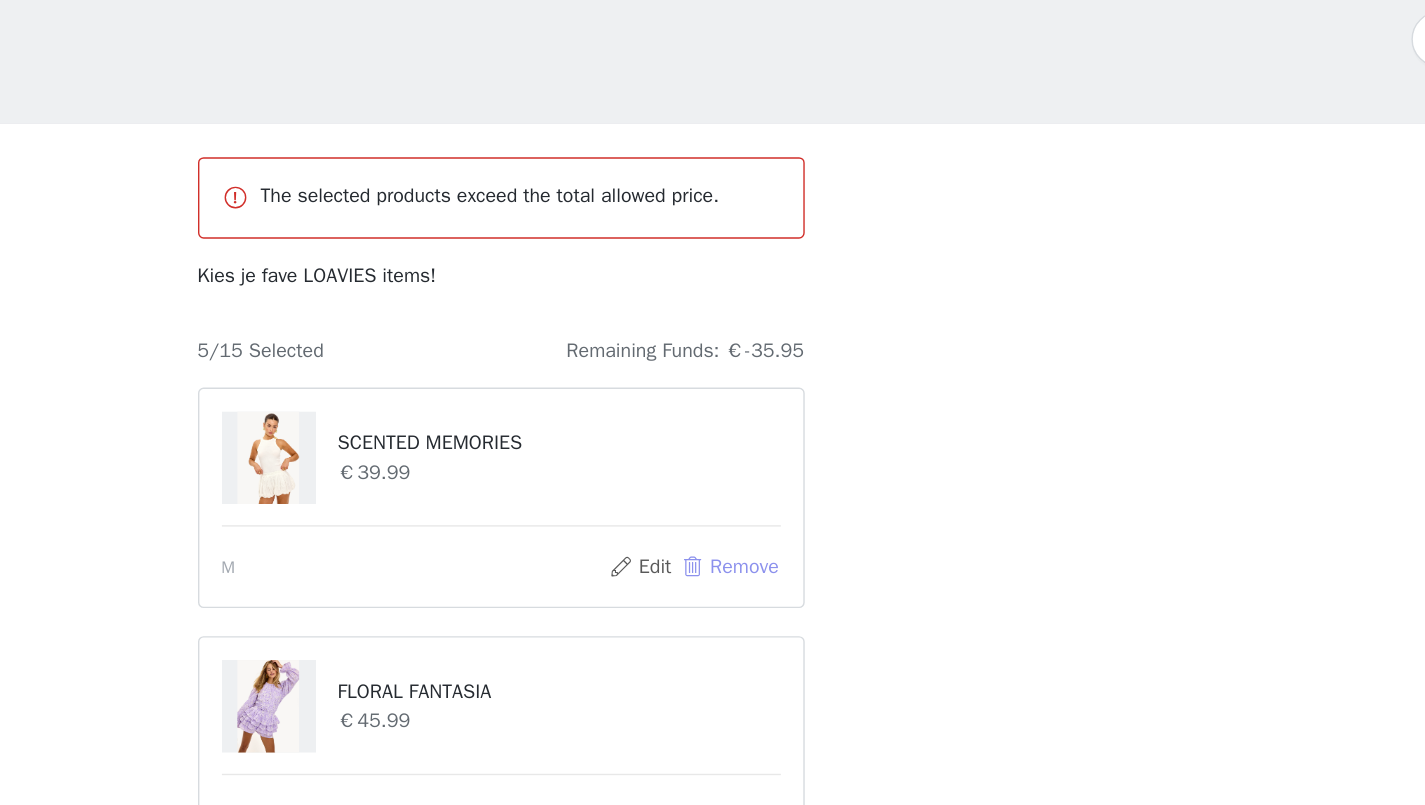 click on "Remove" at bounding box center (875, 478) 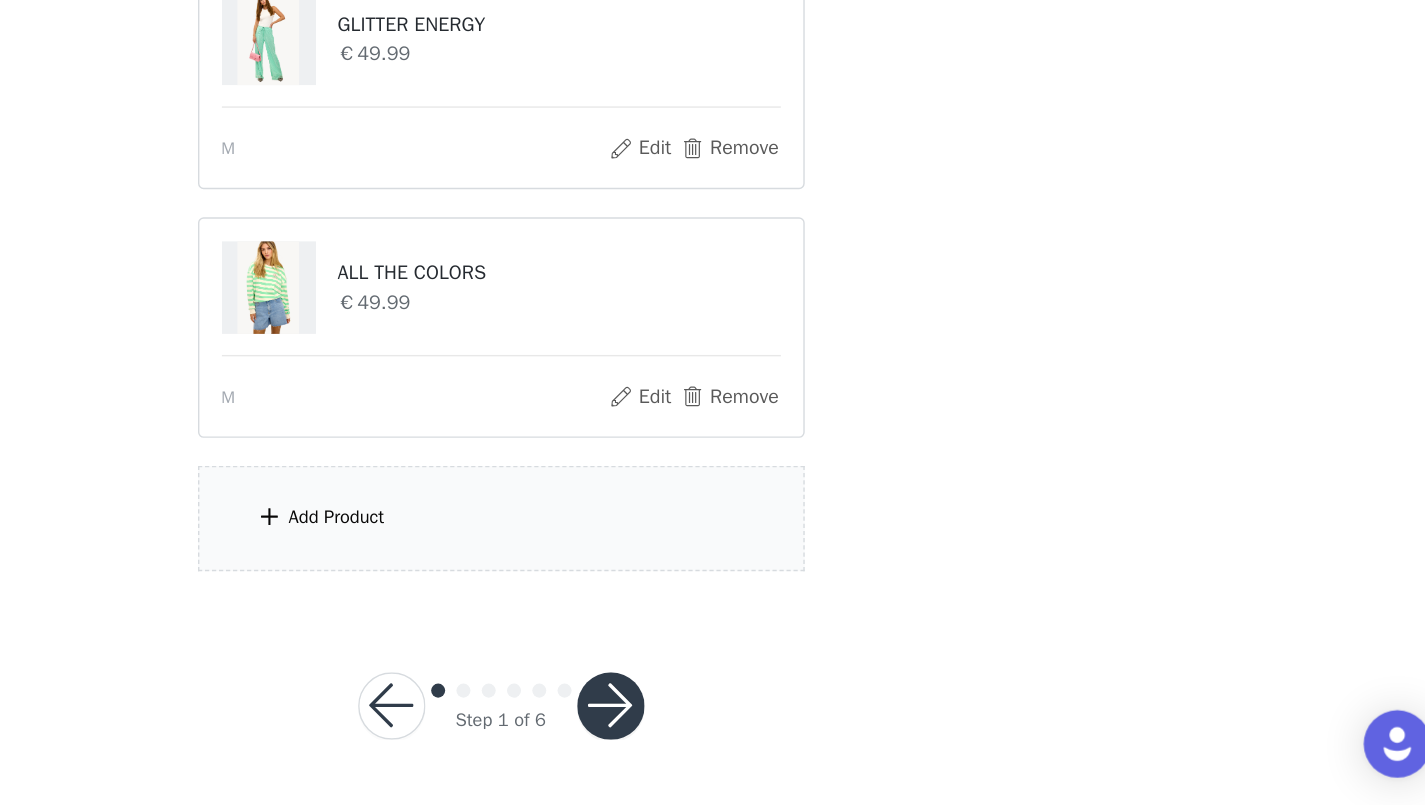 click at bounding box center (791, 734) 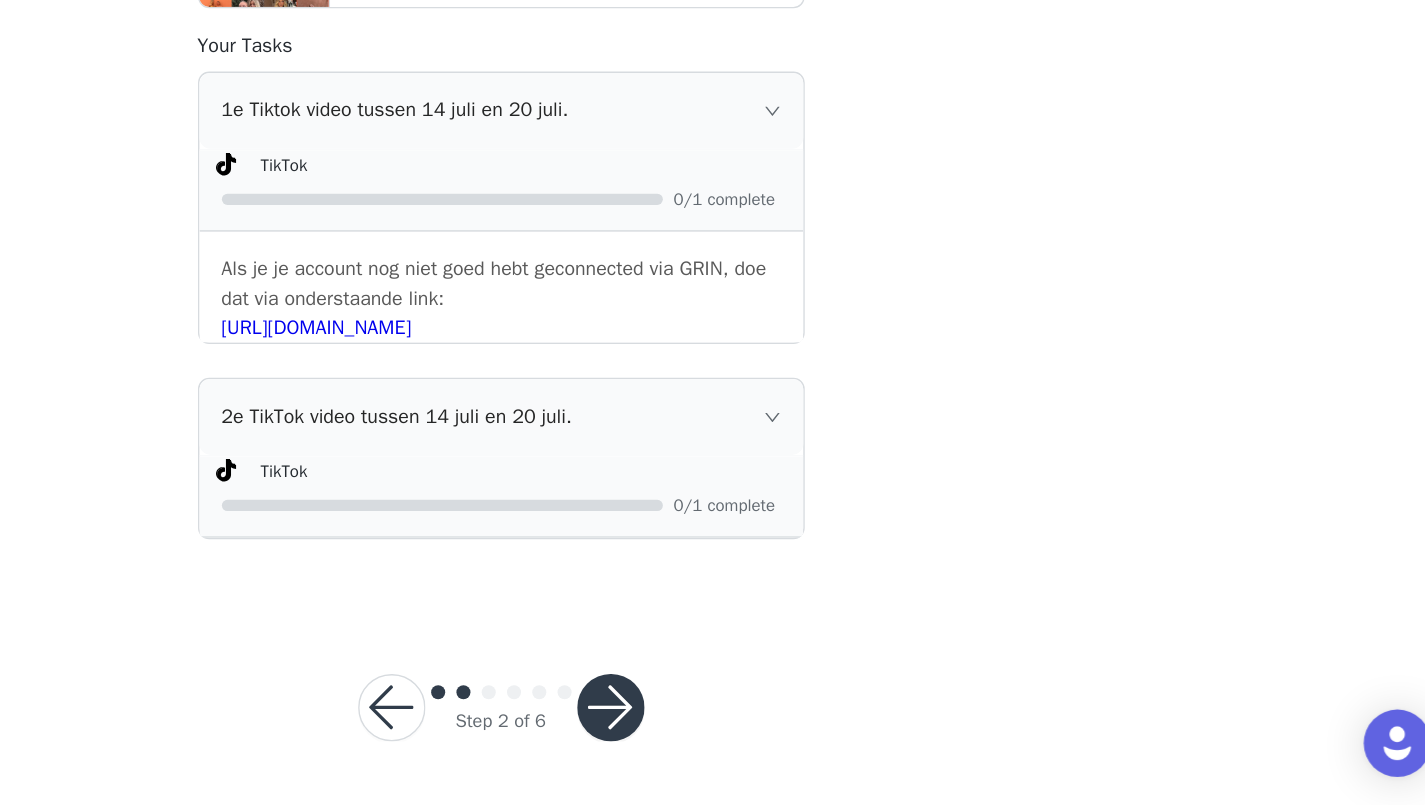 scroll, scrollTop: 324, scrollLeft: 0, axis: vertical 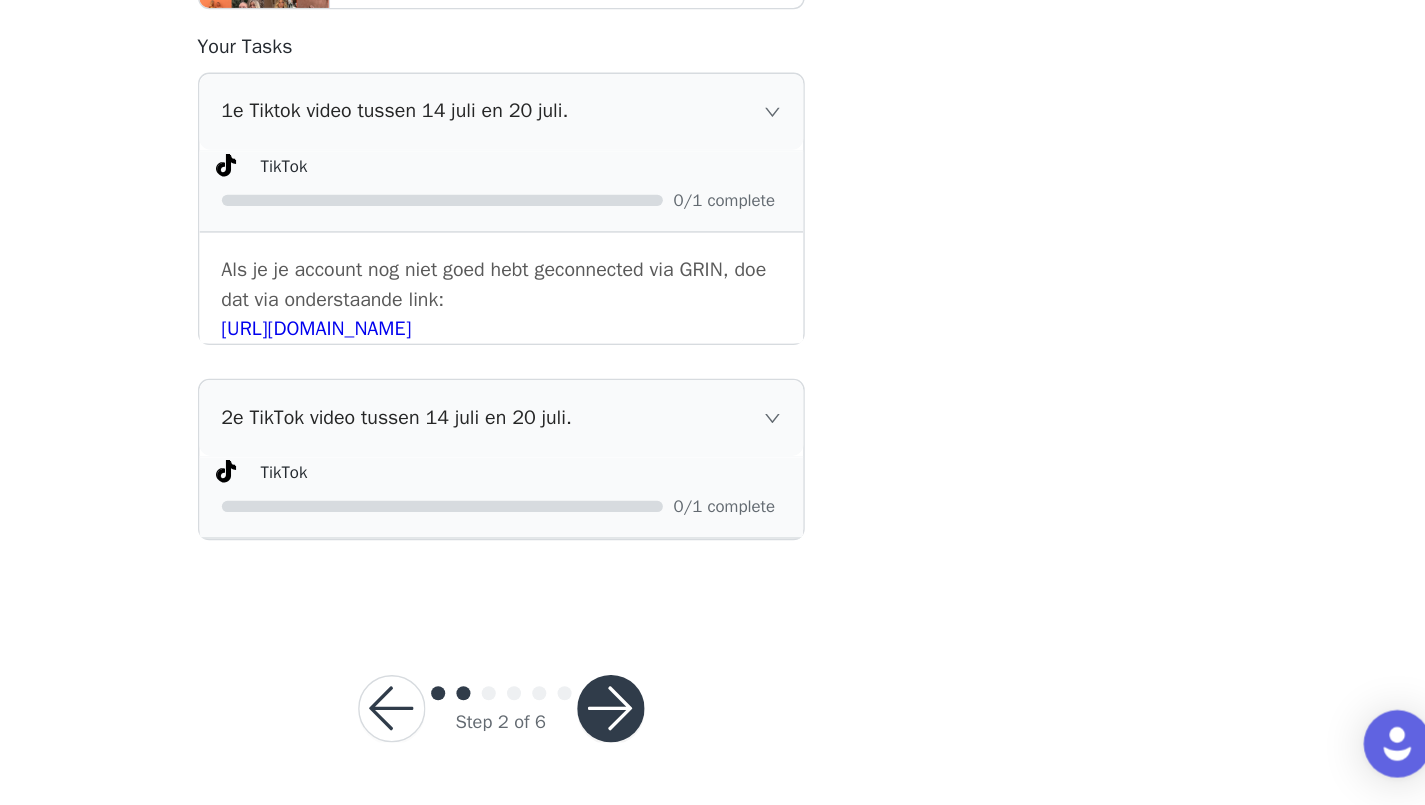 click at bounding box center [791, 736] 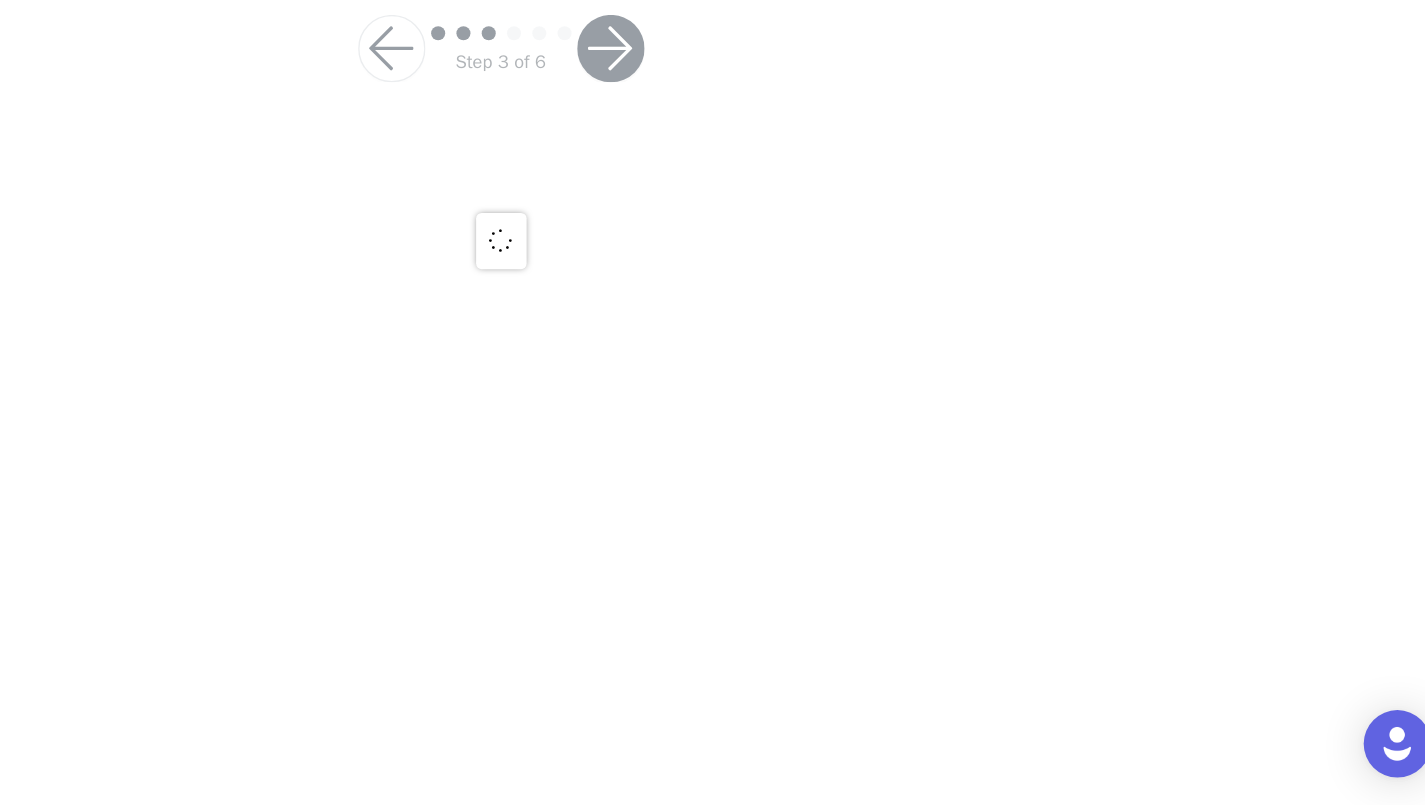 scroll, scrollTop: 0, scrollLeft: 0, axis: both 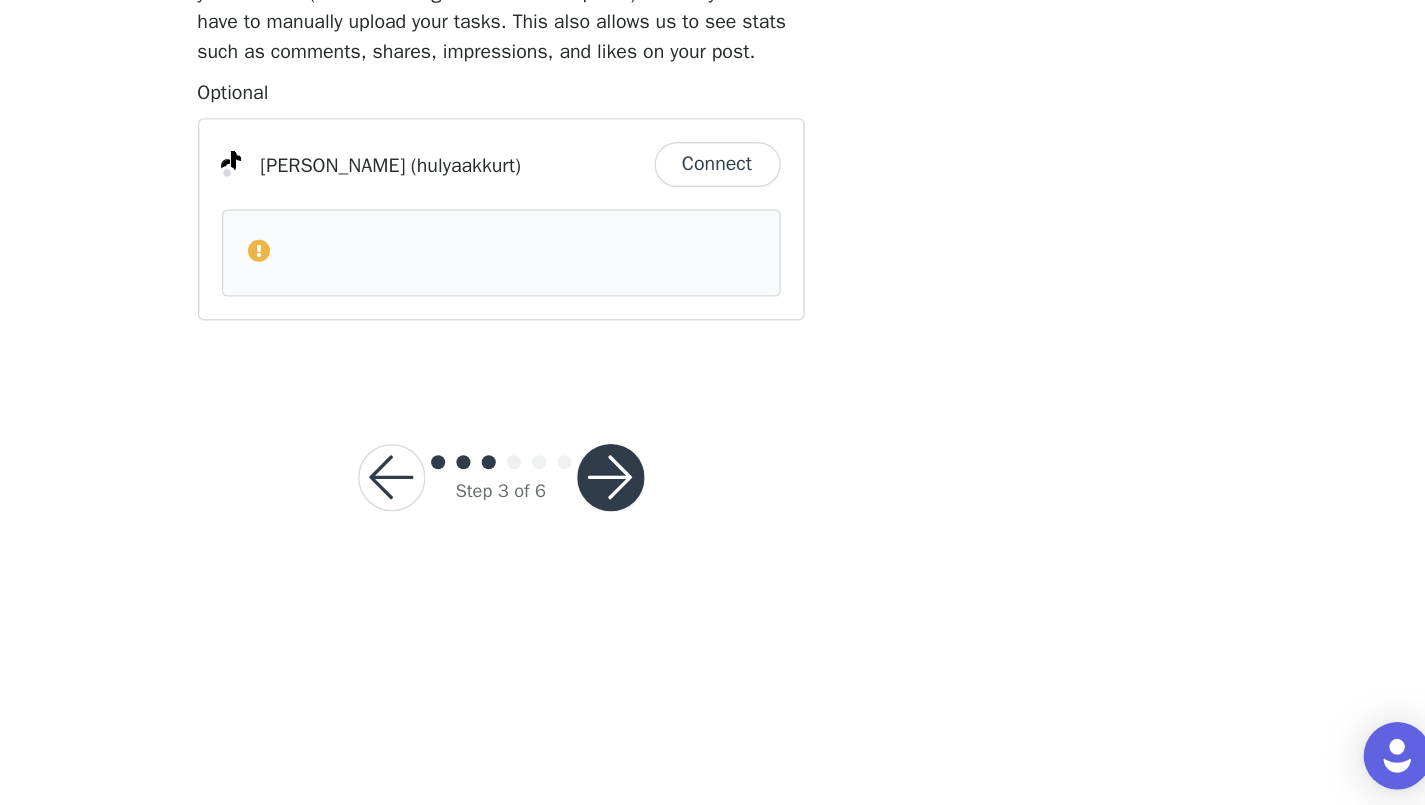 click on "Connect" at bounding box center [867, 340] 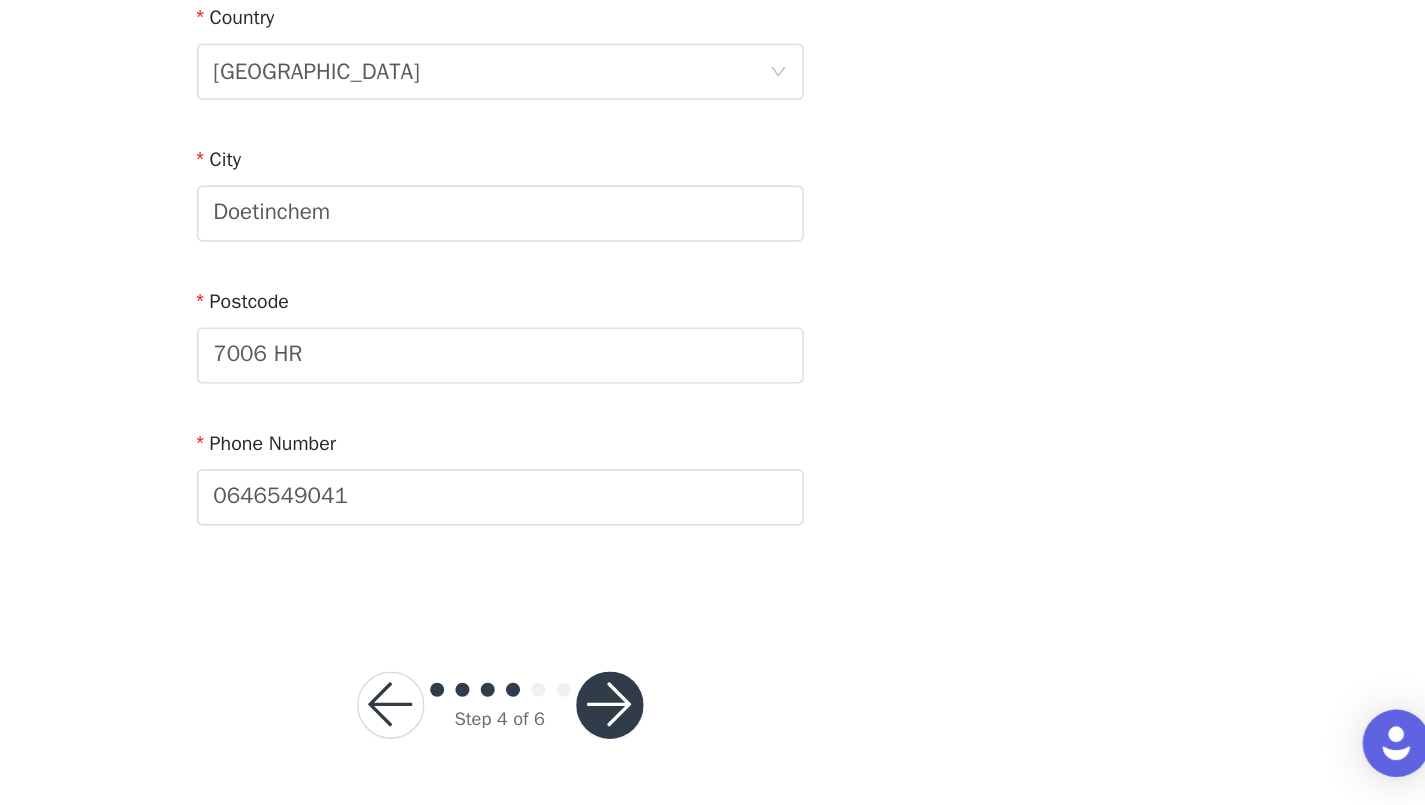 scroll, scrollTop: 478, scrollLeft: 0, axis: vertical 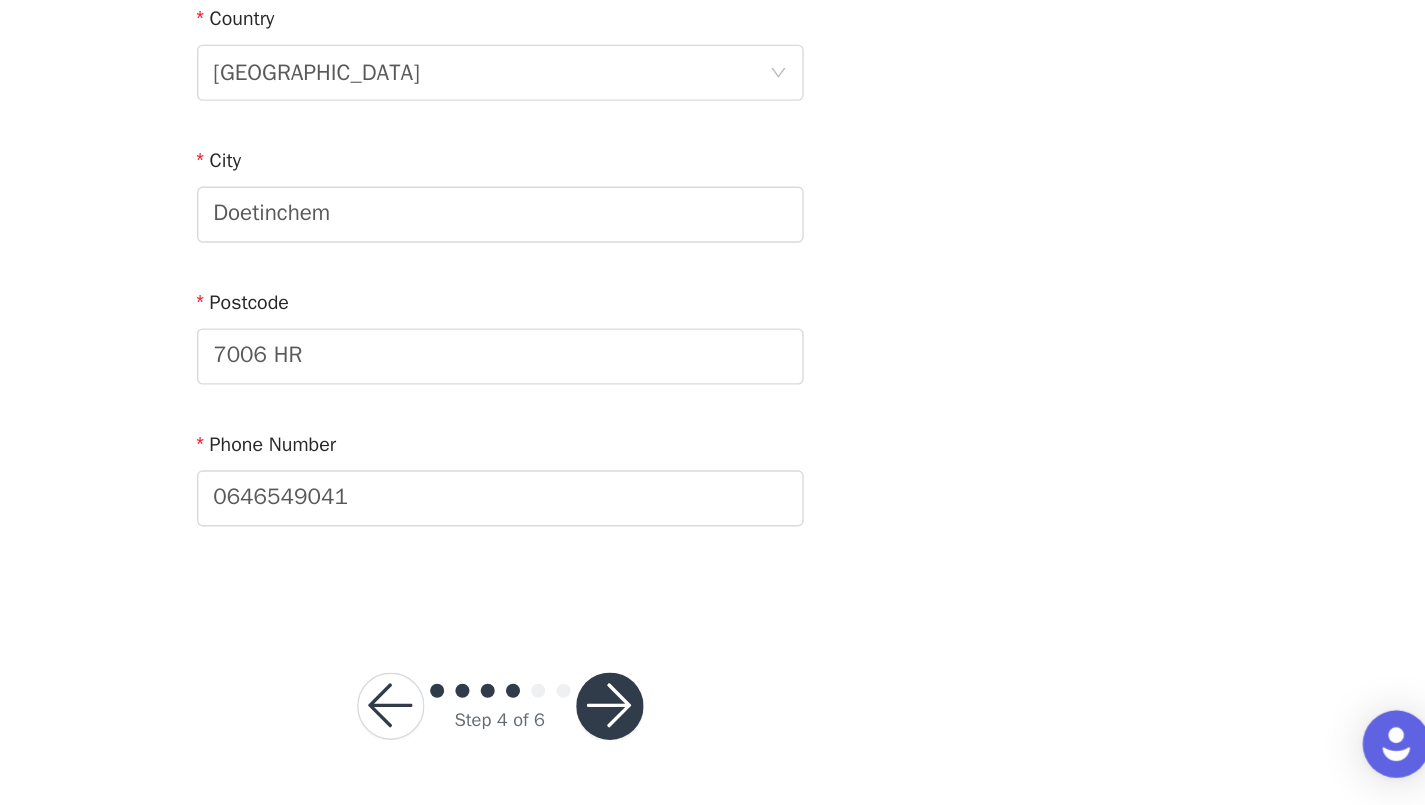 click at bounding box center (791, 734) 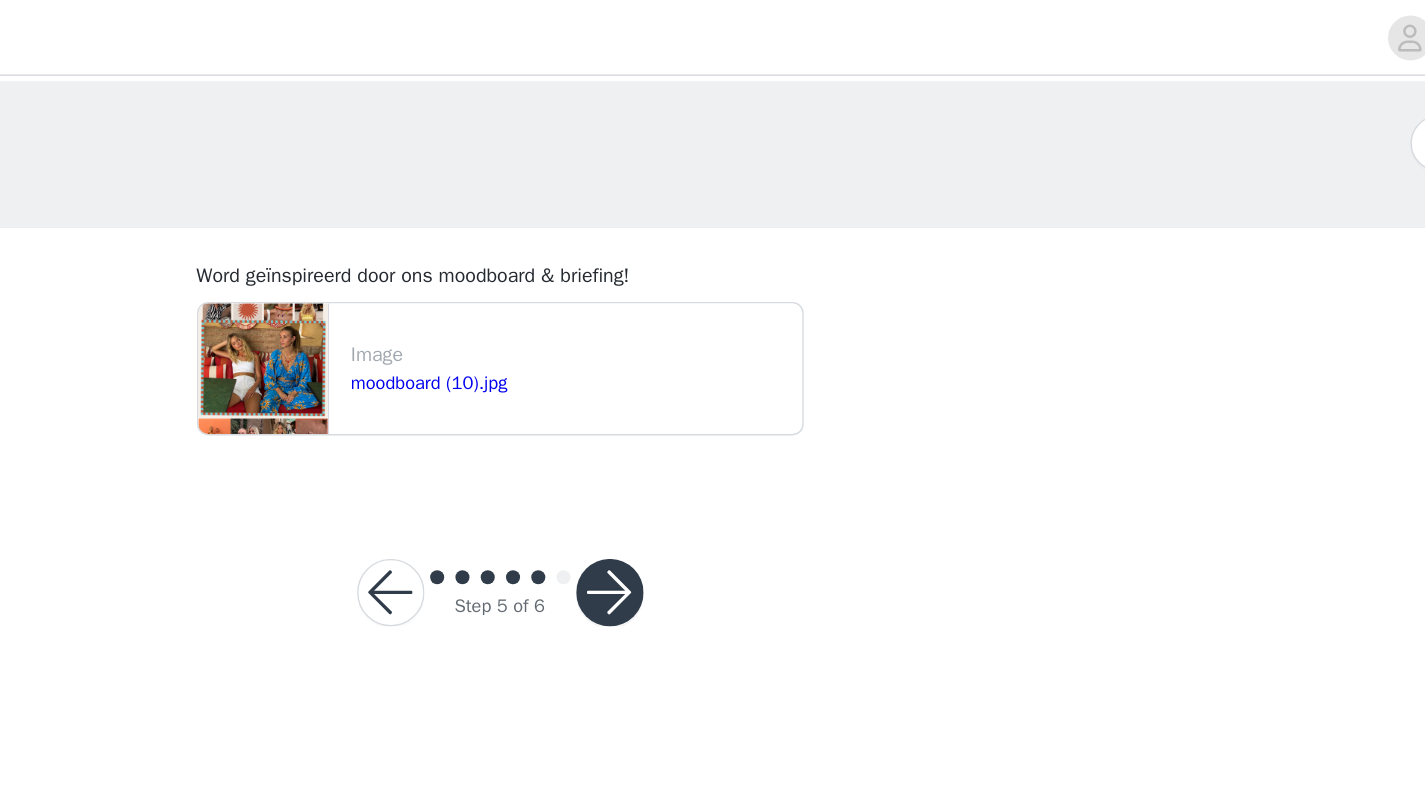 scroll, scrollTop: -2, scrollLeft: 0, axis: vertical 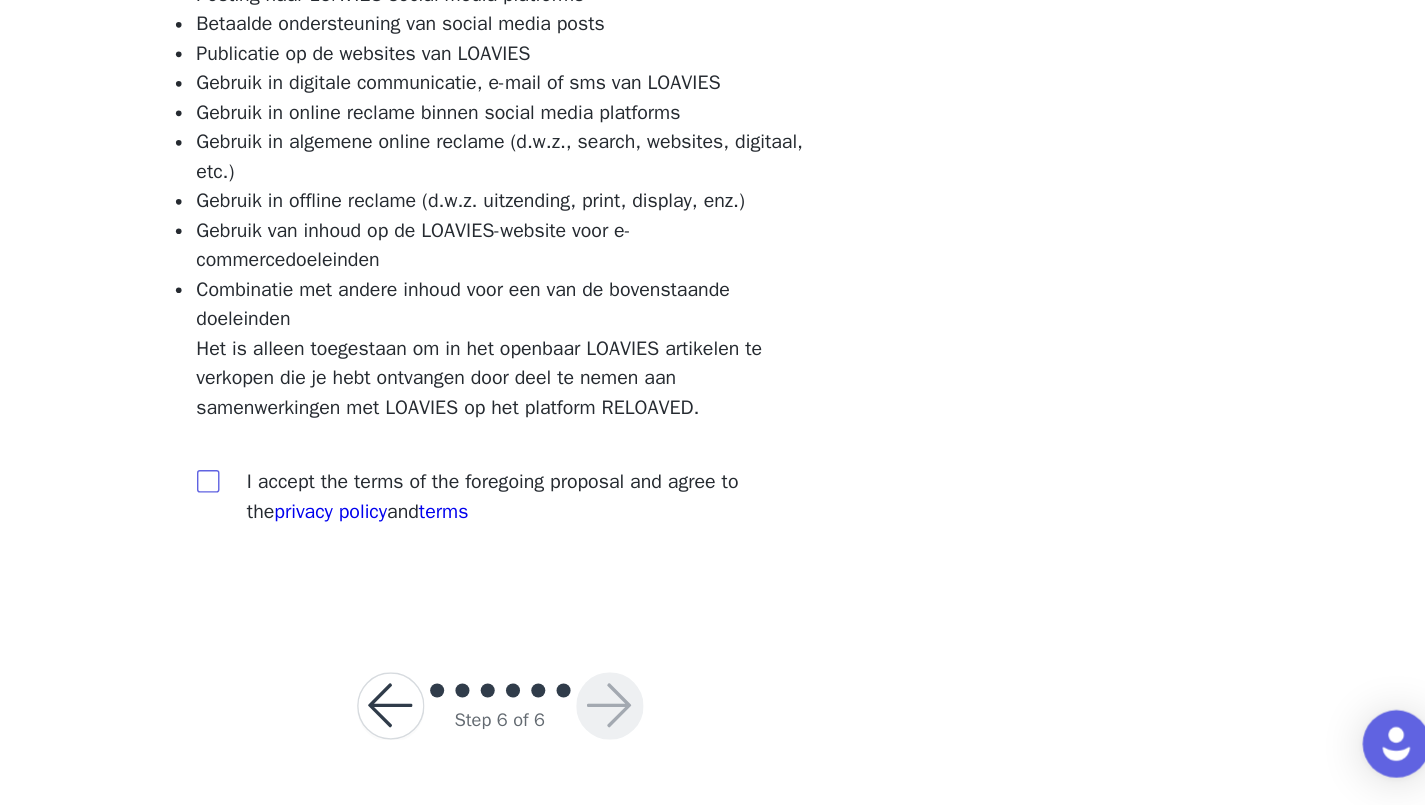 click at bounding box center [504, 573] 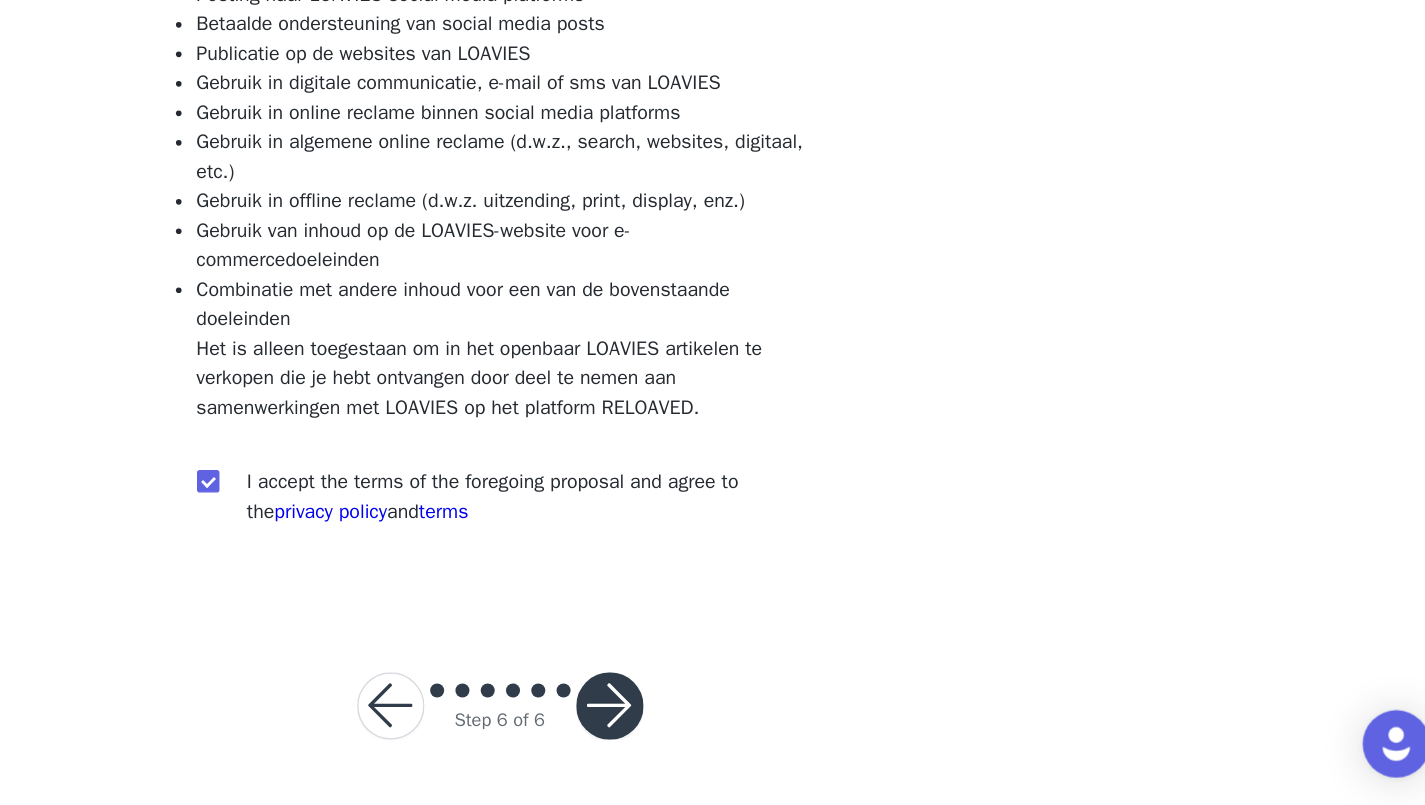click on "Step 6 of 6" at bounding box center [713, 734] 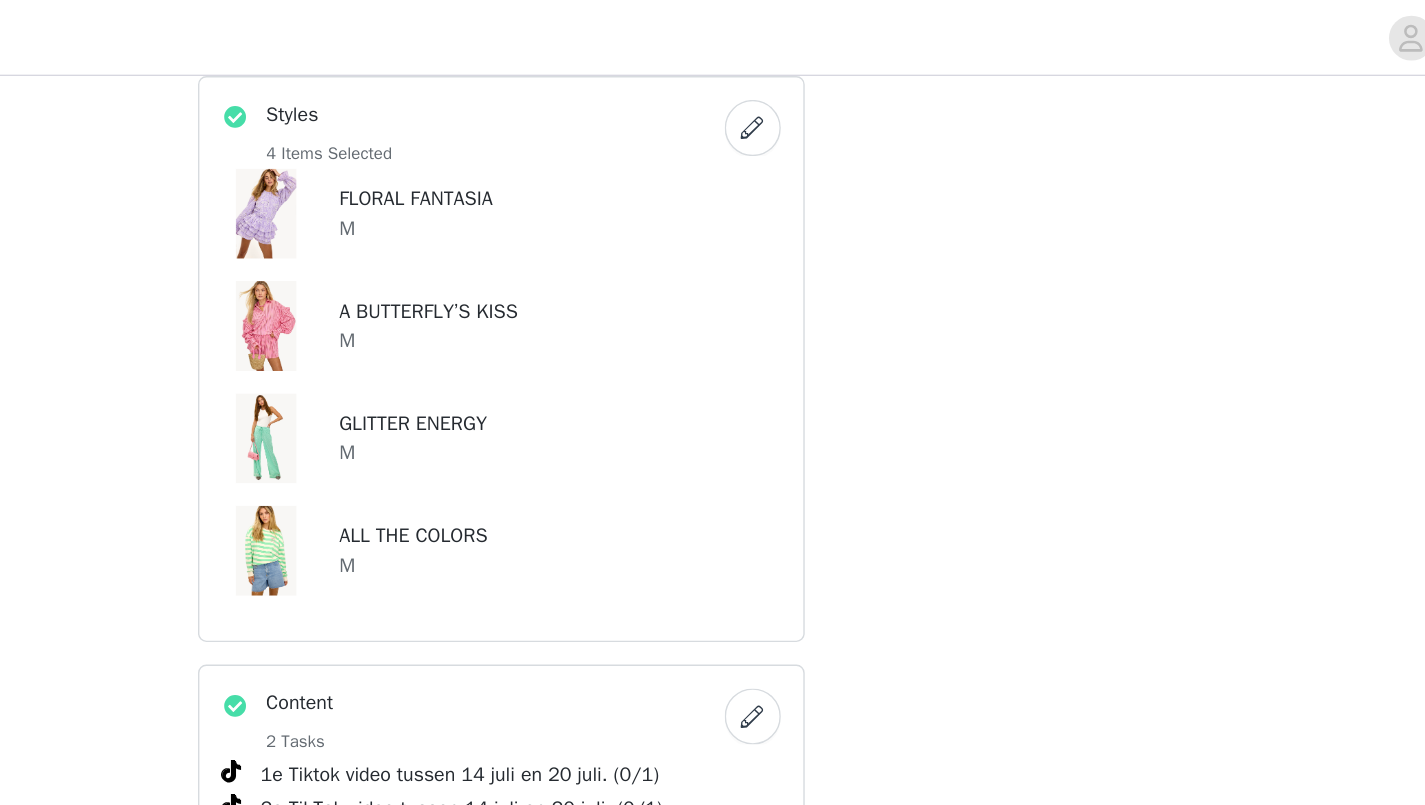 scroll, scrollTop: 451, scrollLeft: 0, axis: vertical 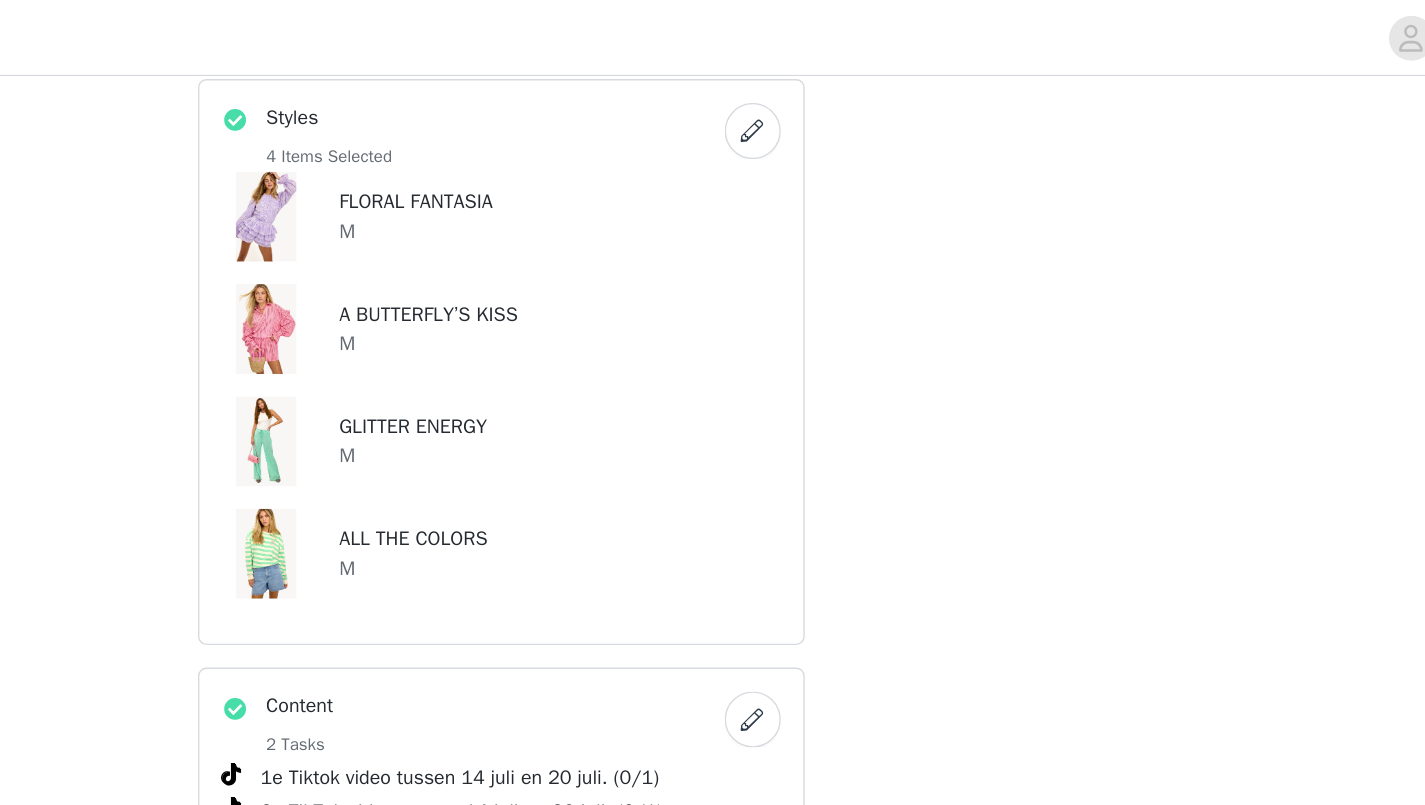 click on "LOAVIES | [PERSON_NAME] MOOD 🇲🇦🌞
Styles   4 Items Selected               FLORAL FANTASIA   M       A BUTTERFLY’S KISS   M       GLITTER ENERGY   M       ALL THE COLORS   M         Content   2 Tasks               1e Tiktok video tussen 14 juli en 20 juli. (0/1)     2e TikTok video tussen 14 juli en 20 juli. (0/1)   Networks   3 Connected
YouTube
[PERSON_NAME]
TikTok
[GEOGRAPHIC_DATA]
Instagram
hulya.wolf
Shipping Information             [PERSON_NAME]   88 Wildenborch    Doetinchem,     7006 HR   Netherlands         Moodboard - Get inspired!   1 asset available             Content rights" at bounding box center [712, 608] 